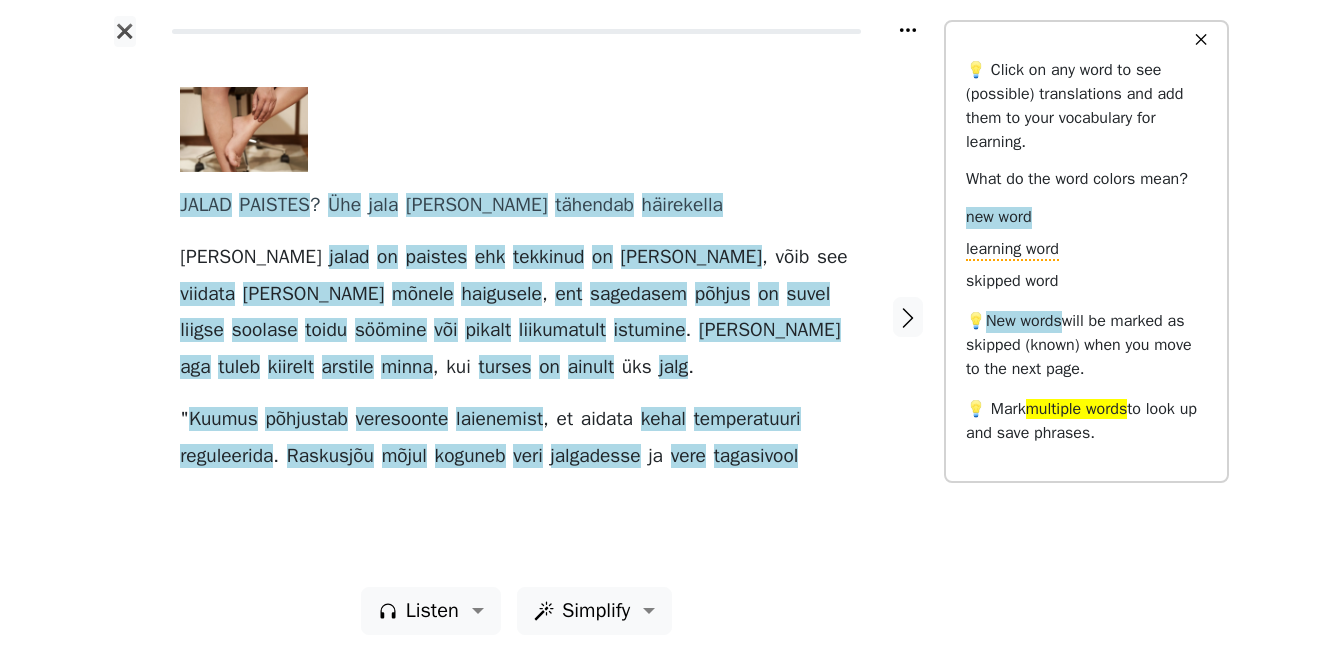 scroll, scrollTop: 0, scrollLeft: 0, axis: both 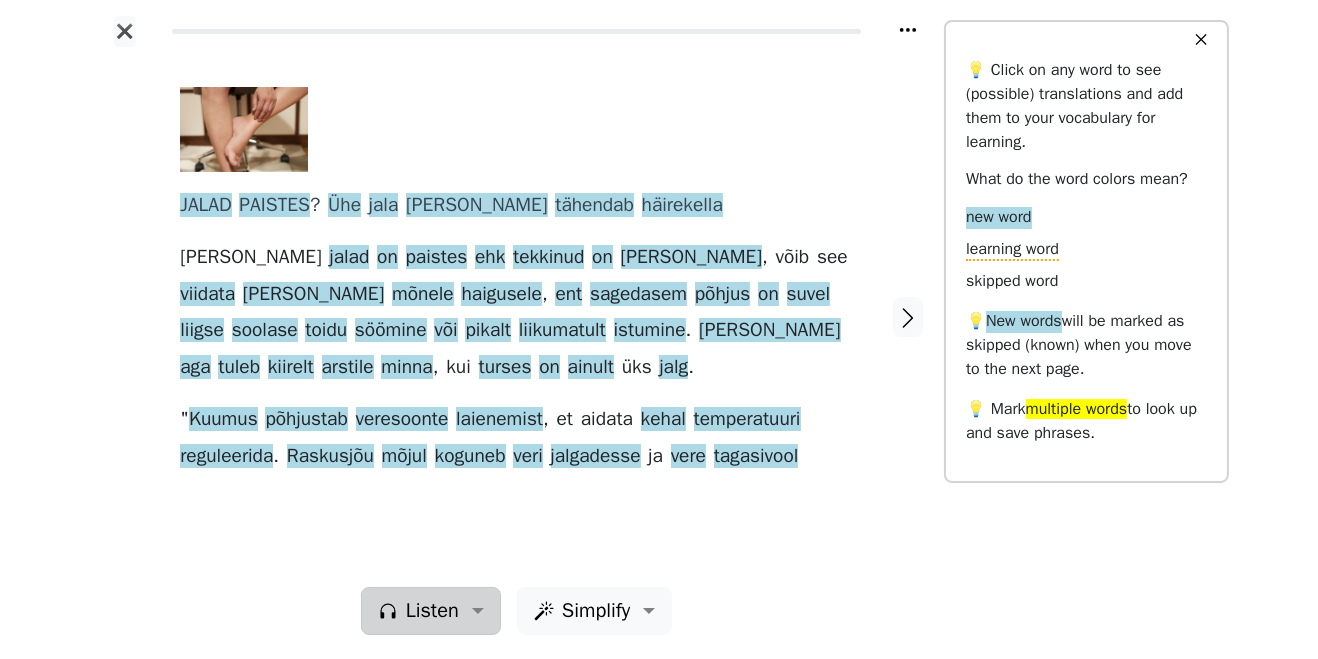 click on "Listen" at bounding box center (432, 611) 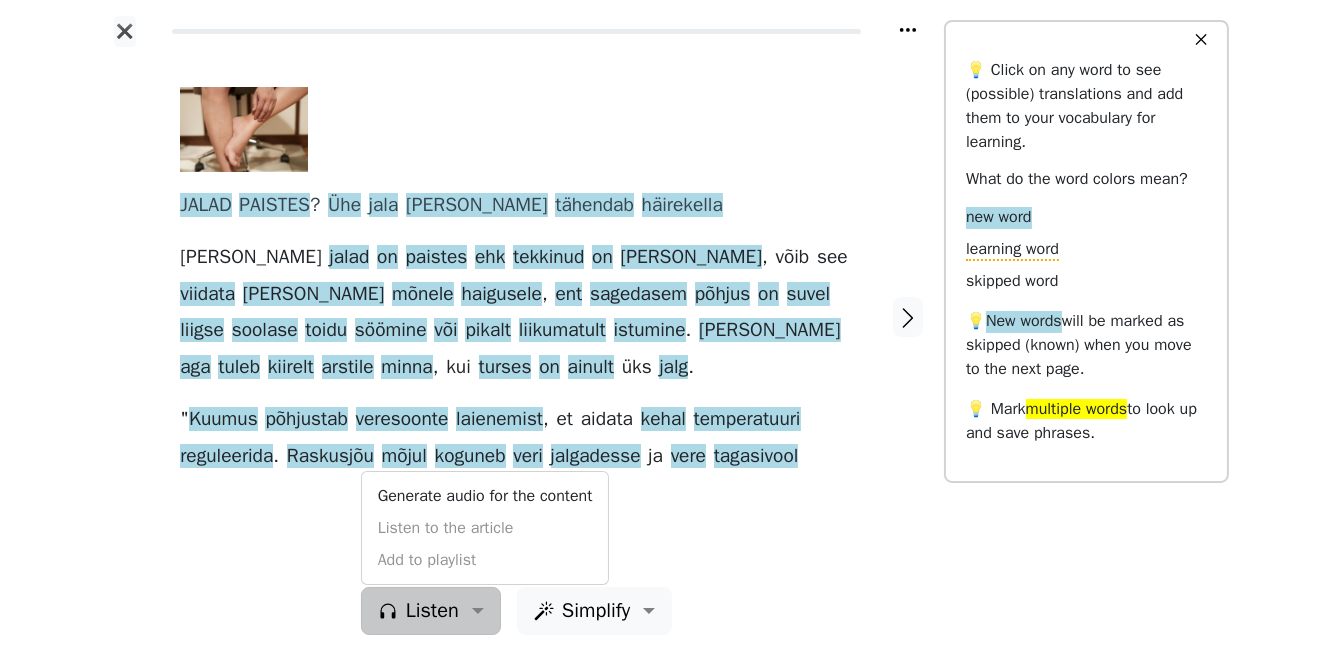click on "Generate audio for the content Listen to the article Add to playlist" at bounding box center [485, 528] 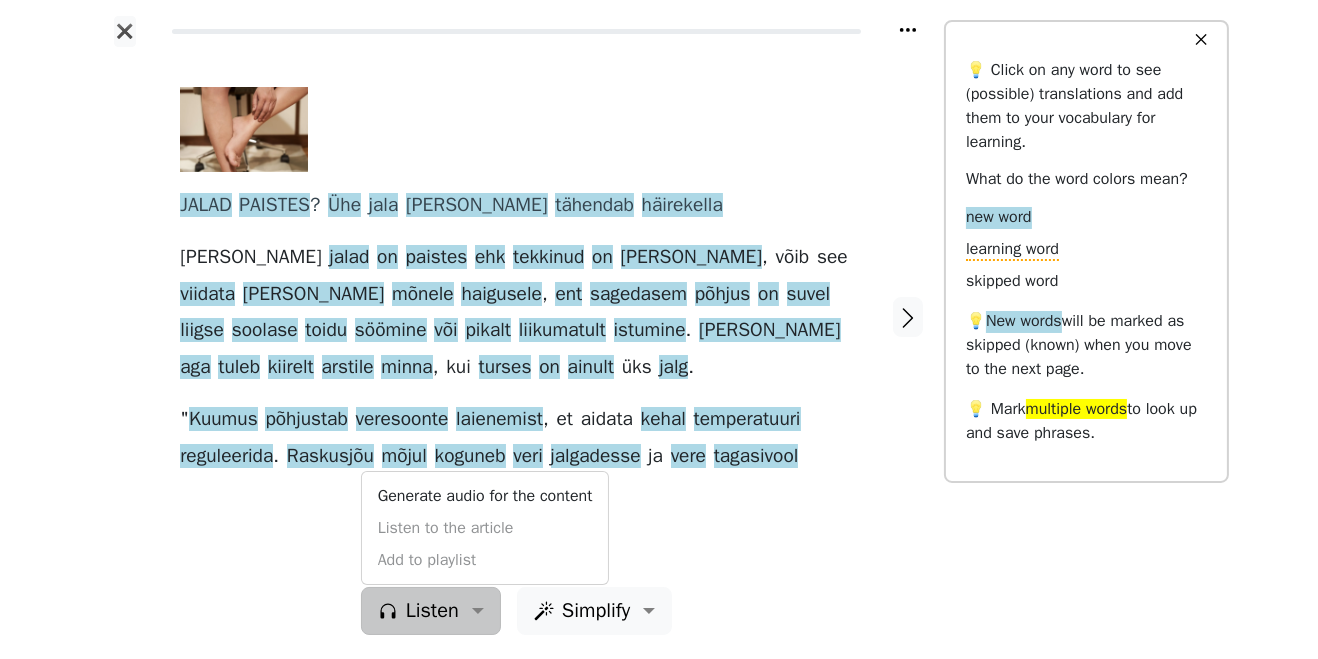 click on "Generate audio for the content Listen to the article Add to playlist" at bounding box center (485, 528) 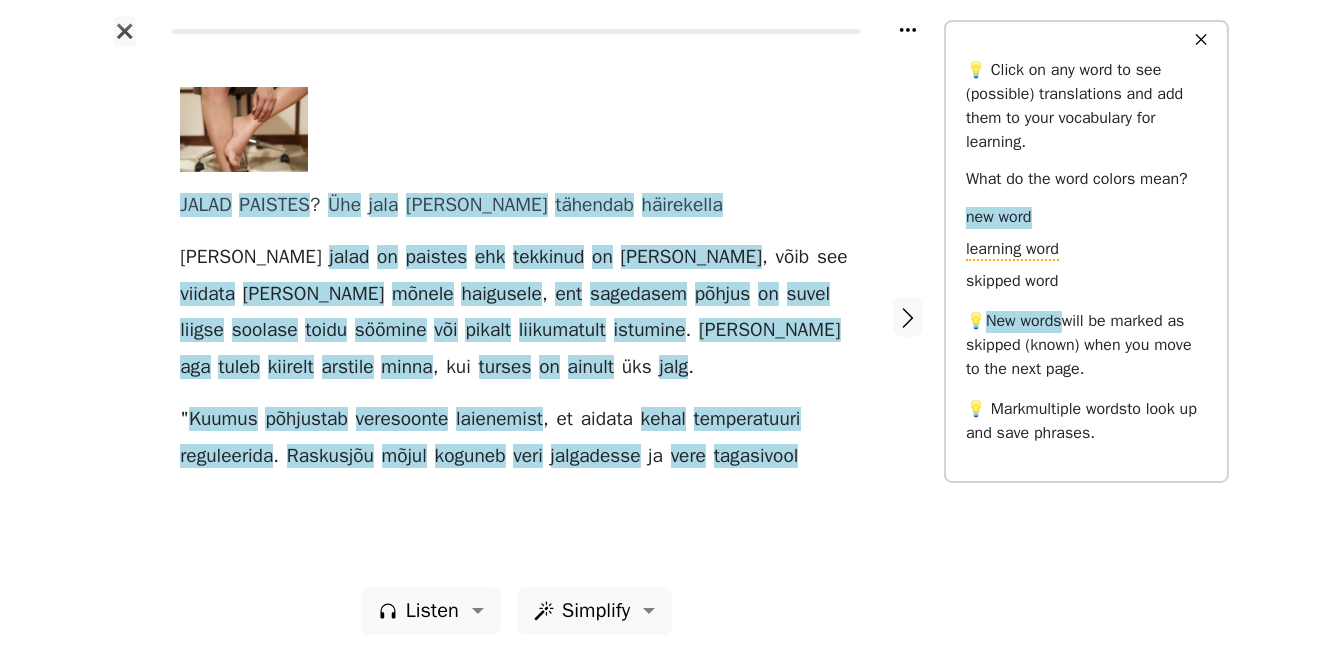 click 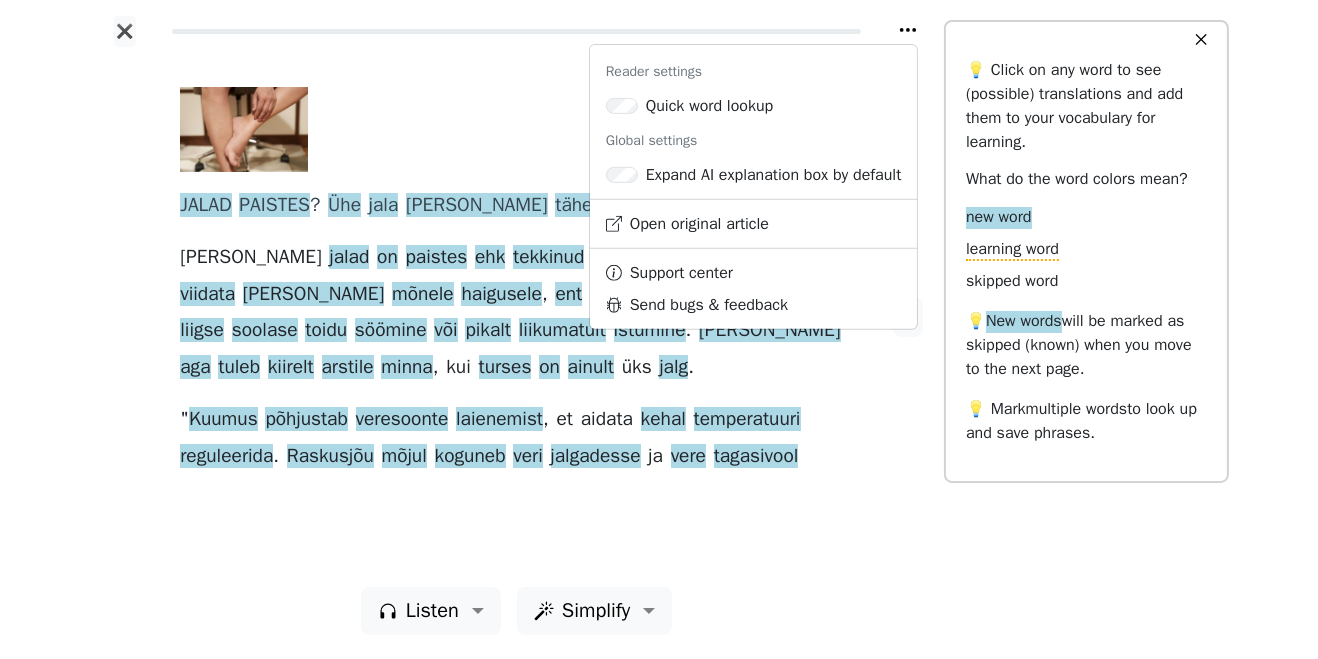 click on "JALAD   PAISTES ?   Ühe   [PERSON_NAME]   tähendab   häirekella [PERSON_NAME]   on   paistes   ehk   tekkinud   on   [PERSON_NAME] ,   võib   see   viidata   [PERSON_NAME]   mõnele   haigusele ,   ent   sagedasem   põhjus   on   suvel   liigse   soolase   toidu   söömine   või   pikalt   liikumatult   istumine .   [PERSON_NAME]   aga   tuleb   kiirelt   arstile   minna ,   kui   turses   on   ainult   üks   jalg . " Kuumus   põhjustab   veresoonte   laienemist ,   et   aidata   kehal   temperatuuri   reguleerida .   Raskusjõu   mõjul   koguneb   veri   jalgadesse   ja   vere   tagasivool" at bounding box center (516, 317) 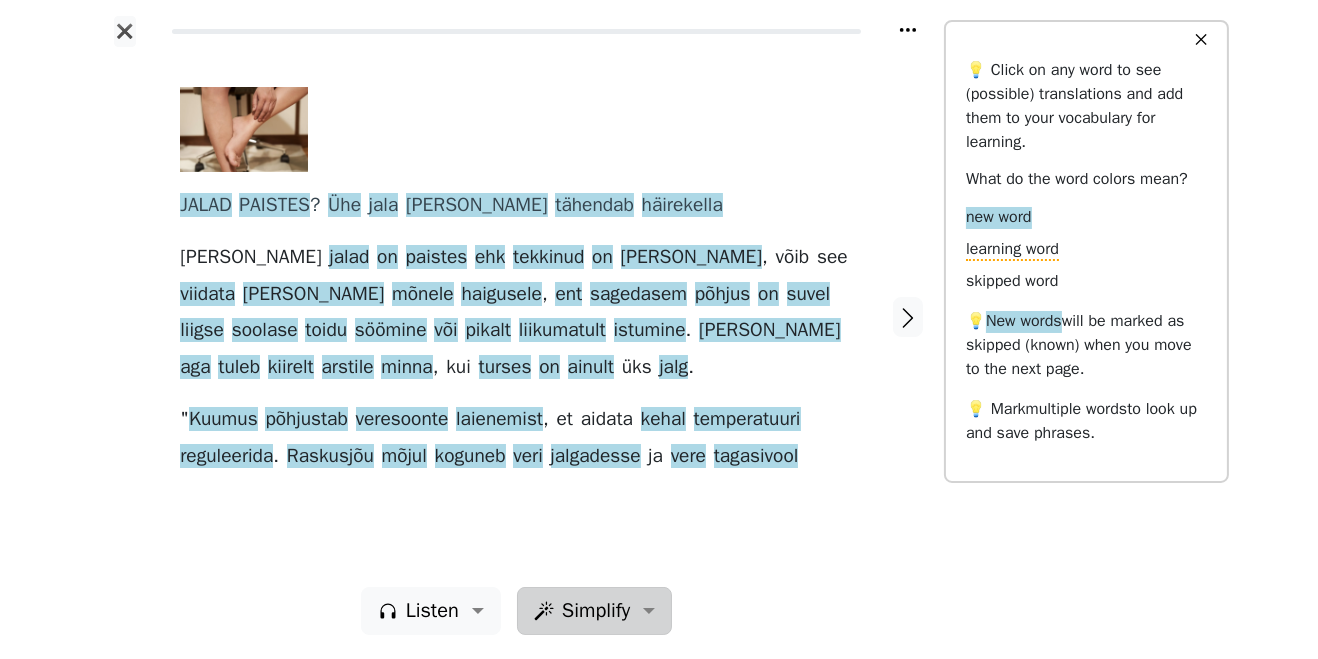 click on "Simplify" at bounding box center (432, 611) 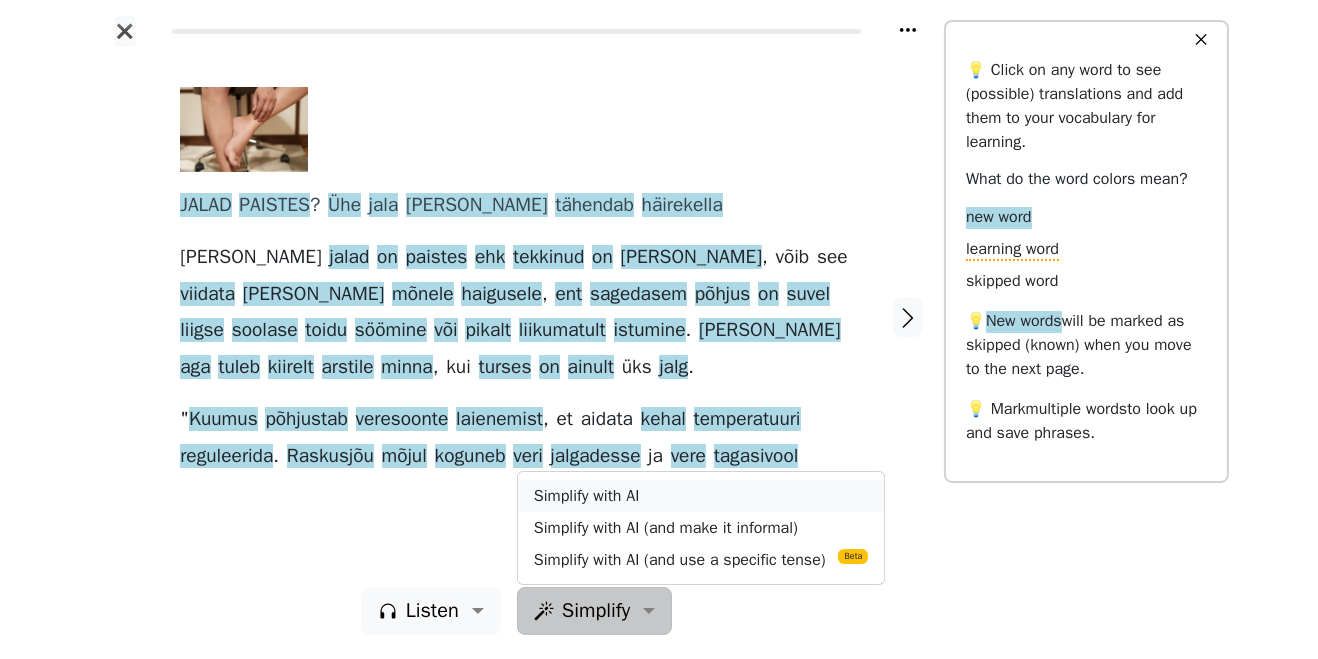 click on "Simplify with AI" at bounding box center [701, 496] 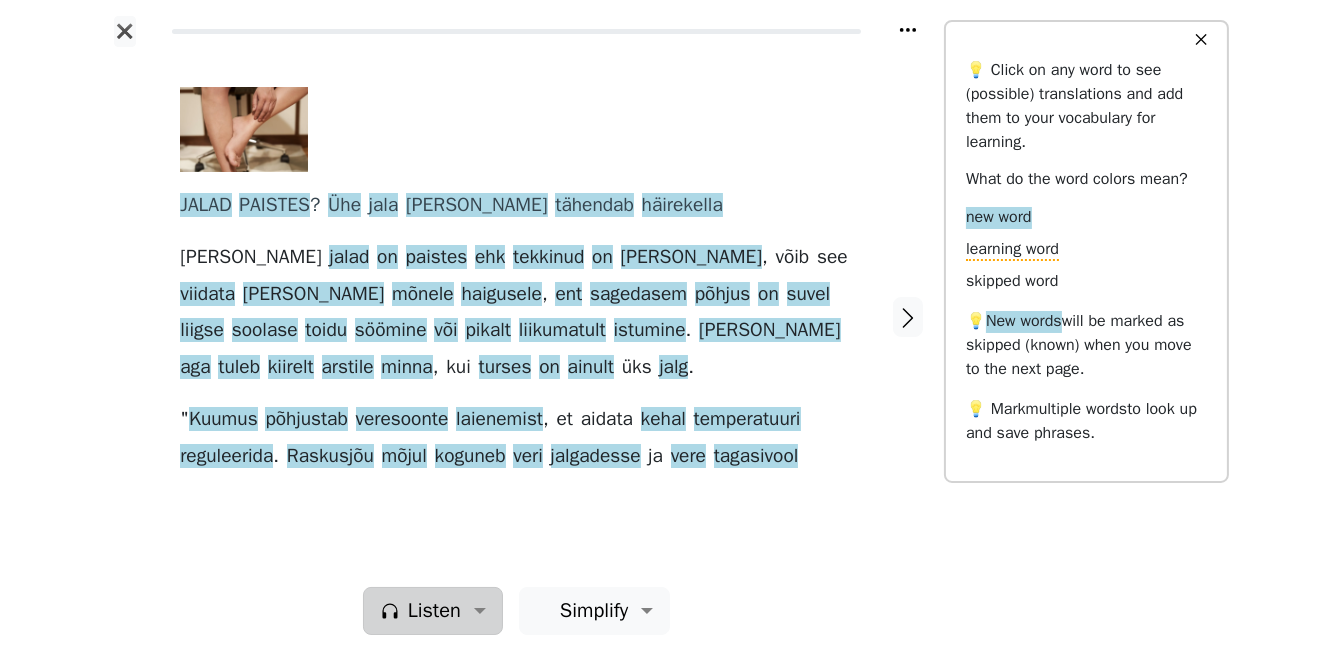 click on "Listen" at bounding box center [434, 611] 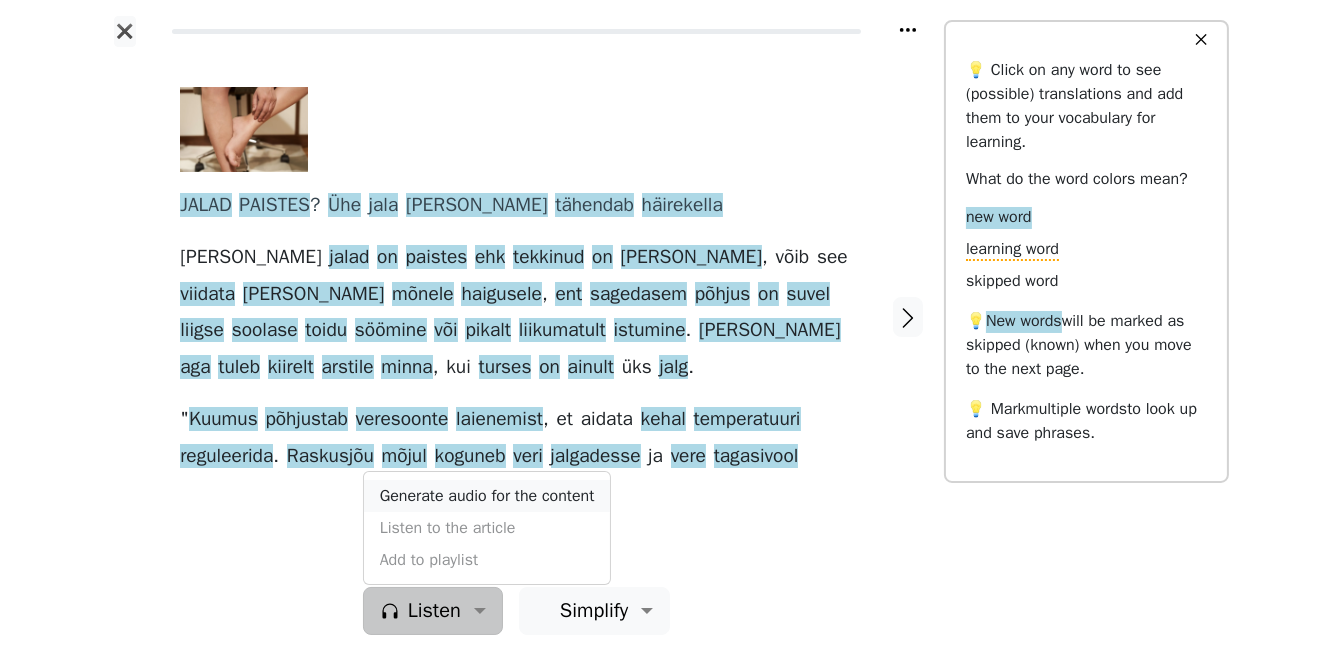 click on "Generate audio for the content" at bounding box center (487, 496) 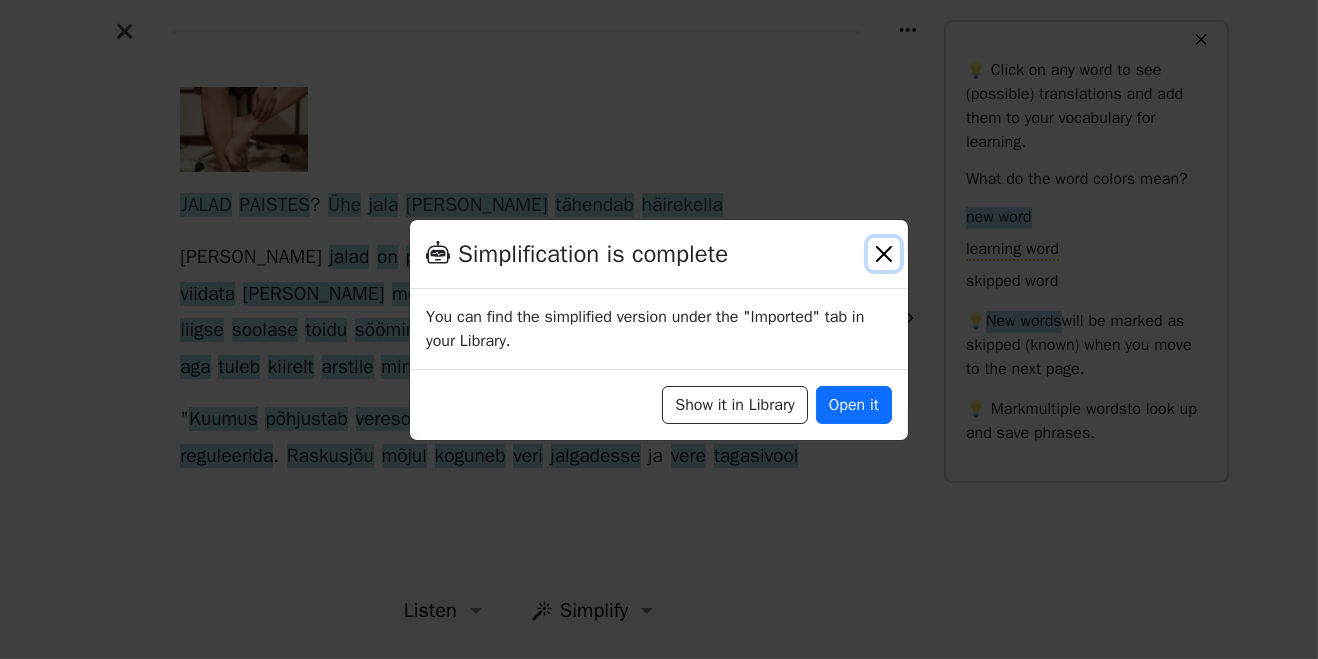 click at bounding box center [884, 254] 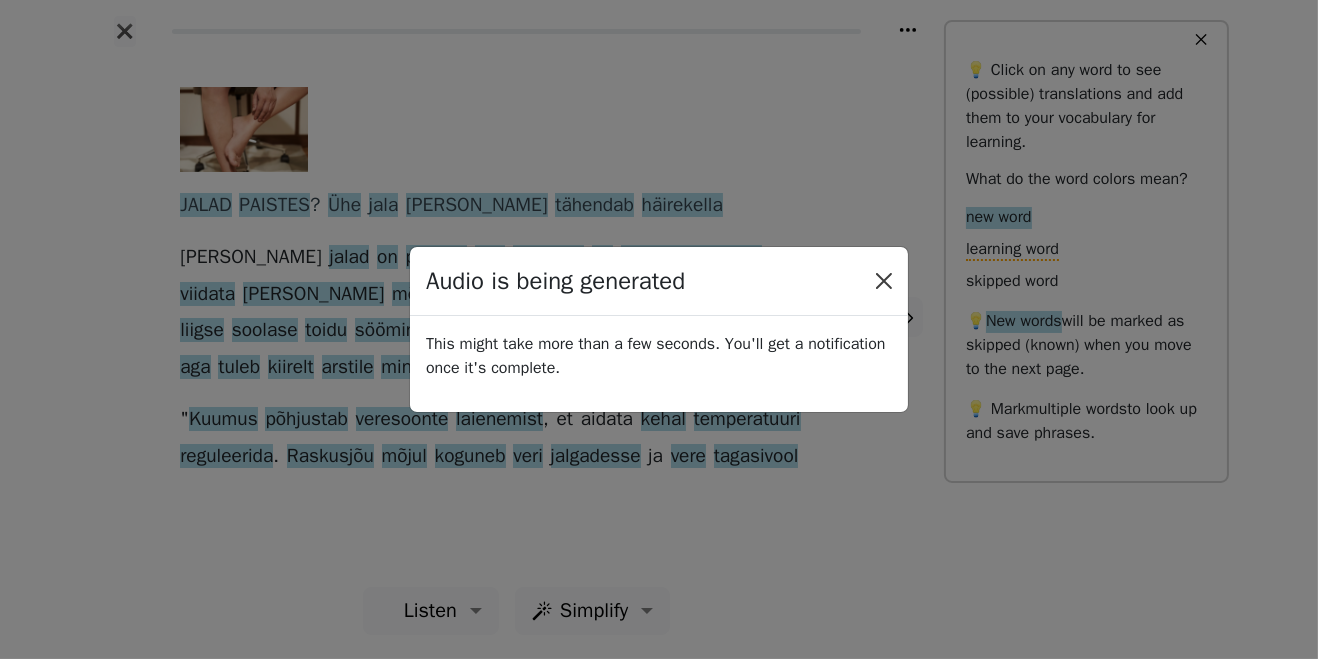 click at bounding box center (884, 281) 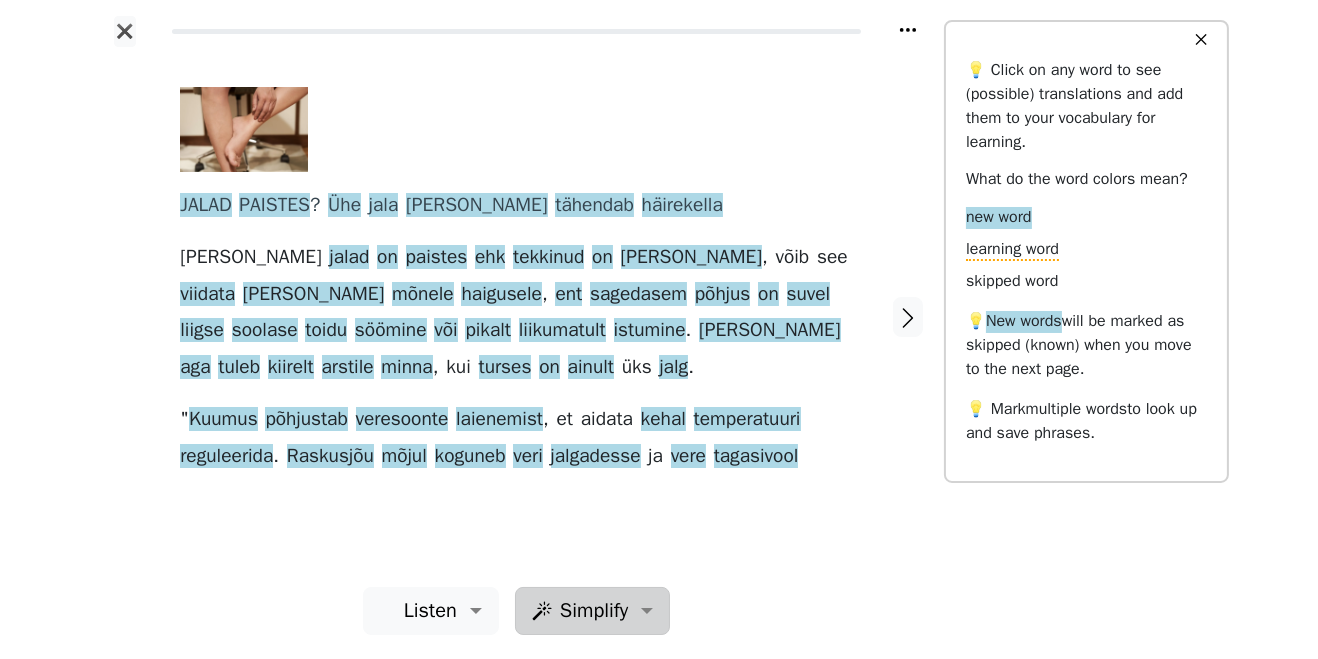 click on "Simplify" at bounding box center (430, 611) 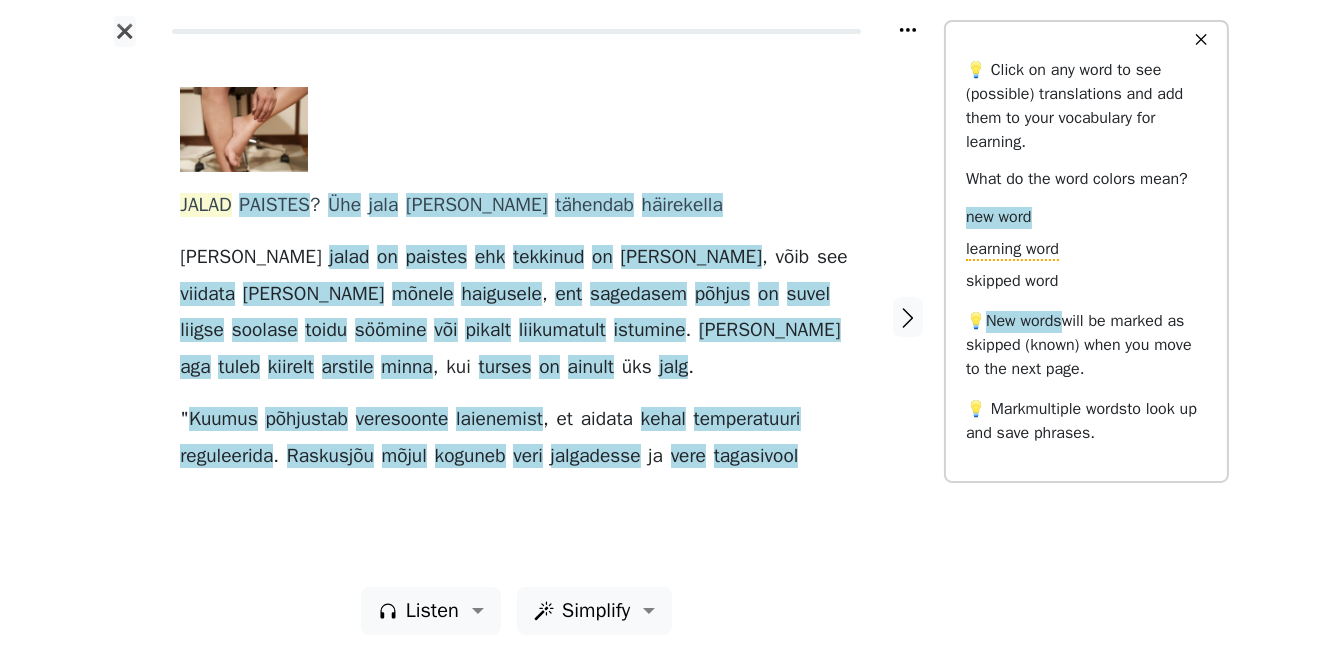 click on "JALAD" at bounding box center (205, 206) 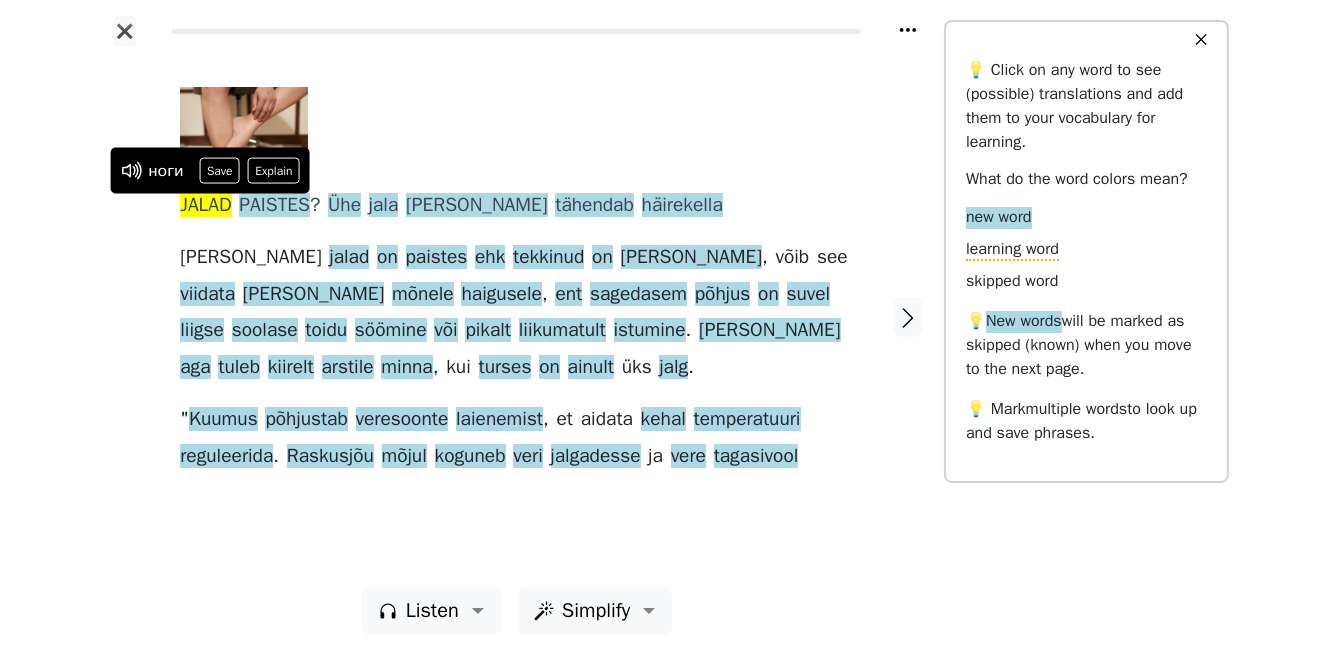 click on "JALAD   PAISTES ?   Ühe   [PERSON_NAME]   tähendab   häirekella [PERSON_NAME]   on   paistes   ehk   tekkinud   on   [PERSON_NAME] ,   võib   see   viidata   [PERSON_NAME]   mõnele   haigusele ,   ent   sagedasem   põhjus   on   suvel   liigse   soolase   toidu   söömine   või   pikalt   liikumatult   istumine .   [PERSON_NAME]   aga   tuleb   kiirelt   arstile   minna ,   kui   turses   on   ainult   üks   jalg . " Kuumus   põhjustab   veresoonte   laienemist ,   et   aidata   kehal   temperatuuri   reguleerida .   Raskusjõu   mõjul   koguneb   veri   jalgadesse   ja   vere   tagasivool" at bounding box center [516, 317] 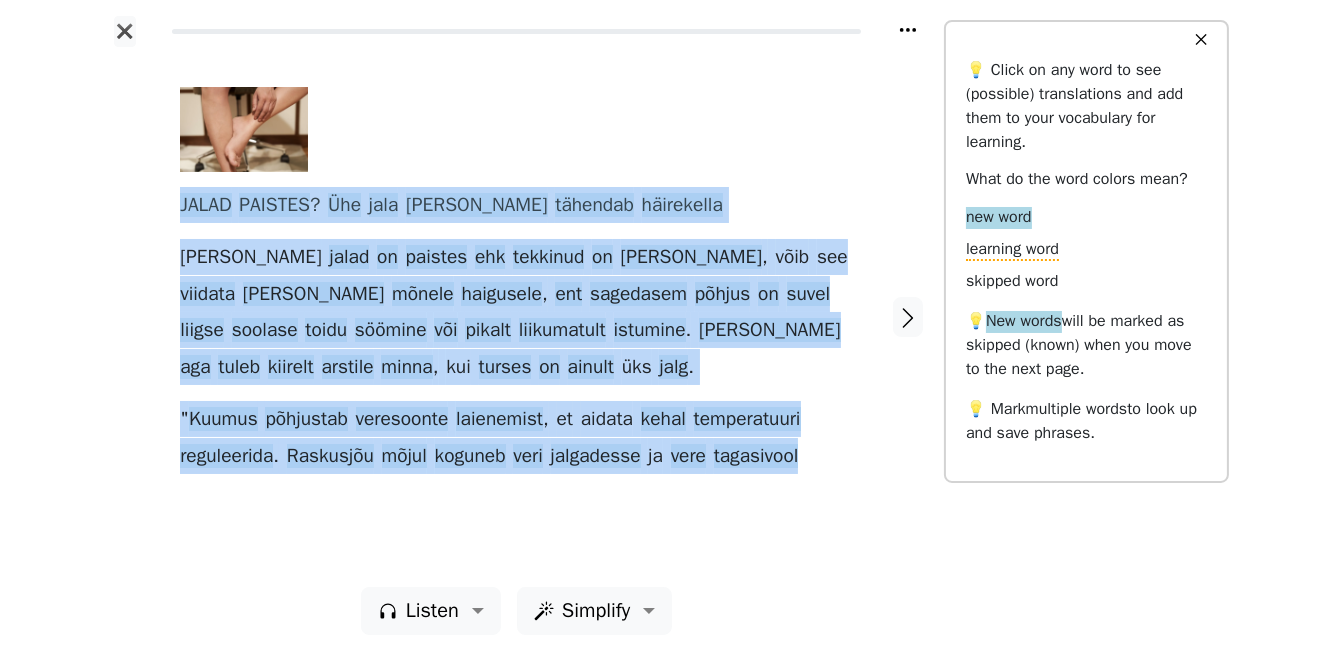 click on "JALAD   PAISTES ?   Ühe   [PERSON_NAME]   tähendab   häirekella [PERSON_NAME]   on   paistes   ehk   tekkinud   on   [PERSON_NAME] ,   võib   see   viidata   [PERSON_NAME]   mõnele   haigusele ,   ent   sagedasem   põhjus   on   suvel   liigse   soolase   toidu   söömine   või   pikalt   liikumatult   istumine .   [PERSON_NAME]   aga   tuleb   kiirelt   arstile   minna ,   kui   turses   on   ainult   üks   jalg . " Kuumus   põhjustab   veresoonte   laienemist ,   et   aidata   kehal   temperatuuri   reguleerida .   Raskusjõu   mõjul   koguneb   veri   jalgadesse   ja   vere   tagasivool" at bounding box center (516, 317) 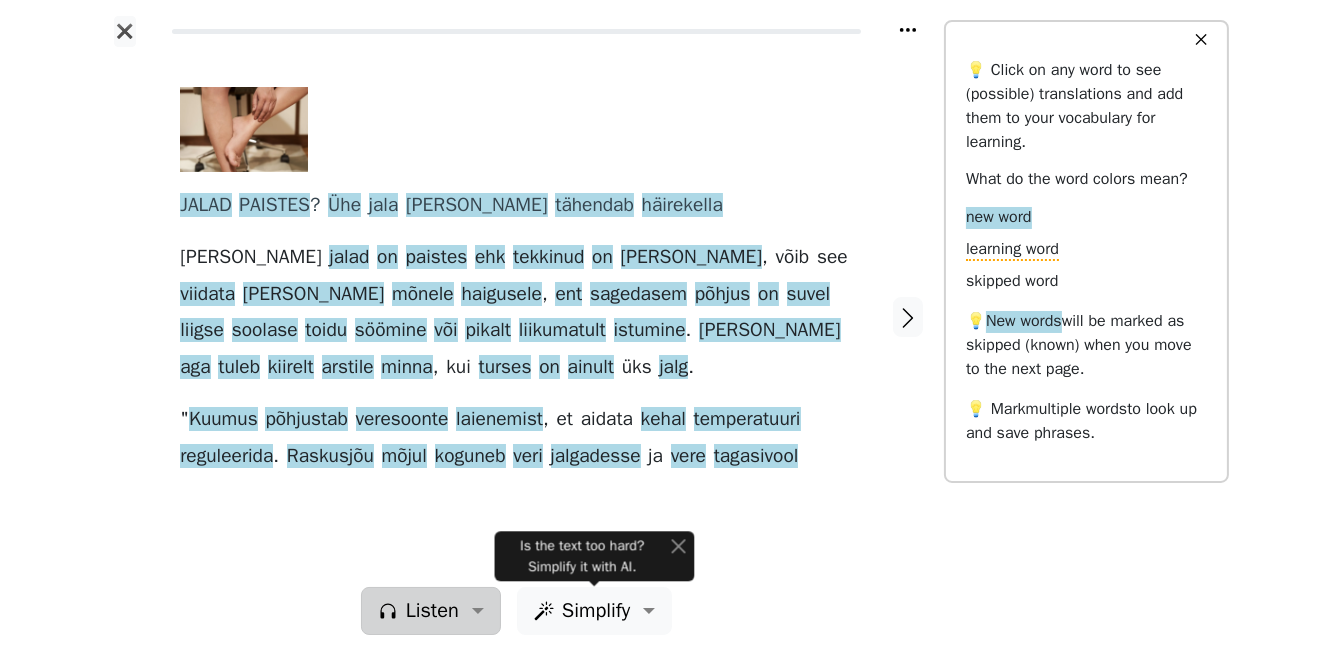 click on "Listen" at bounding box center [432, 611] 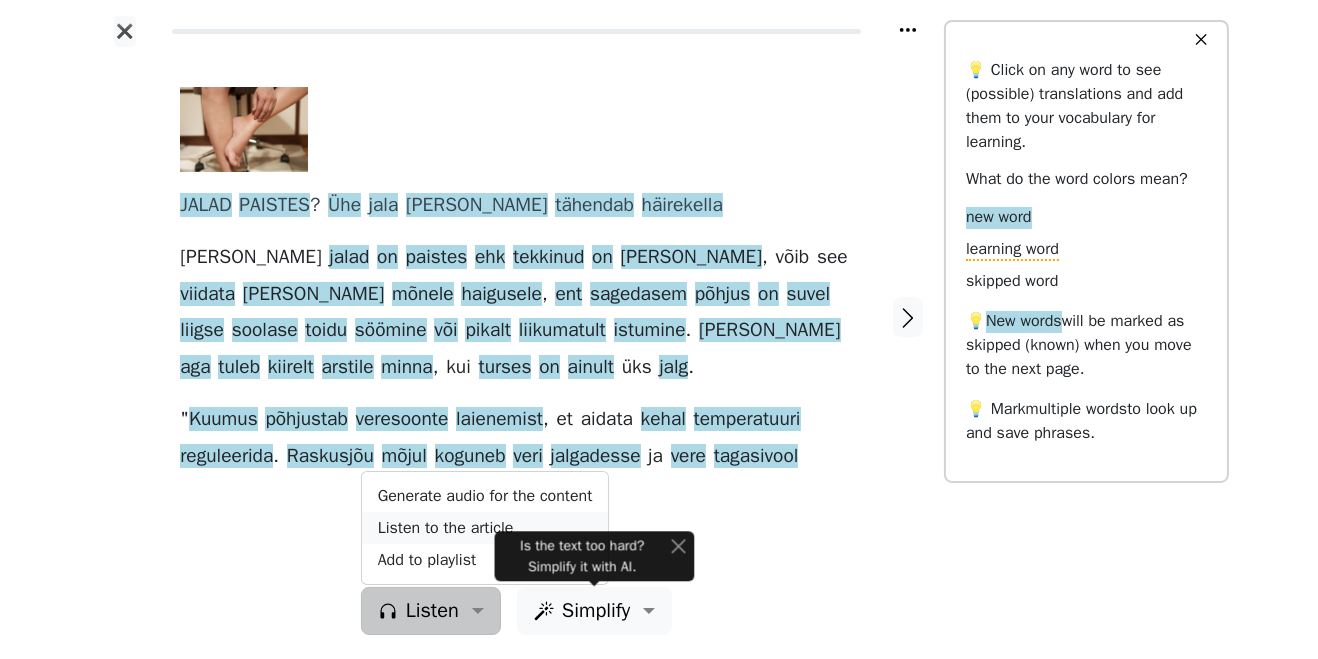 click on "Listen to the article" at bounding box center (485, 528) 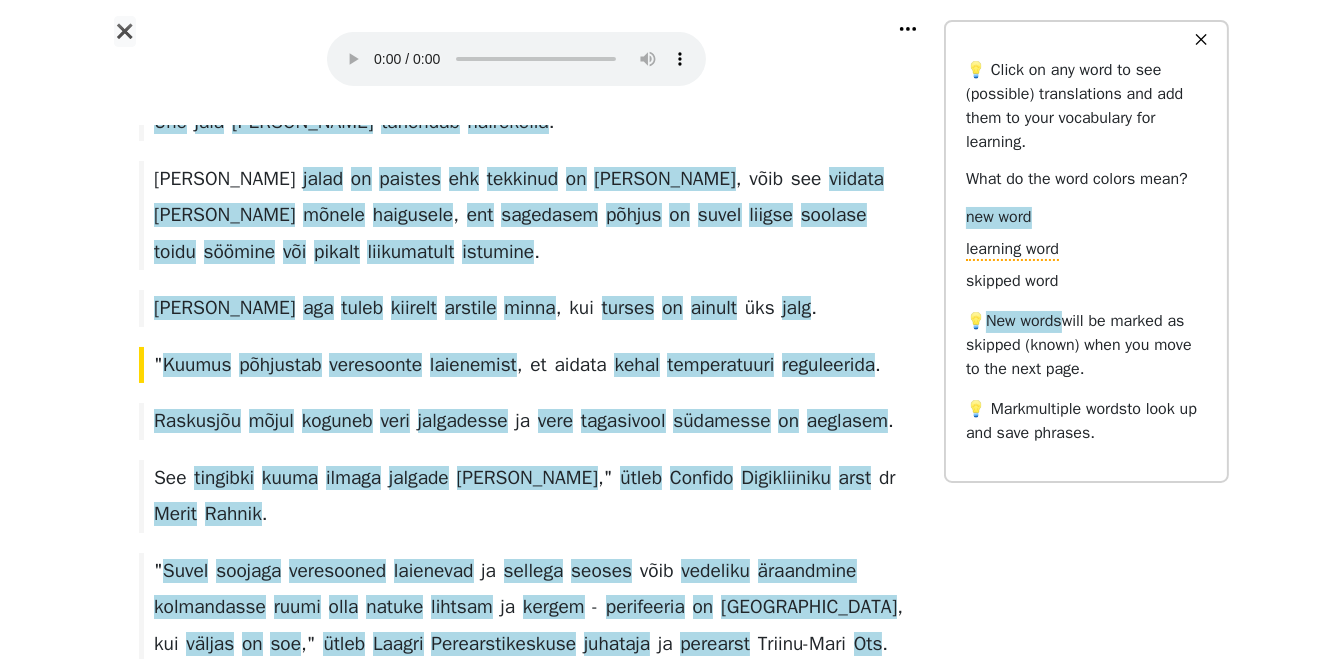 scroll, scrollTop: 194, scrollLeft: 0, axis: vertical 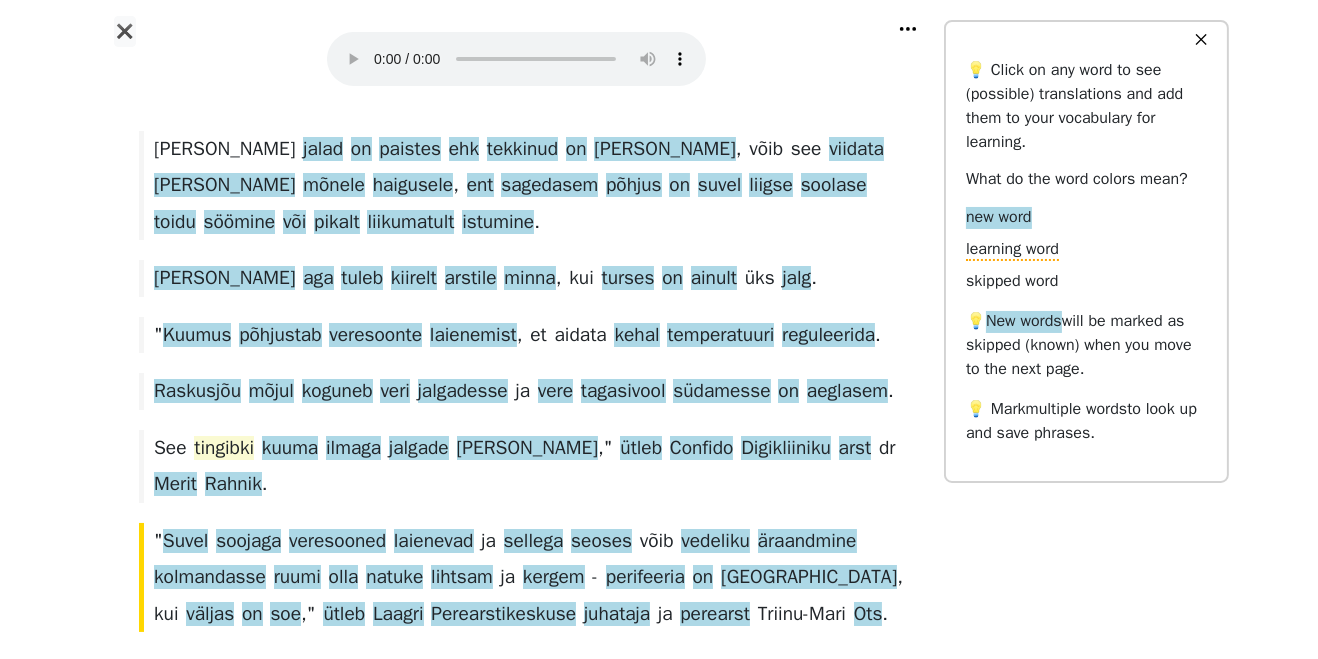 click on "tingibki" at bounding box center (224, 449) 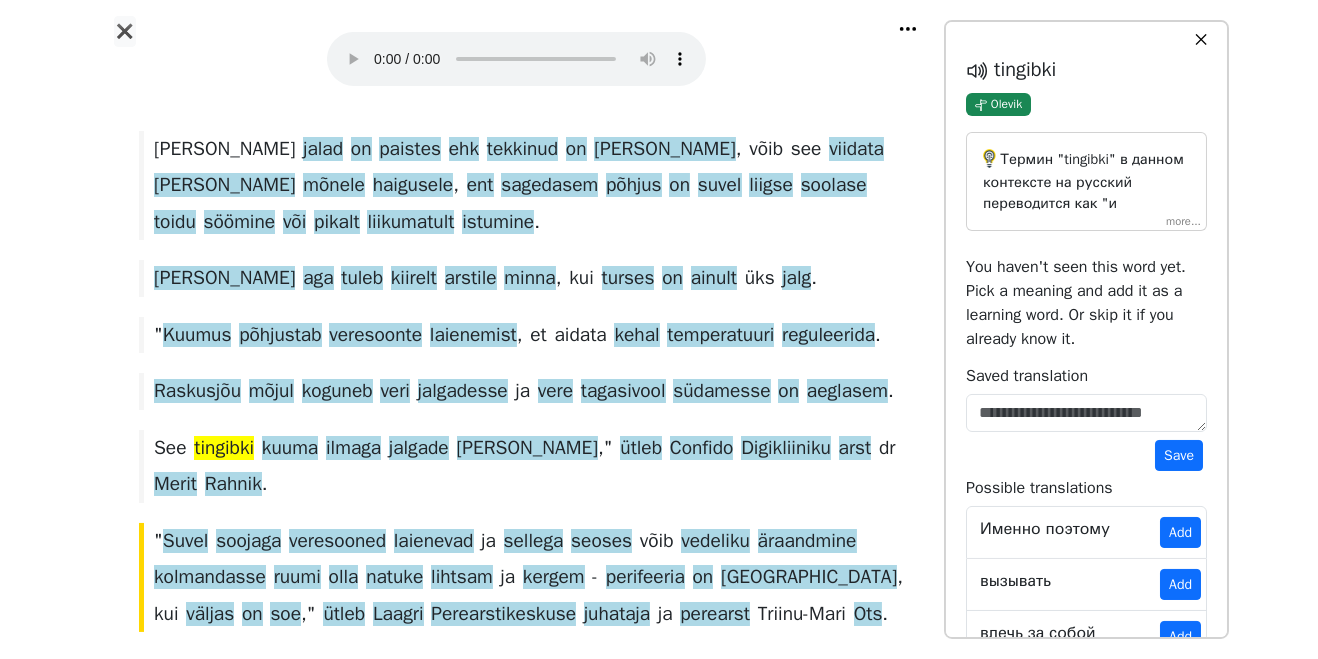 scroll, scrollTop: 44, scrollLeft: 0, axis: vertical 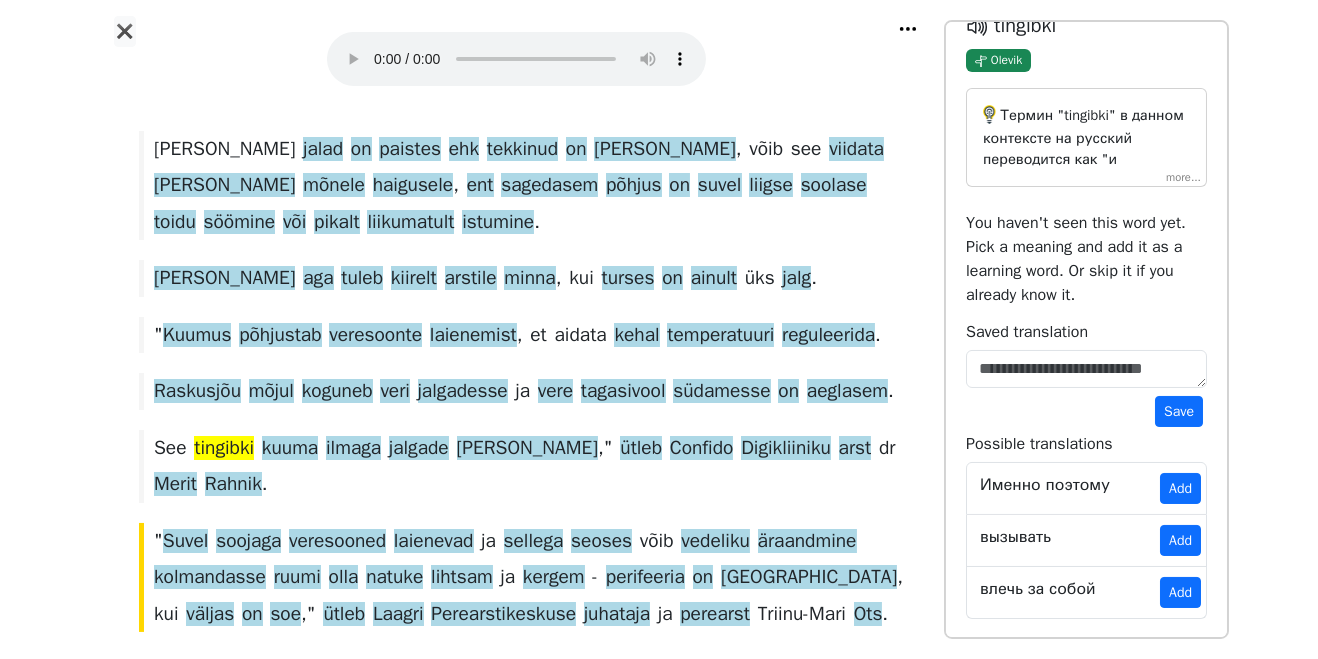 click on "JALAD   PAISTES ? Ühe   [PERSON_NAME]   tähendab   häirekella . [PERSON_NAME]   on   paistes   ehk   tekkinud   on   [PERSON_NAME] ,   võib   see   viidata   [PERSON_NAME]   mõnele   haigusele ,   ent   sagedasem   põhjus   on   suvel   liigse   soolase   toidu   söömine   või   pikalt   liikumatult   istumine . [PERSON_NAME]   aga   tuleb   kiirelt   arstile   minna ,   kui   turses   on   ainult   üks   jalg . " Kuumus   põhjustab   veresoonte   laienemist ,   et   aidata   kehal   temperatuuri   reguleerida . Raskusjõu   mõjul   koguneb   veri   jalgadesse   ja   vere   tagasivool   südamesse   on   aeglasem . See   tingibki   kuuma   ilmaga   jalgade   [PERSON_NAME] ,"   ütleb   Confido   Digikliiniku   arst   dr   [PERSON_NAME] . " Suvel   soojaga   veresooned   laienevad   ja   sellega   seoses   võib   vedeliku   äraandmine   kolmandasse   ruumi   olla   natuke   lihtsam   ja   kergem   -   perifeeria   on   [PERSON_NAME]   väljas   on   soe ,"   ütleb   Laagri   Perearstikeskuse   juhataja   ja   perearst     Ots ." at bounding box center (516, 334) 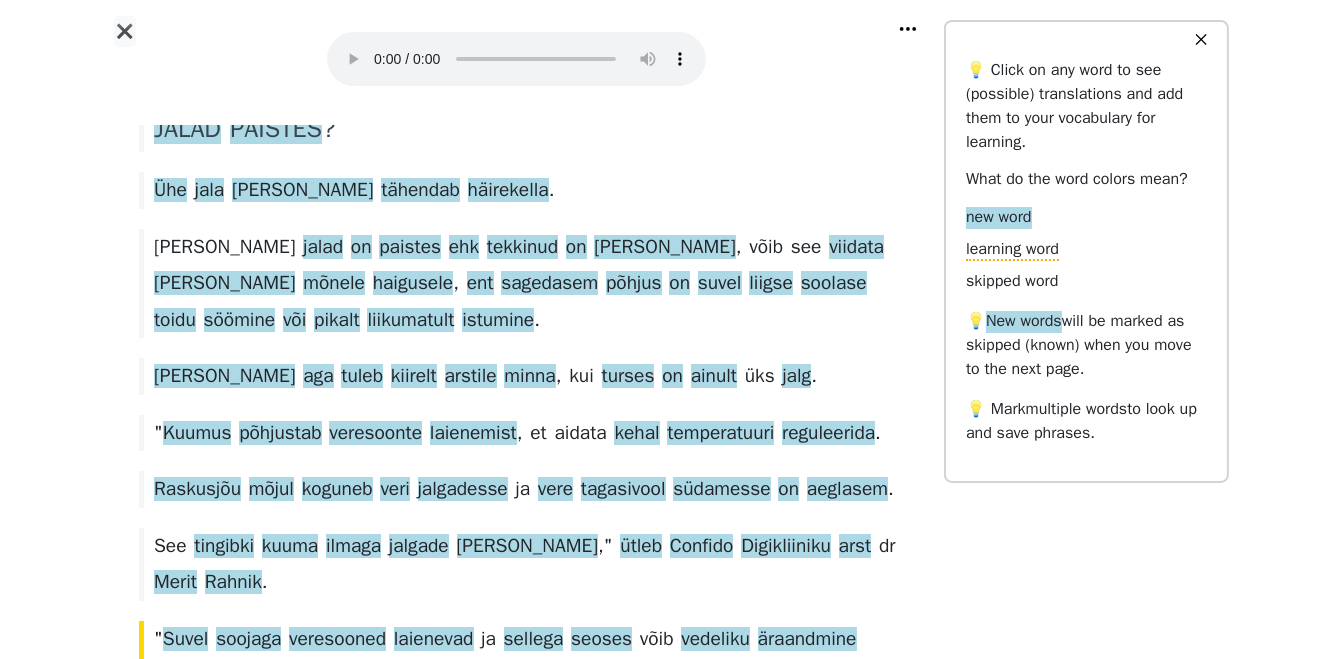 scroll, scrollTop: 0, scrollLeft: 0, axis: both 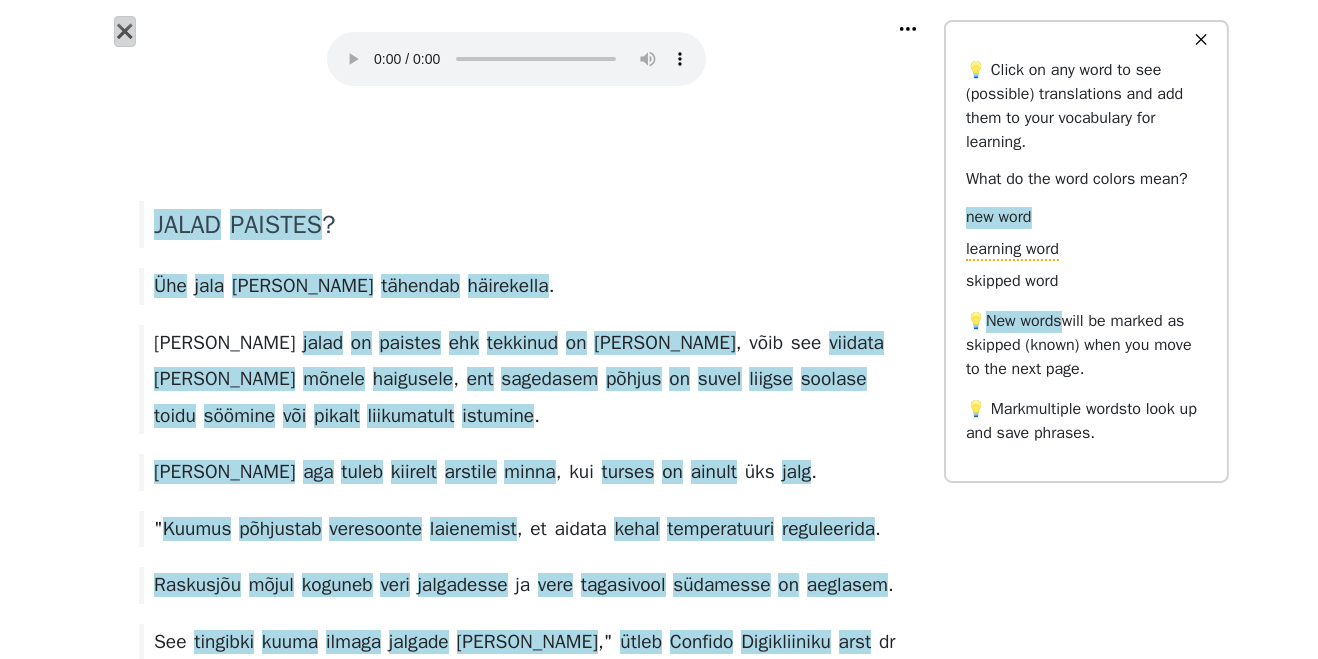 click on "✖" at bounding box center [125, 31] 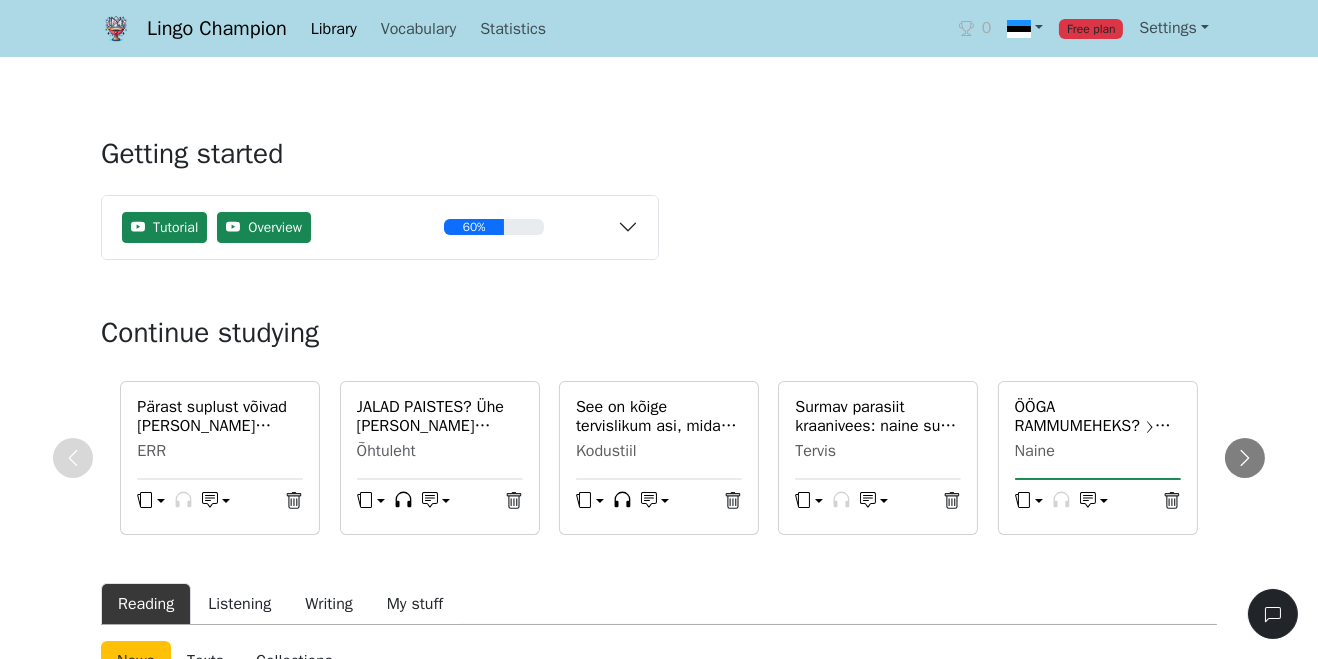 click on "JALAD PAISTES? Ühe [PERSON_NAME] tähendab häirekella" at bounding box center [440, 417] 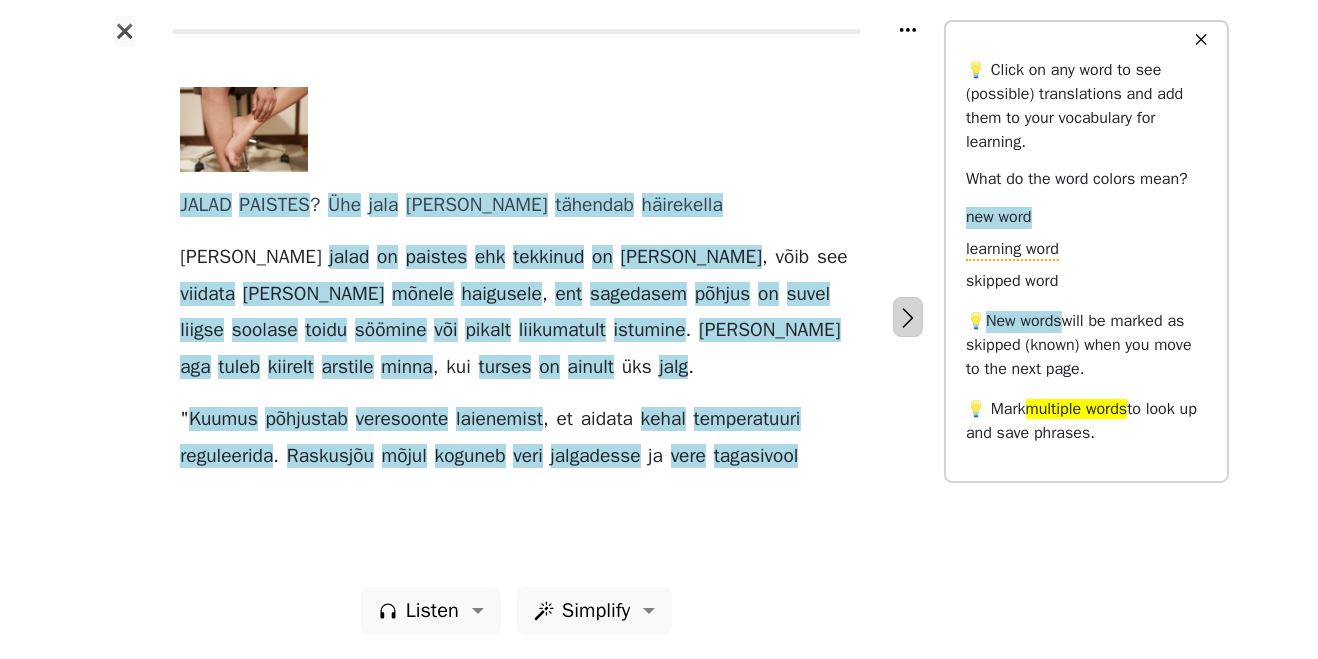click 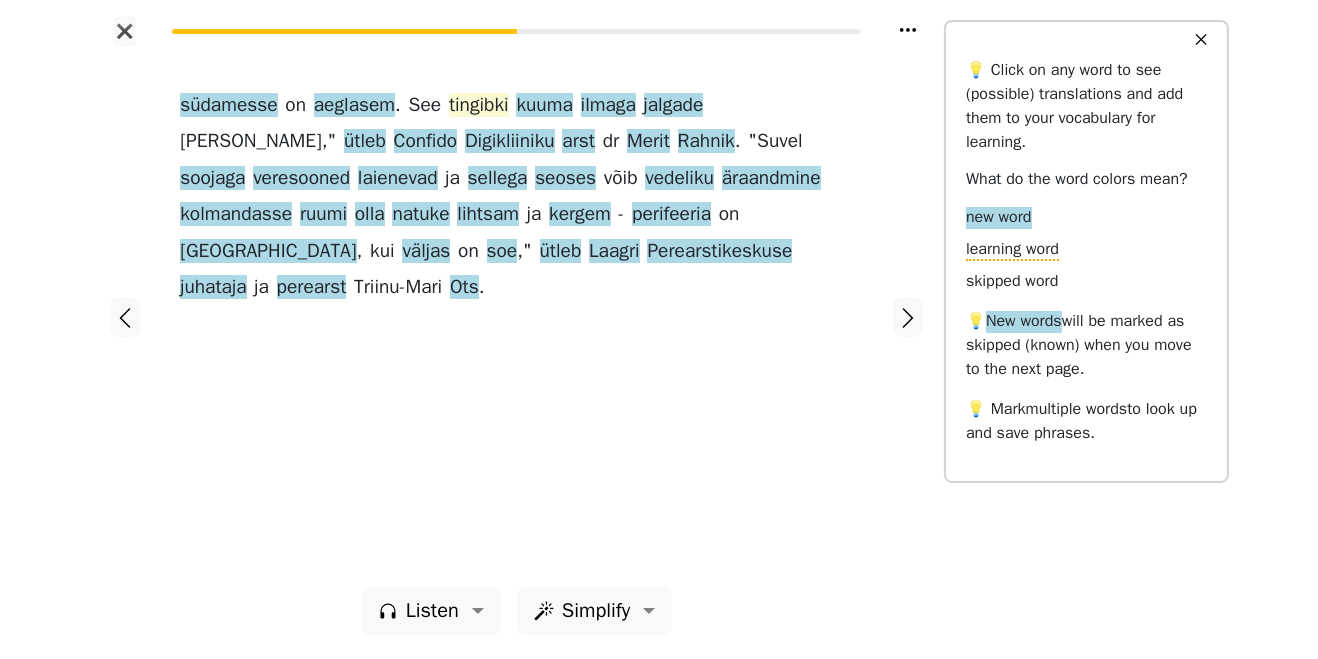 click on "tingibki" at bounding box center (479, 106) 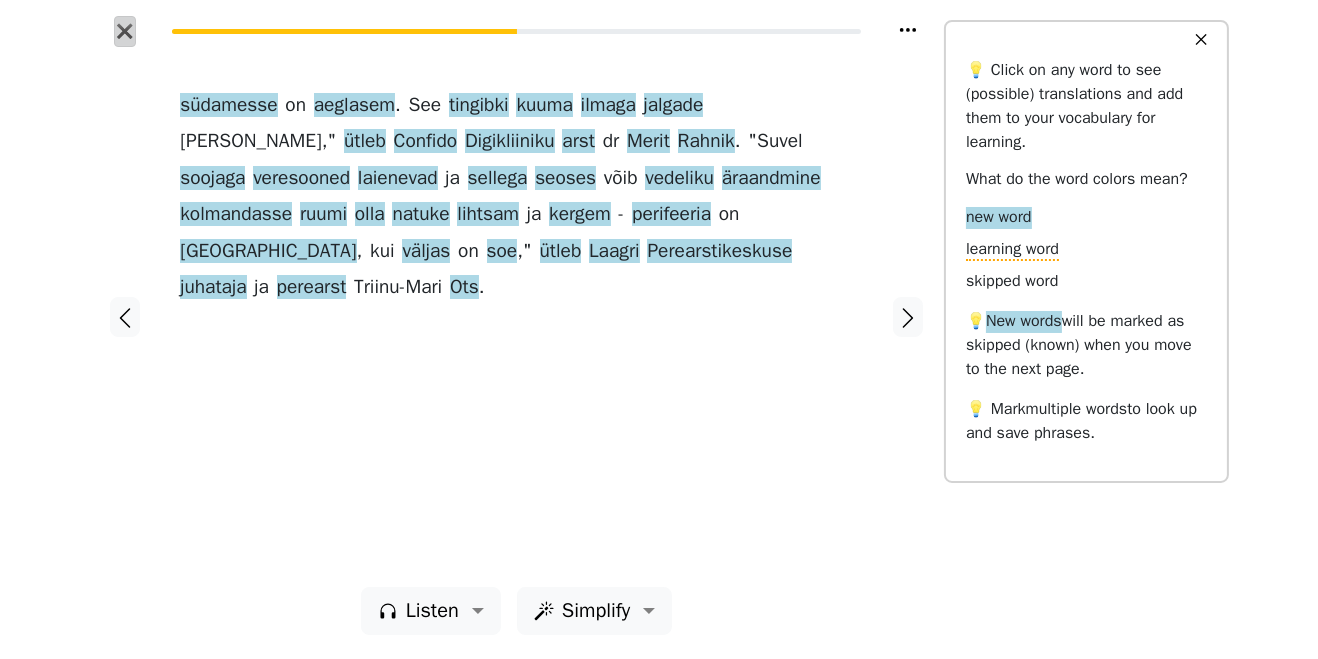click on "✖" at bounding box center (125, 31) 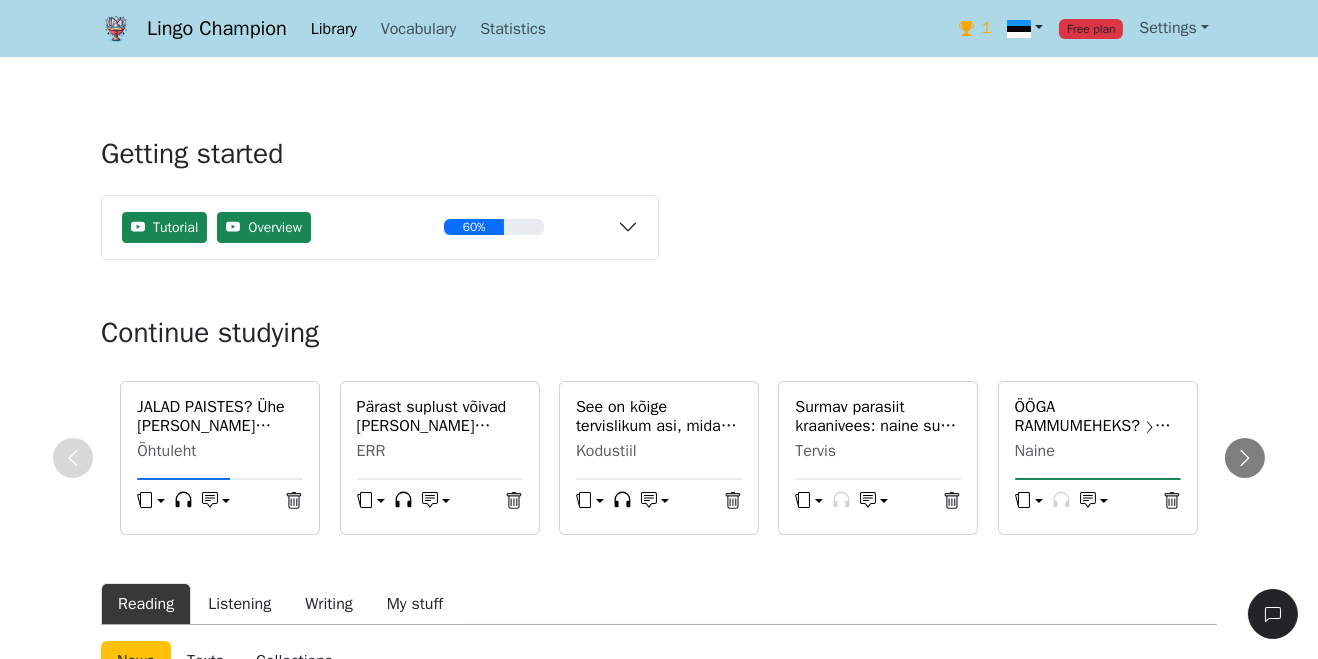 click at bounding box center (1019, 29) 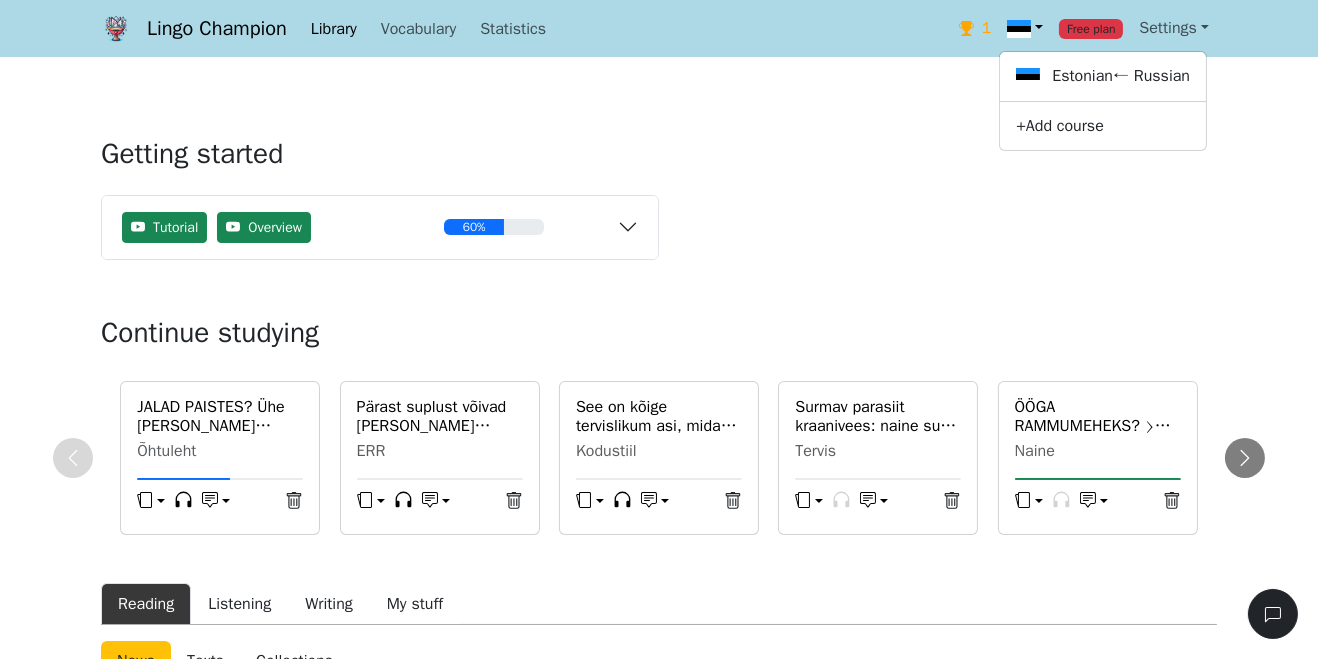 click on "Getting started Tutorial Overview 60% Read a news article or story Save words to your vocabulary Practice words with flashcards Import or generate your own content Install the mobile app : iOS Android Continue studying JALAD PAISTES? Ühe [PERSON_NAME] tähendab häirekella Õhtuleht Pärast suplust võivad [PERSON_NAME] nähtamatud parasiidid ERR See on kõige tervislikum asi, mida sa jaanipeol liha nosides [PERSON_NAME] Kodustiil Surmav parasiit kraanivees: naine suri pärast ninaduši kasutamist Tervis ÖÖGA RAMMUMEHEKS? ⟩ See [PERSON_NAME] aitab sul öösiti lihaseid kasvatada Naine Reading Listening Writing My stuff News Texts Collections Filter by topic 17 New words Translate titles to English Arvustus. AC/DC: kellad, kahurid ja rokenroll ERR  |   [DATE] 1366   words  ( 14   minutes )   87 %  new words Read & study Bookmark Add to collections Liikmete arv väheneb, laenud viibivad [PERSON_NAME] keeras keeras kahjumiks: HLÜd näitavad nõrgenemise märke Majandus  |   [DATE] 92   words  ( 1   minutes )   81 %" at bounding box center (659, 3539) 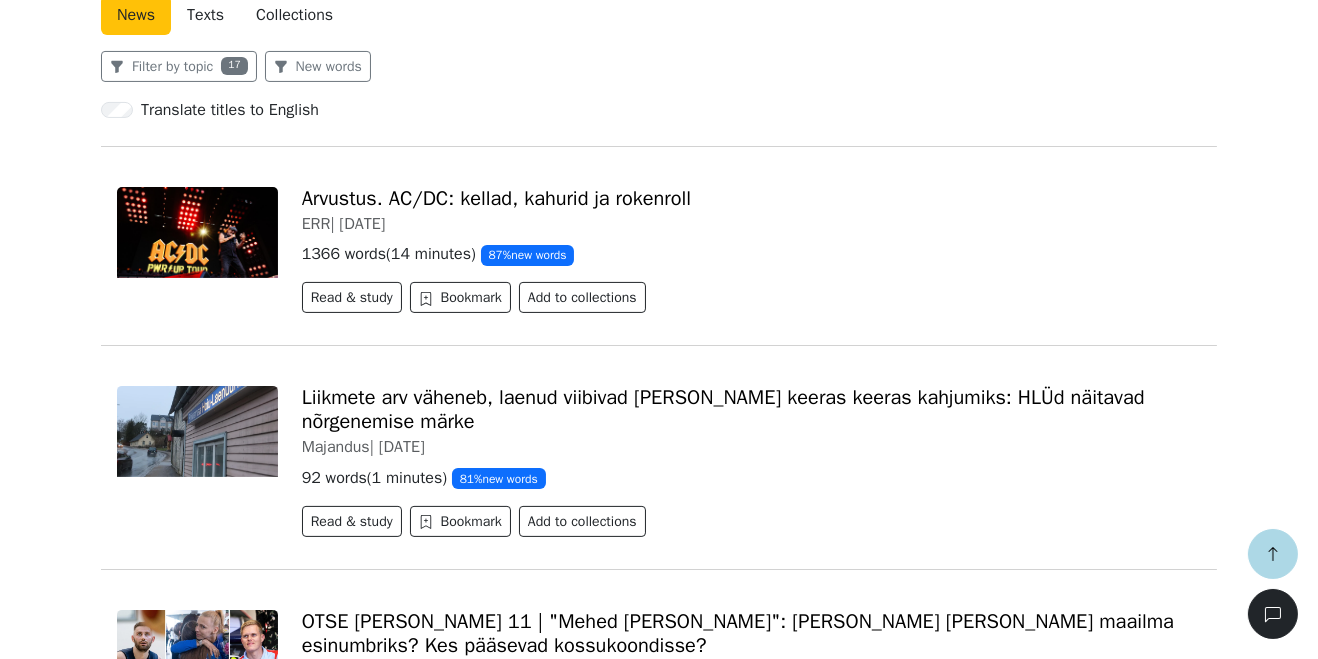 scroll, scrollTop: 0, scrollLeft: 0, axis: both 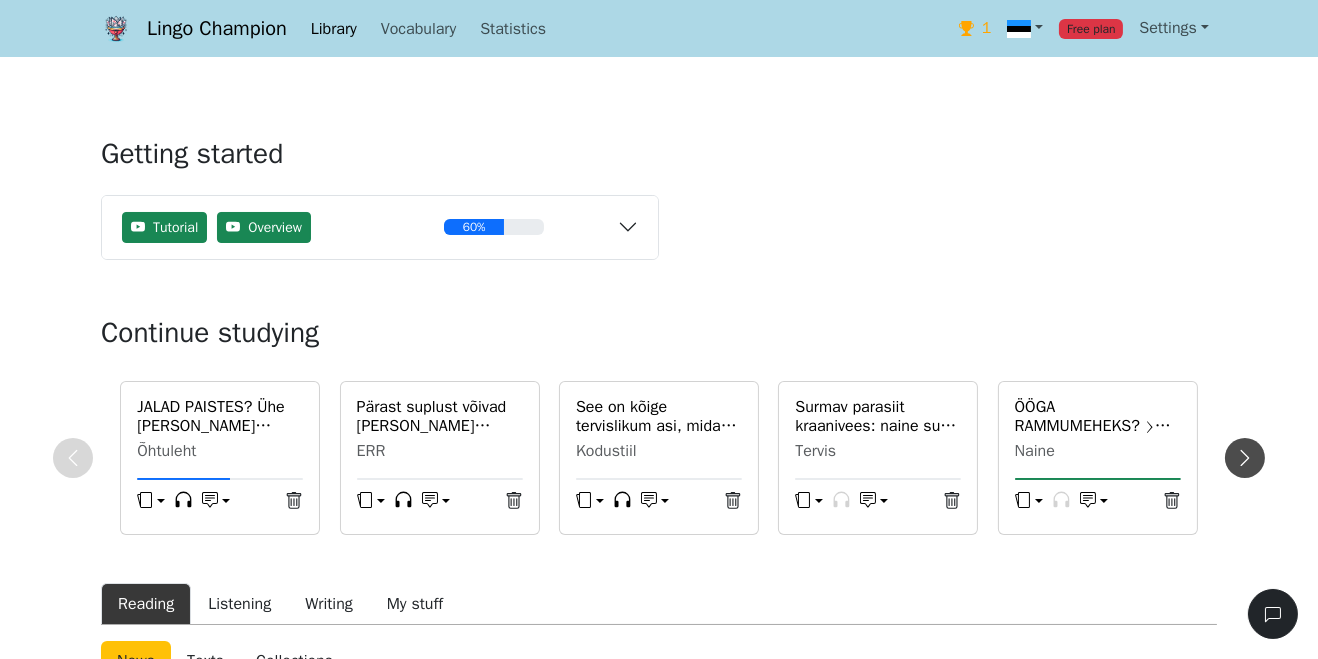 click at bounding box center [1245, 458] 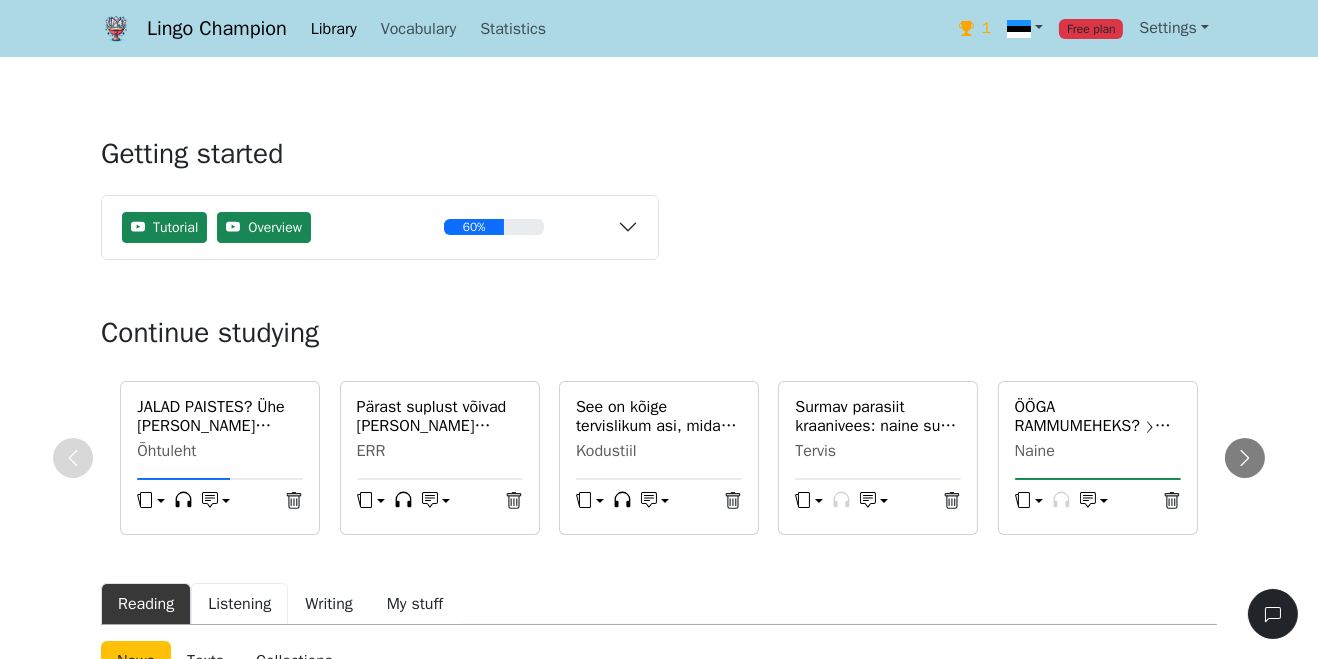 click on "Listening" at bounding box center (239, 604) 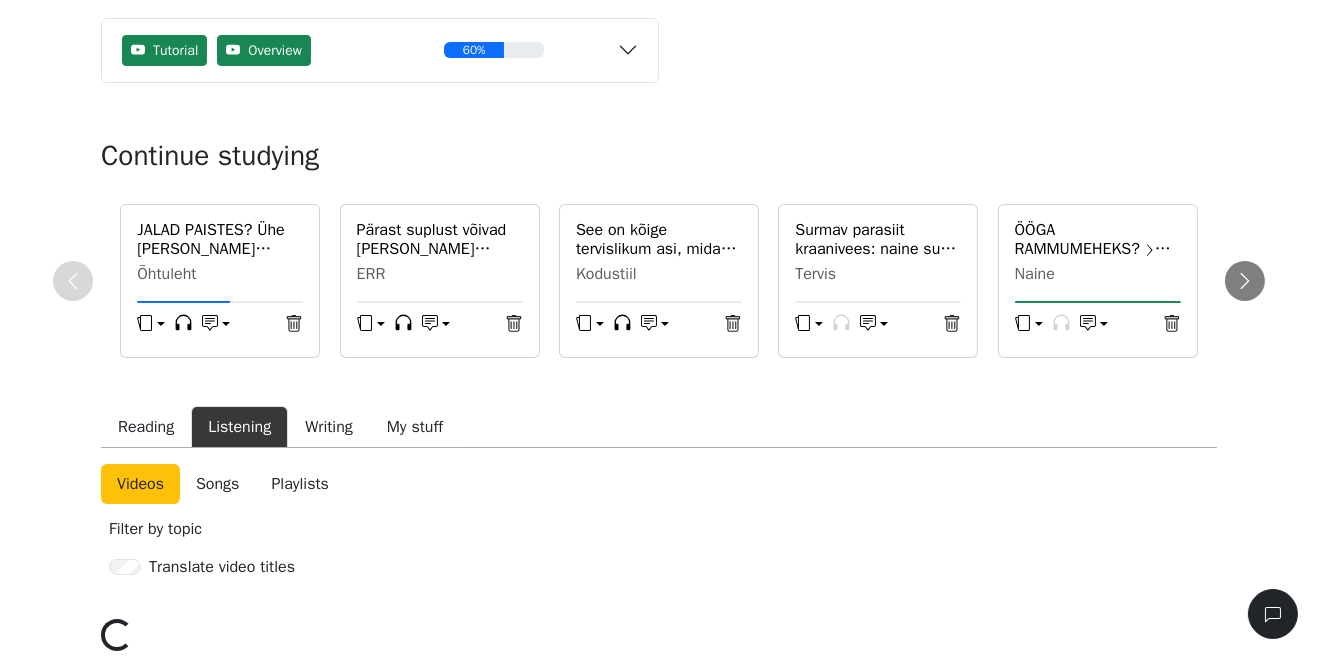 scroll, scrollTop: 215, scrollLeft: 0, axis: vertical 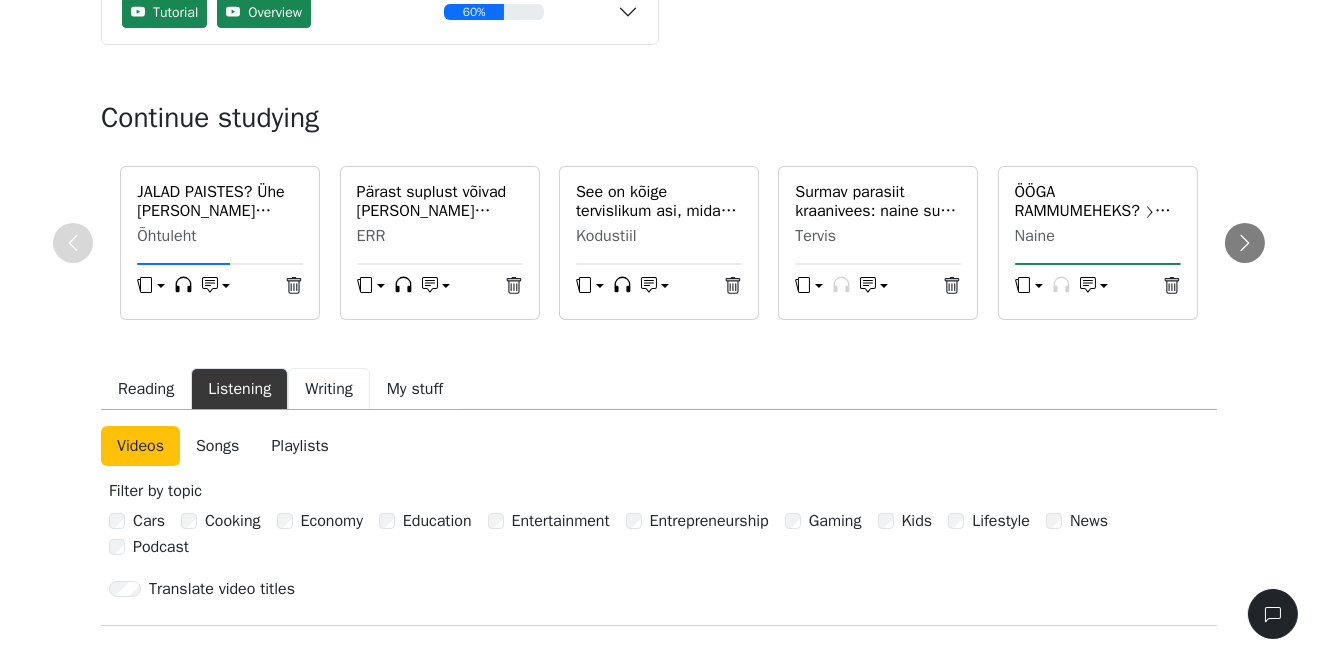 click on "Writing" at bounding box center (329, 389) 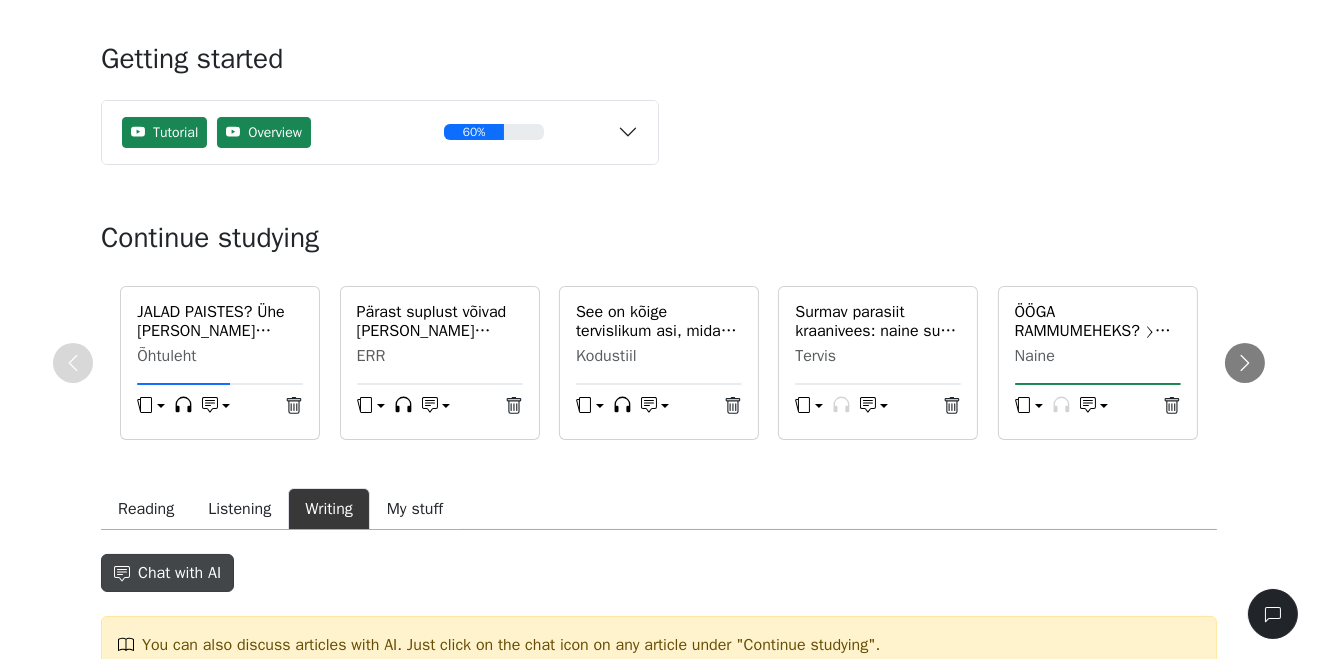 click on "Chat with AI" at bounding box center [167, 573] 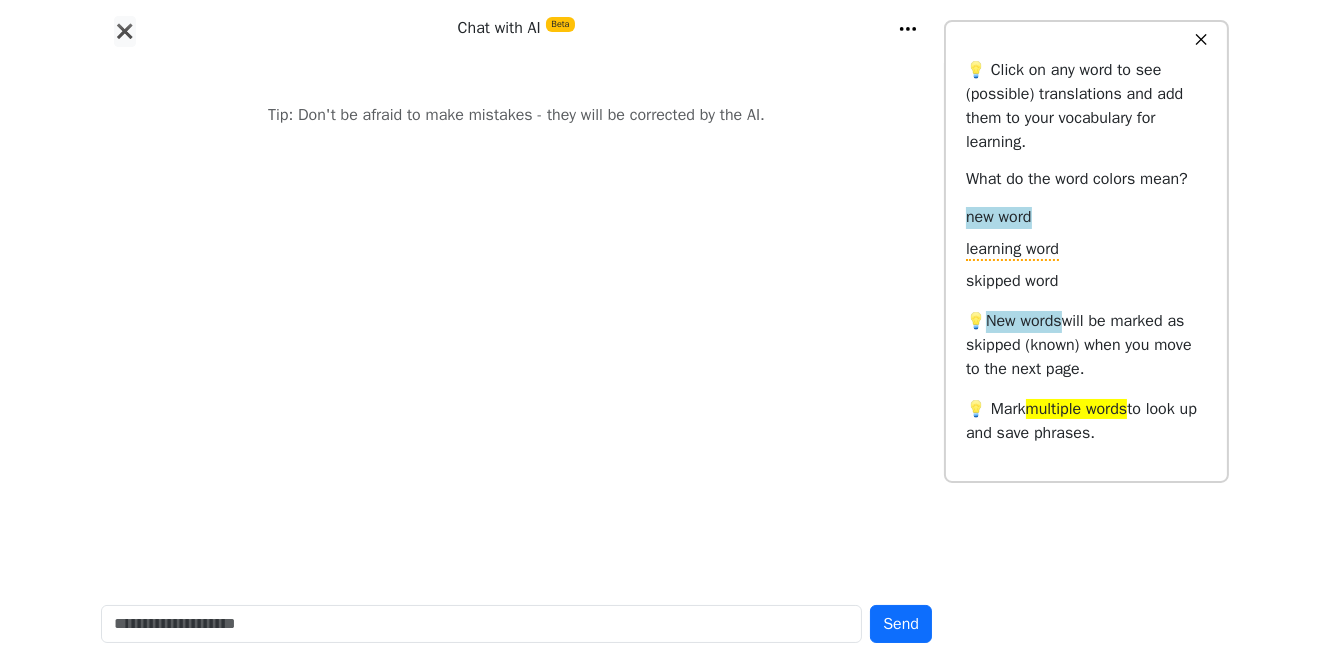 scroll, scrollTop: 0, scrollLeft: 0, axis: both 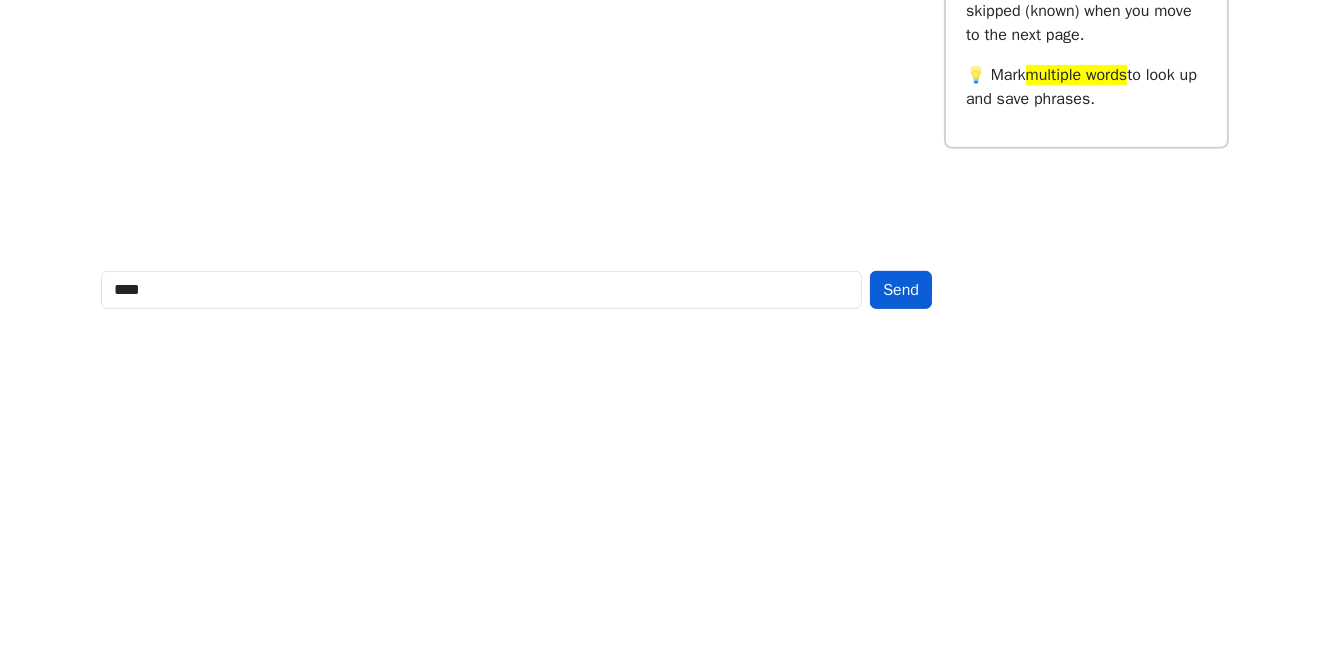 type on "****" 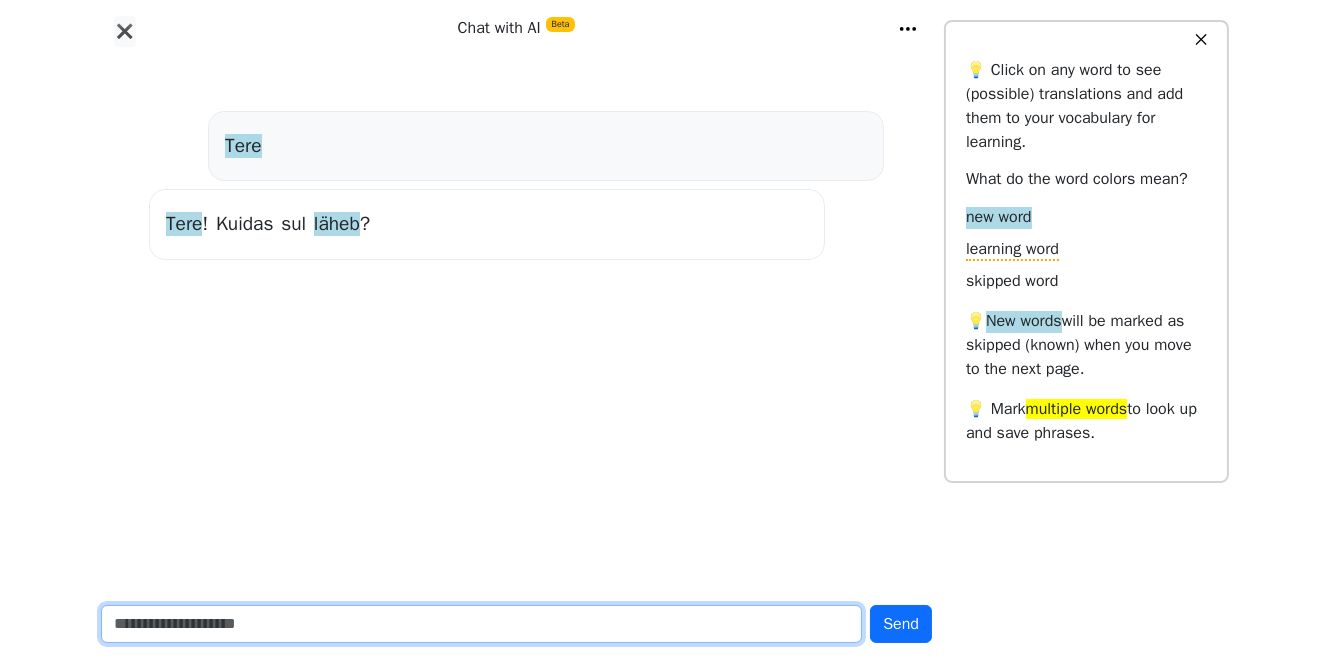 click at bounding box center (481, 624) 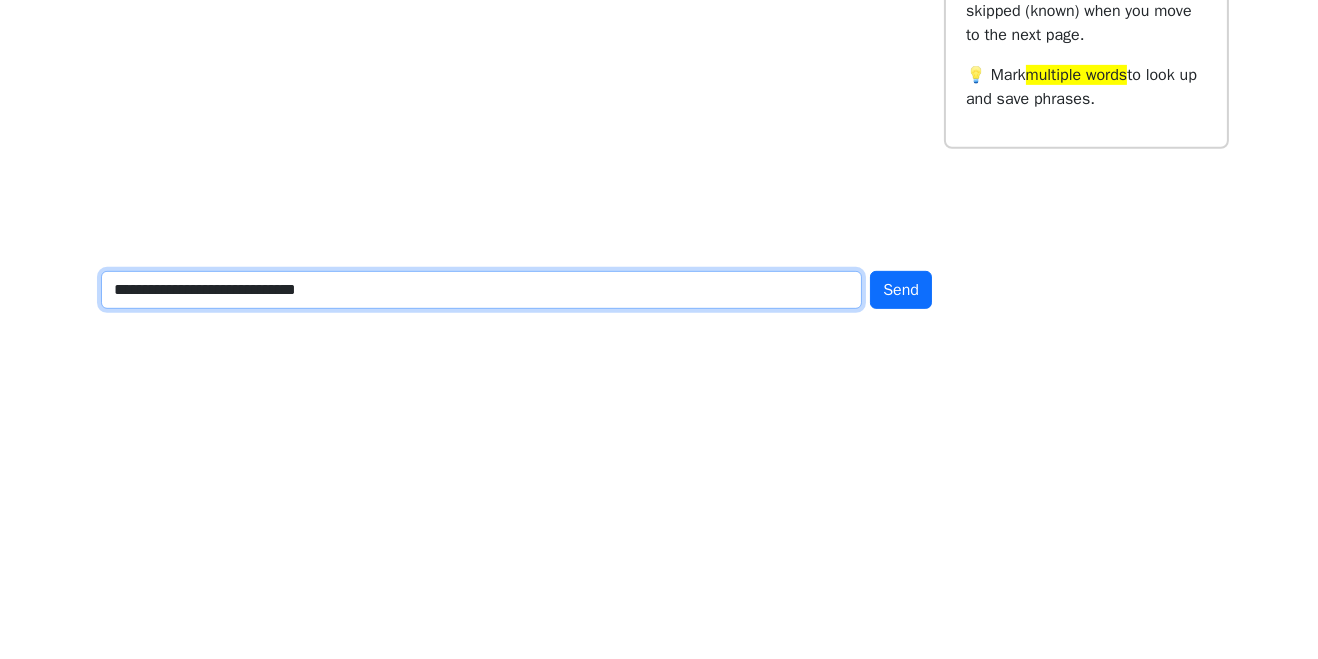 type on "**********" 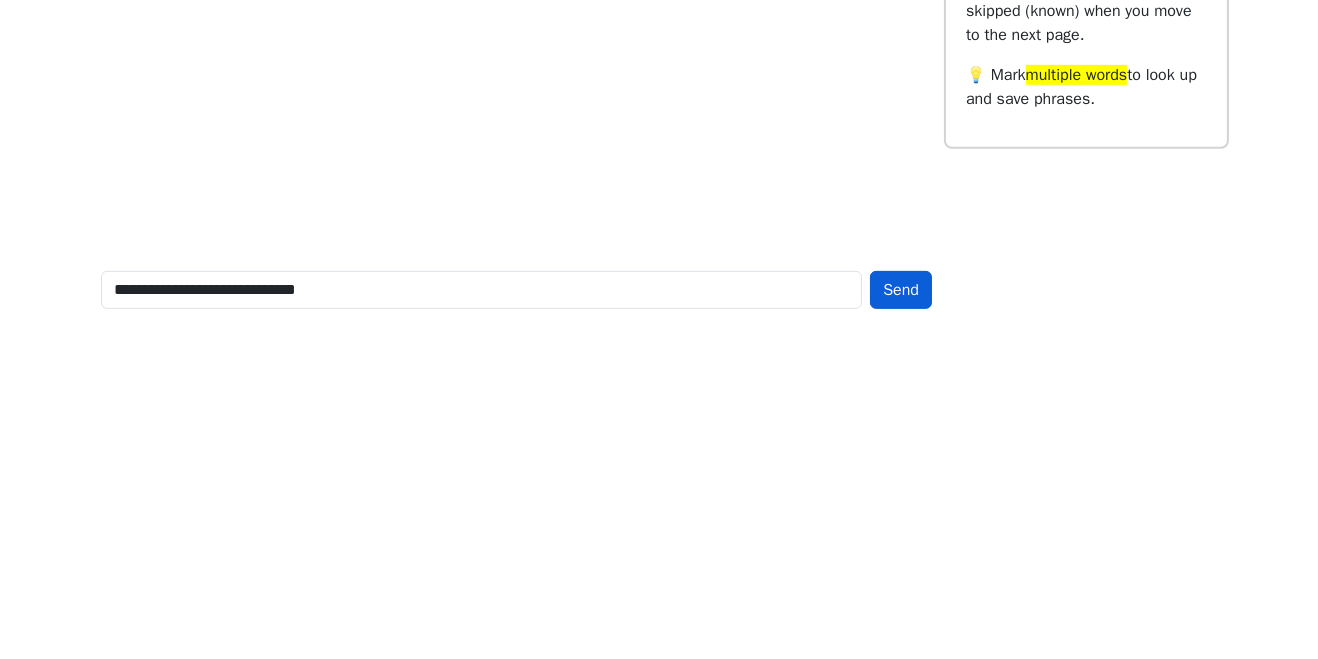 click on "Send" at bounding box center [901, 624] 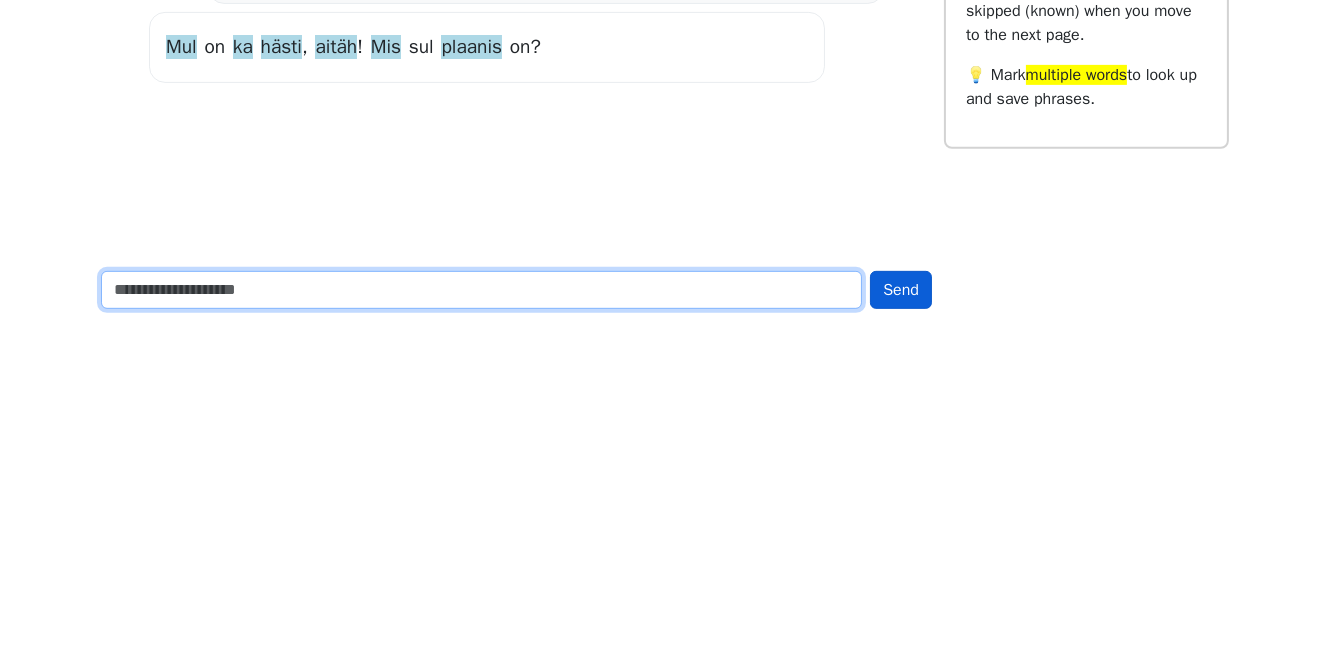 type on "*" 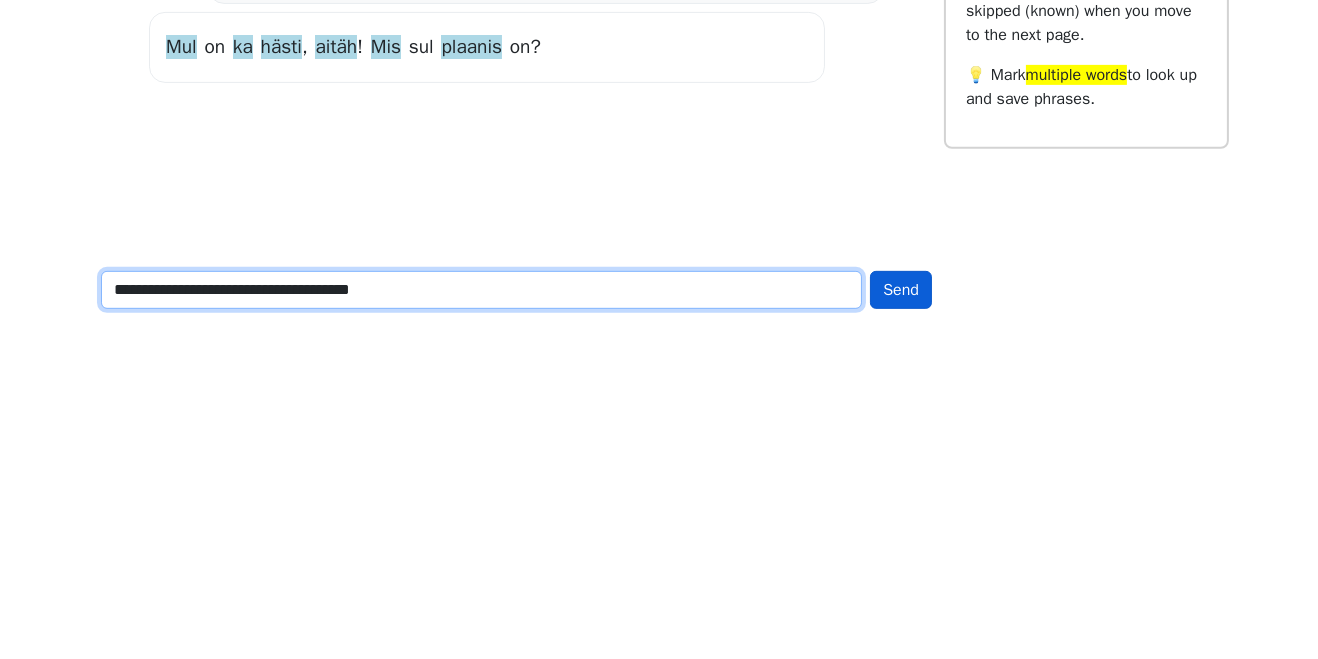 type on "**********" 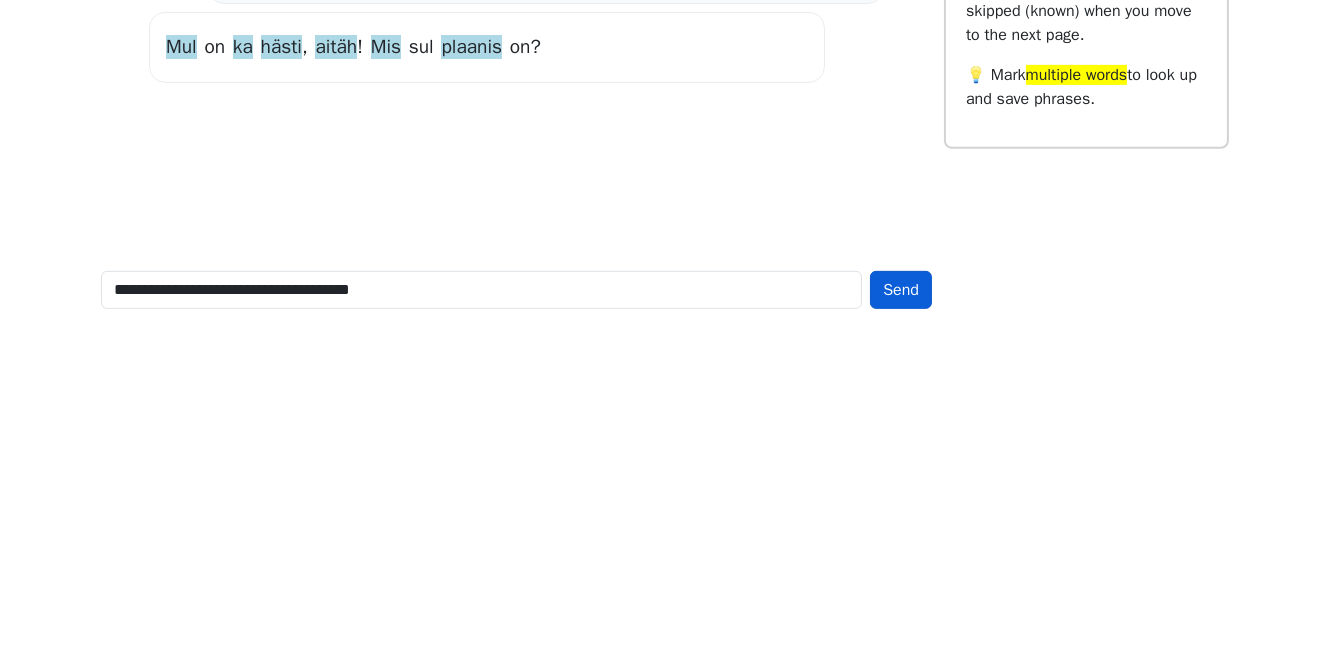 click on "Send" at bounding box center (901, 624) 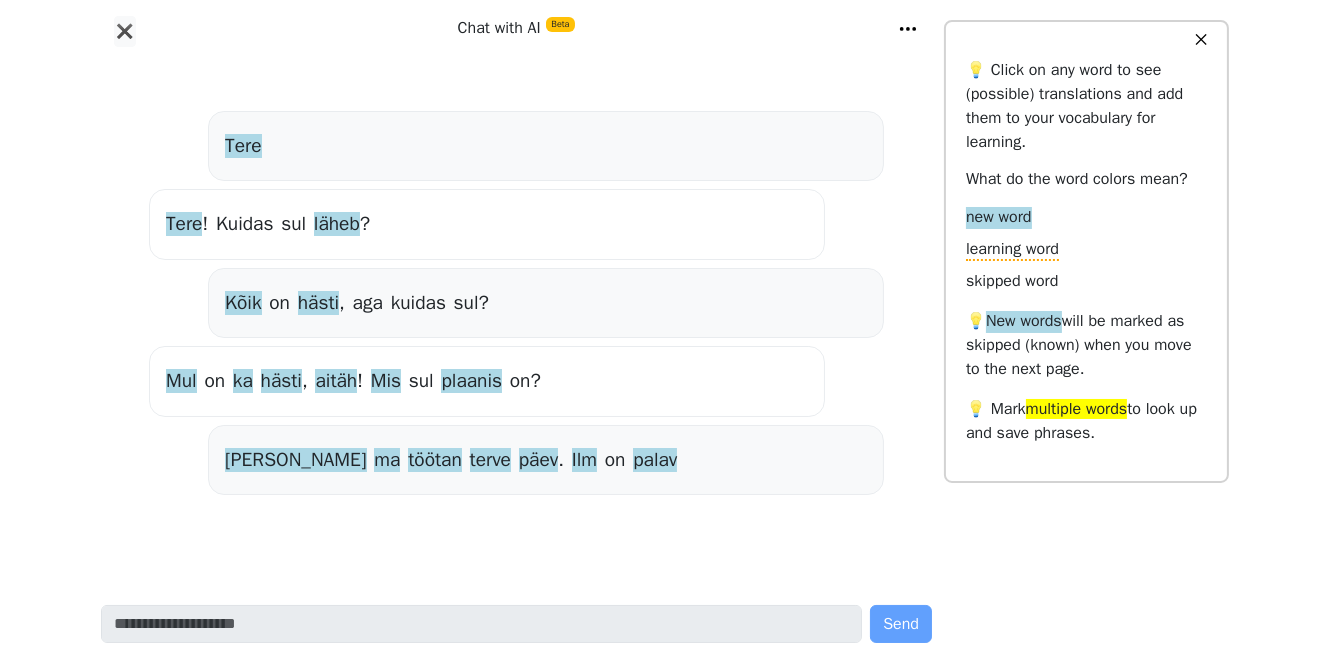 click on "palav" at bounding box center (655, 461) 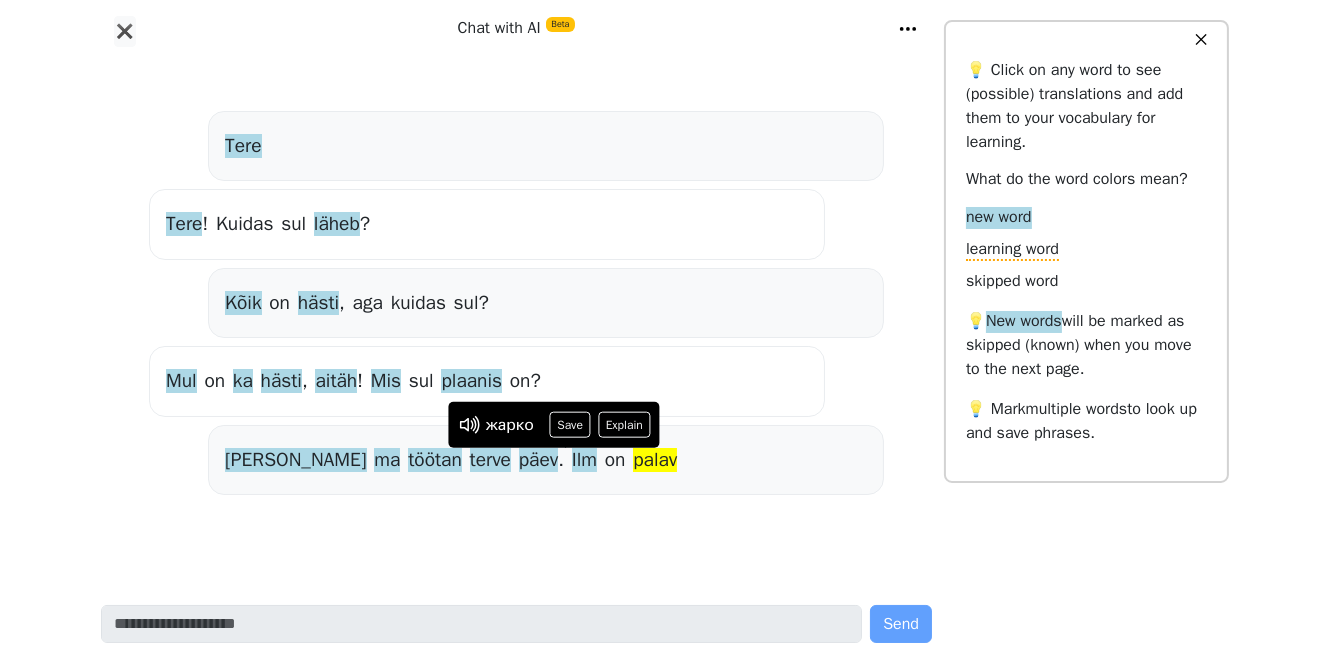 click on "Tere Tere !   Kuidas   sul   läheb ? Kõik   on   hästi ,   aga   kuidas   sul ? Mul   on   [PERSON_NAME] ,   aitäh !   Mis   sul   plaanis   on ? [PERSON_NAME]   ma   töötan   terve   päev .   Ilm   on   palav" at bounding box center [516, 326] 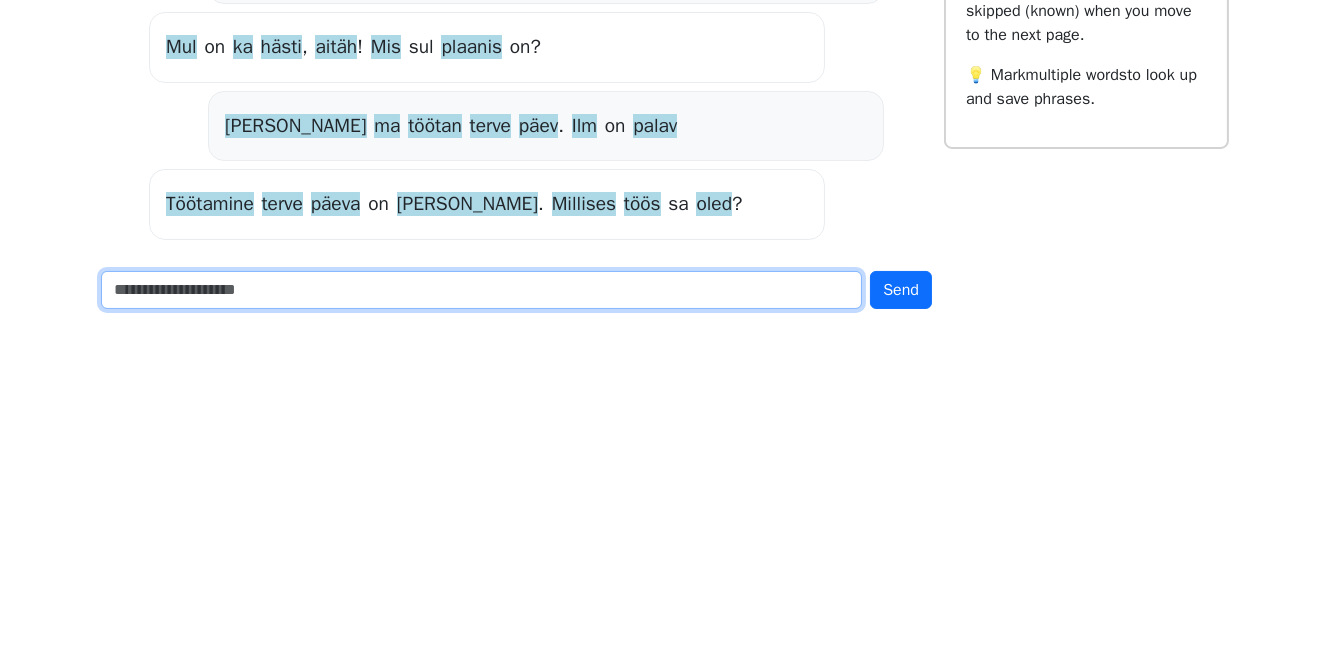 type on "*" 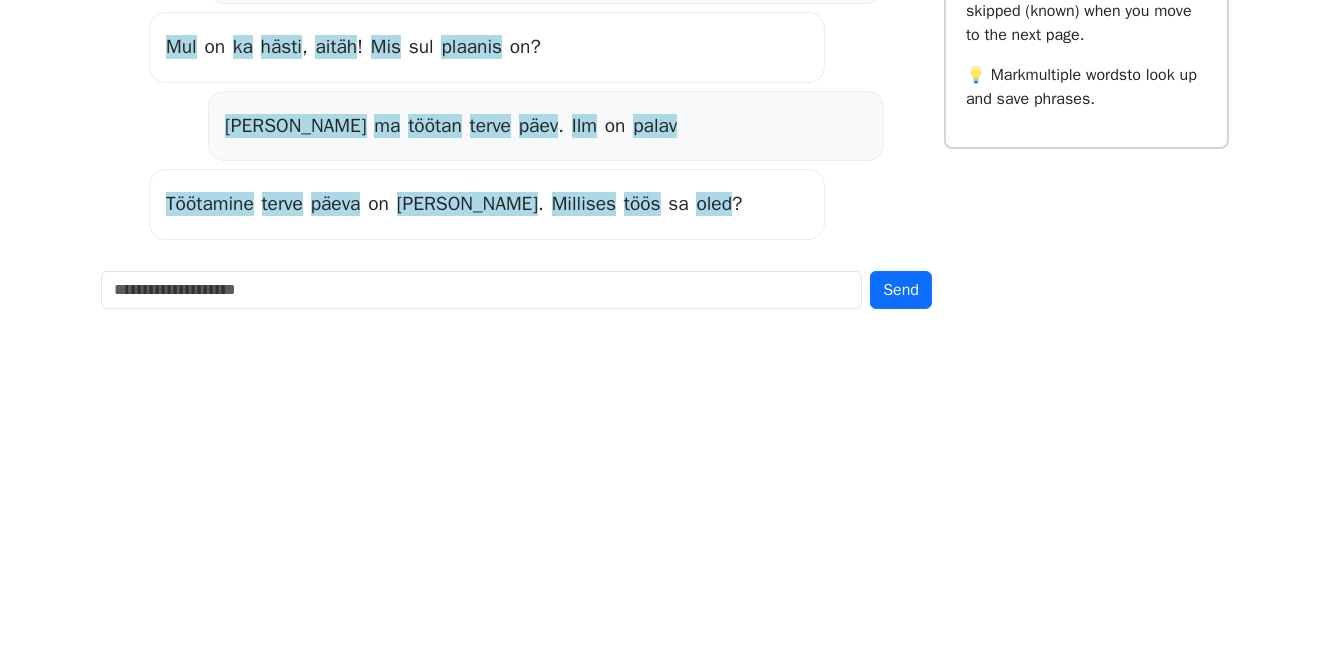 click on "Millises" at bounding box center [584, 539] 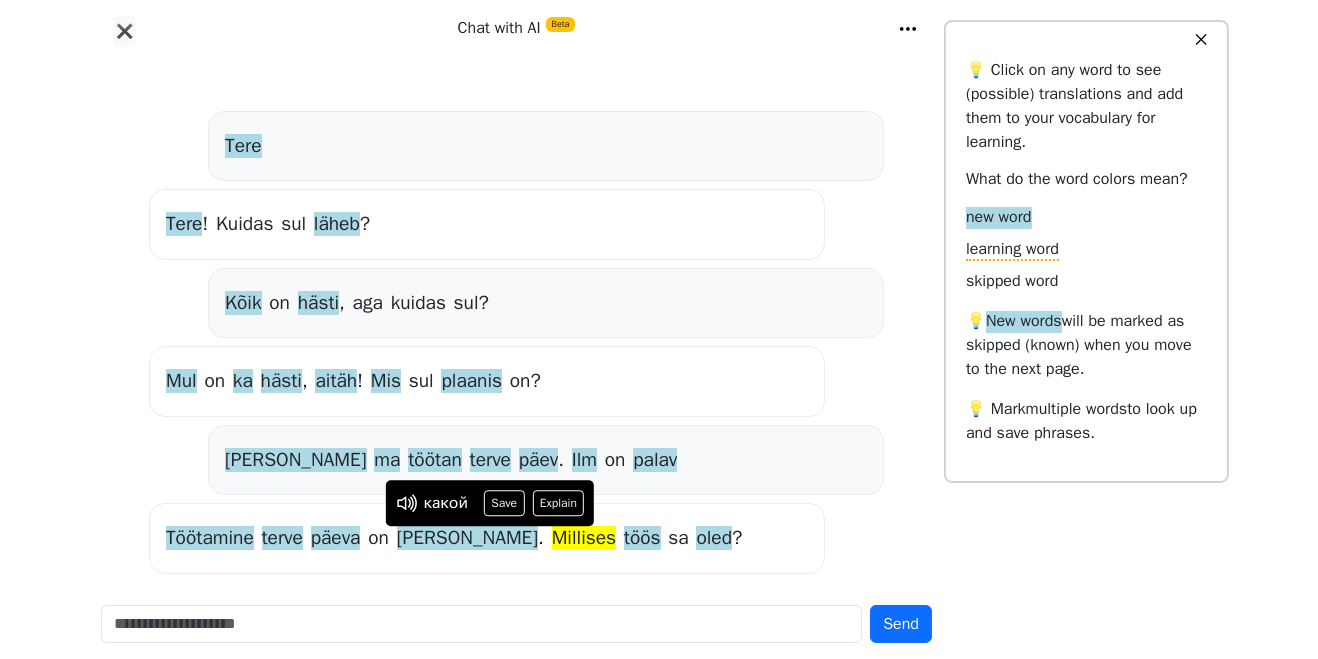click on "töös" at bounding box center [642, 539] 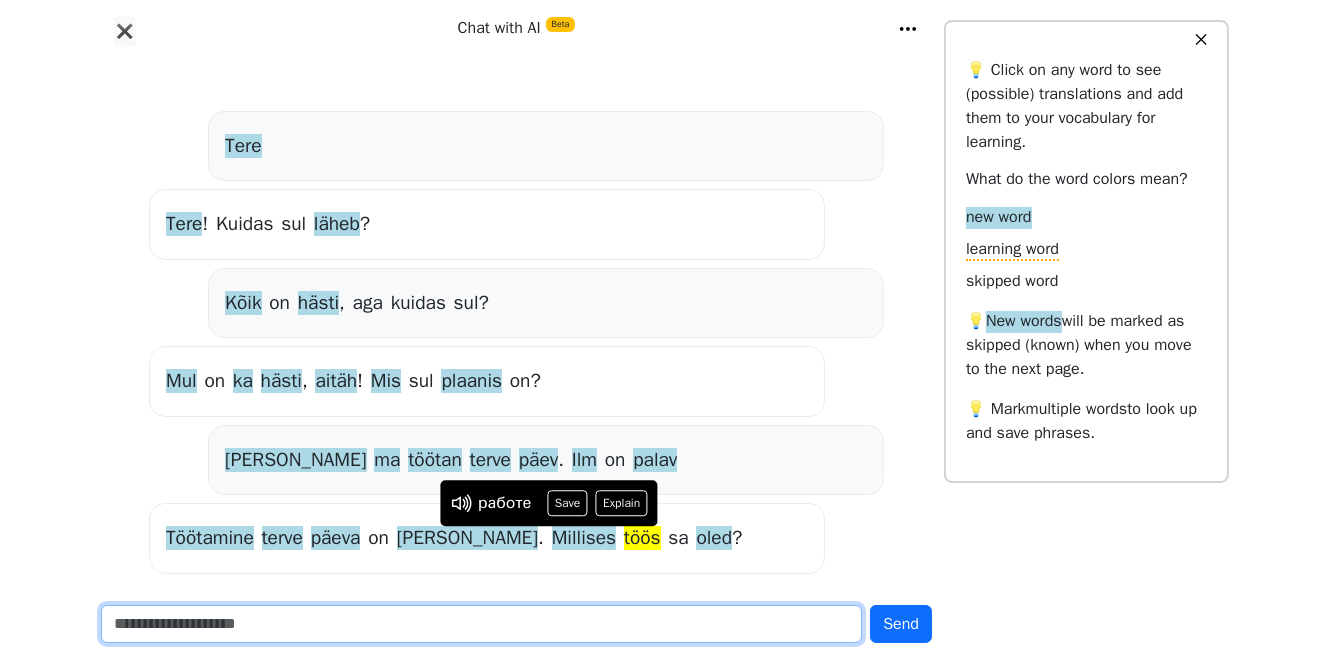 click at bounding box center (481, 624) 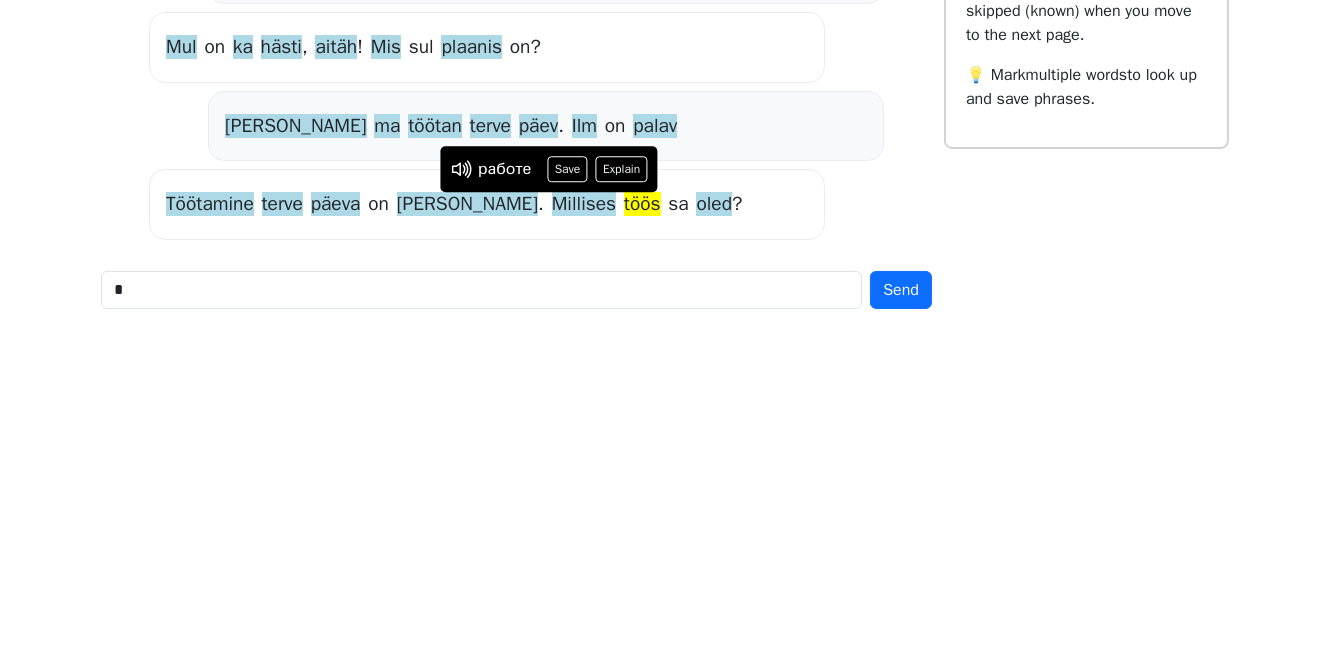 click on "Töötamine   terve   päeva   on   [PERSON_NAME] .   [PERSON_NAME]   töös   sa   oled ?" at bounding box center (487, 538) 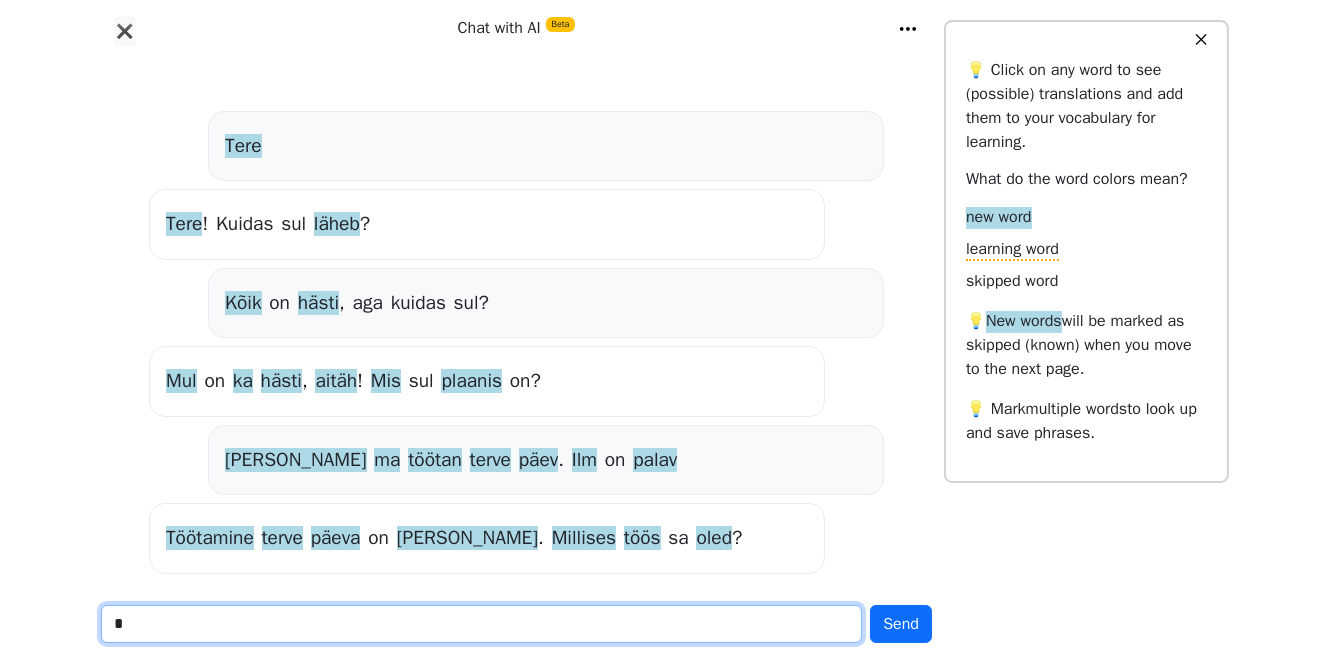 click on "*" at bounding box center (481, 624) 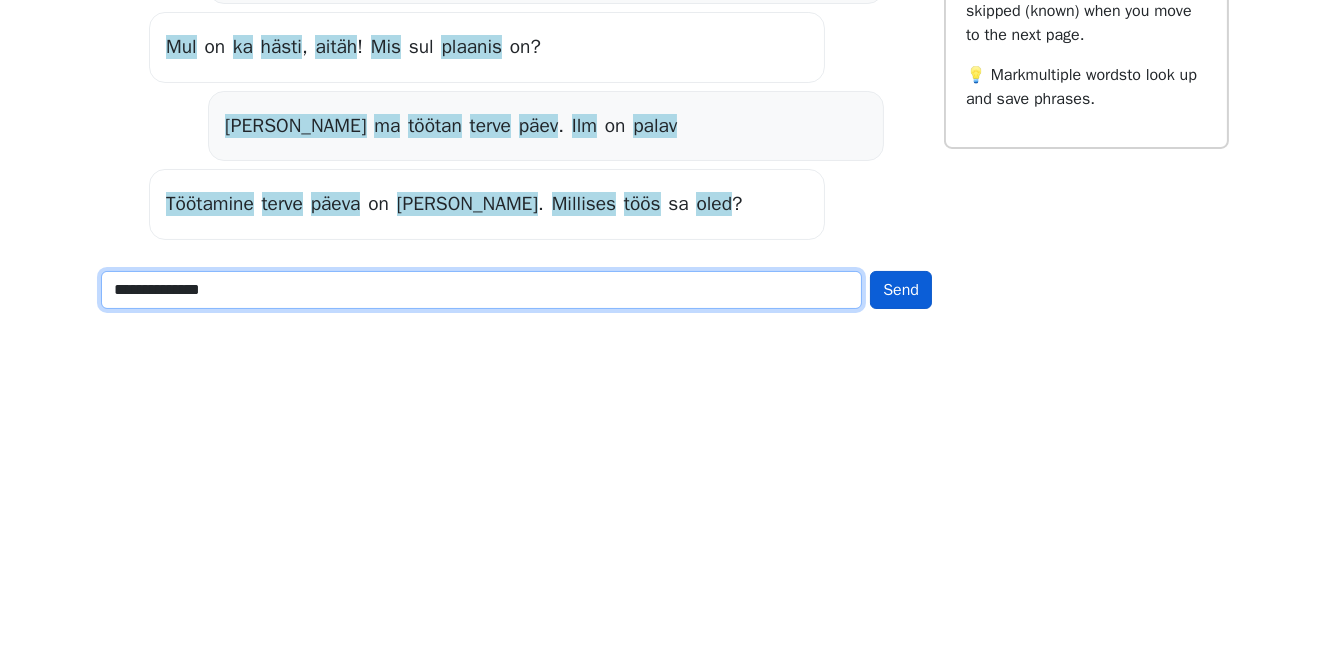 type on "**********" 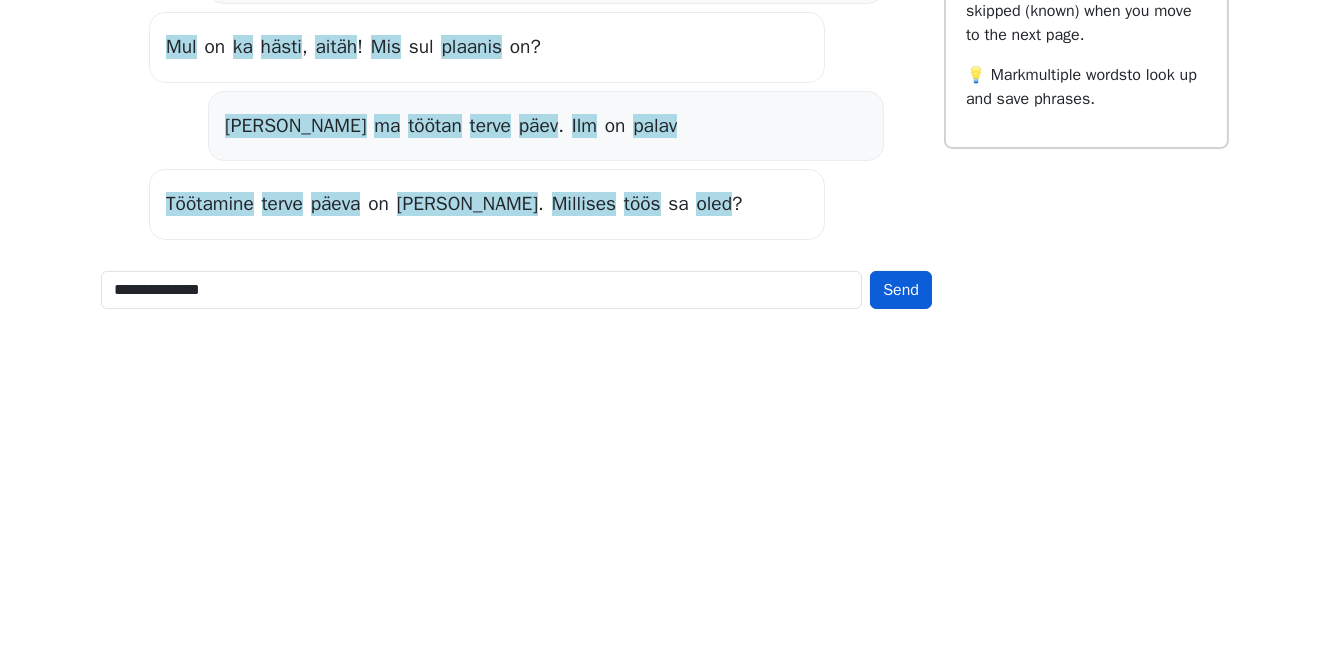 click on "Send" at bounding box center [901, 624] 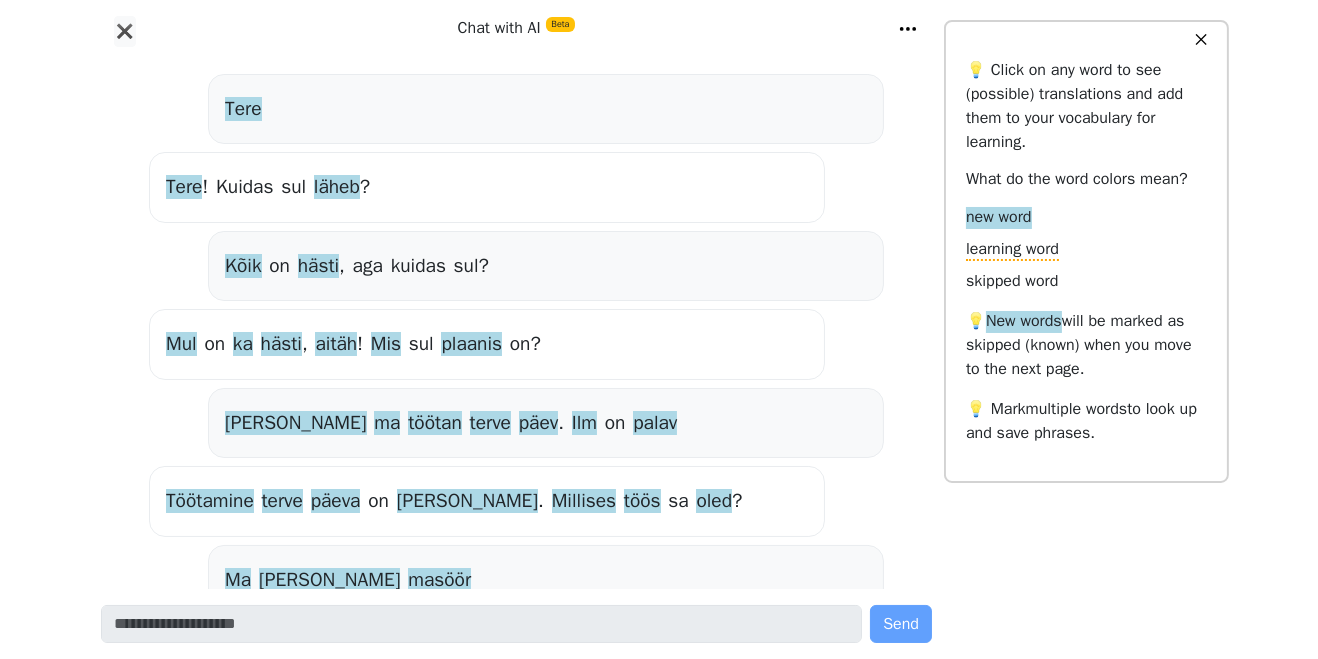 scroll, scrollTop: 56, scrollLeft: 0, axis: vertical 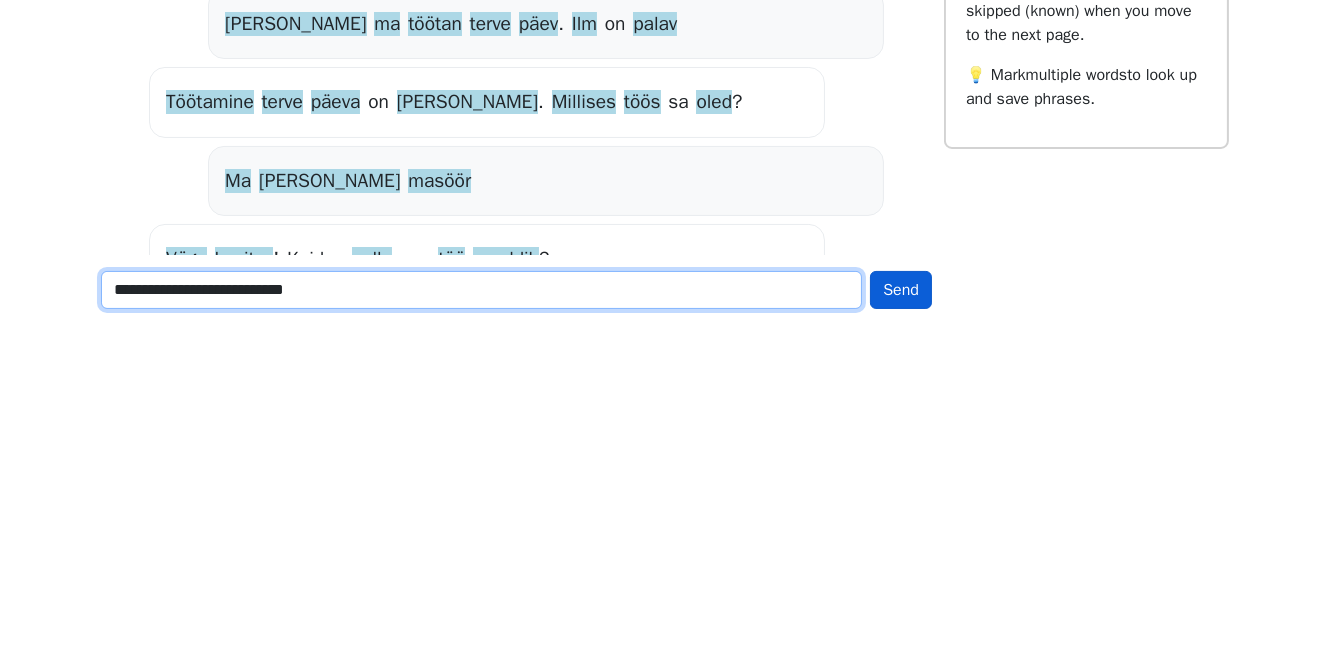 type on "**********" 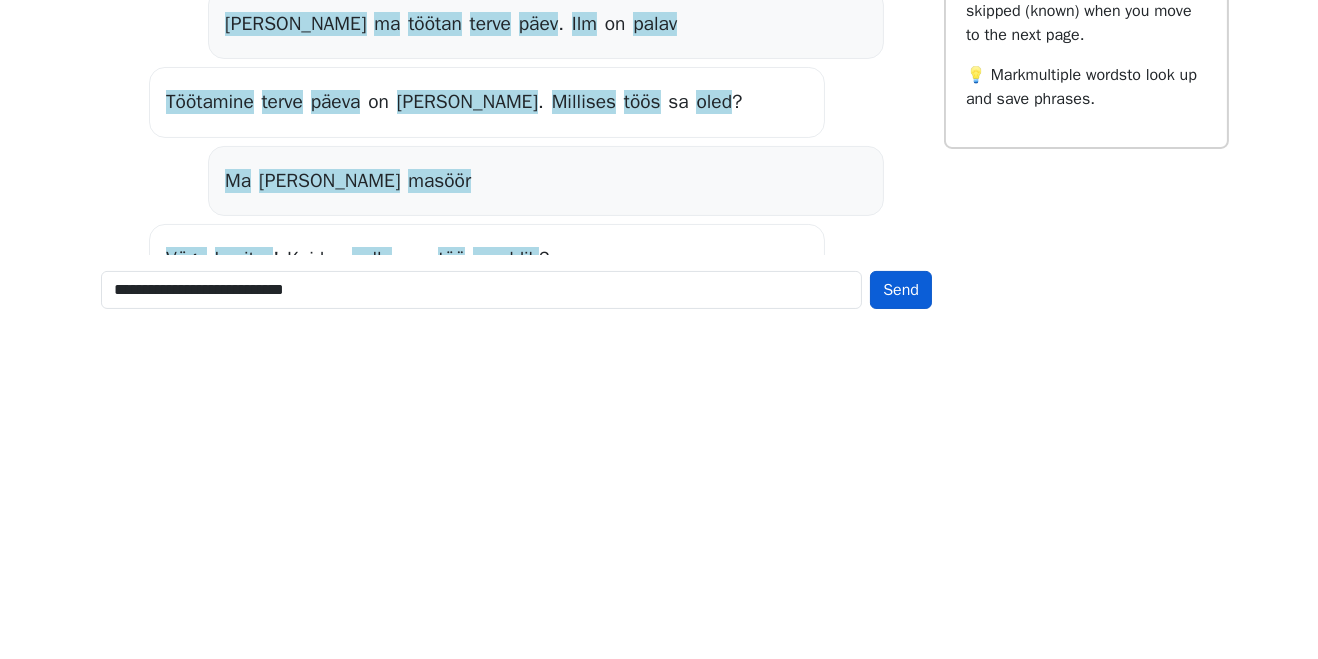 click on "Send" at bounding box center (901, 624) 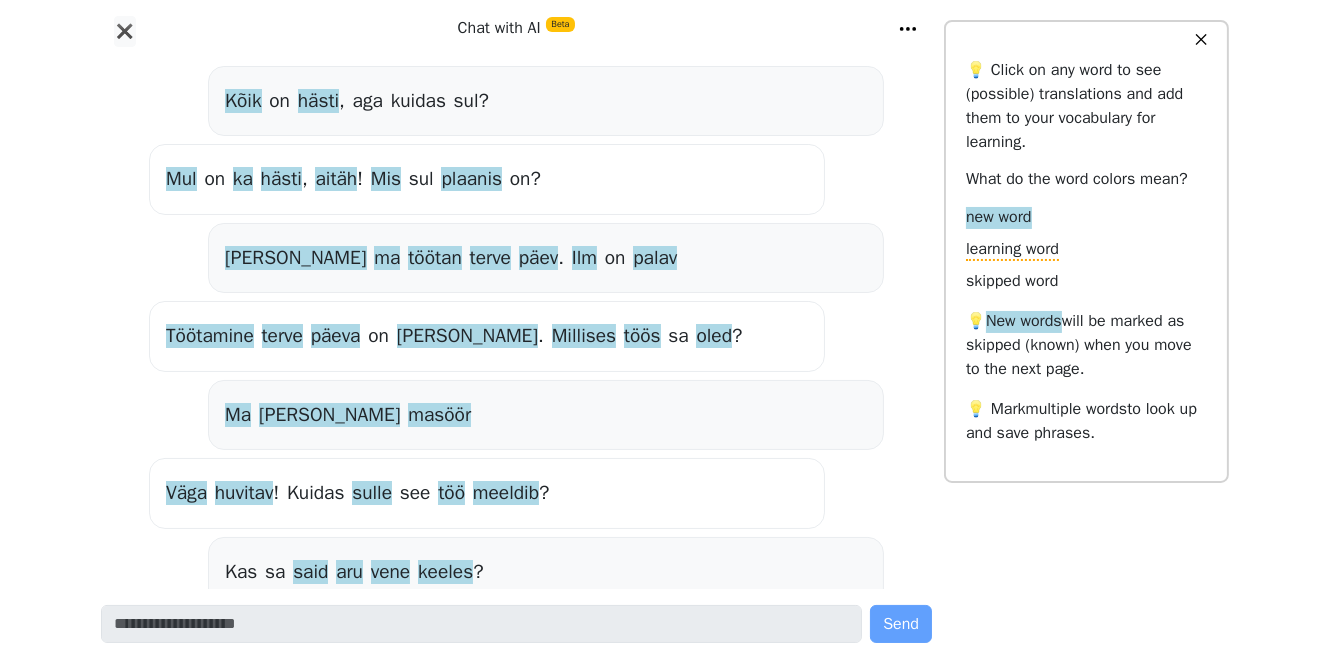 scroll, scrollTop: 212, scrollLeft: 0, axis: vertical 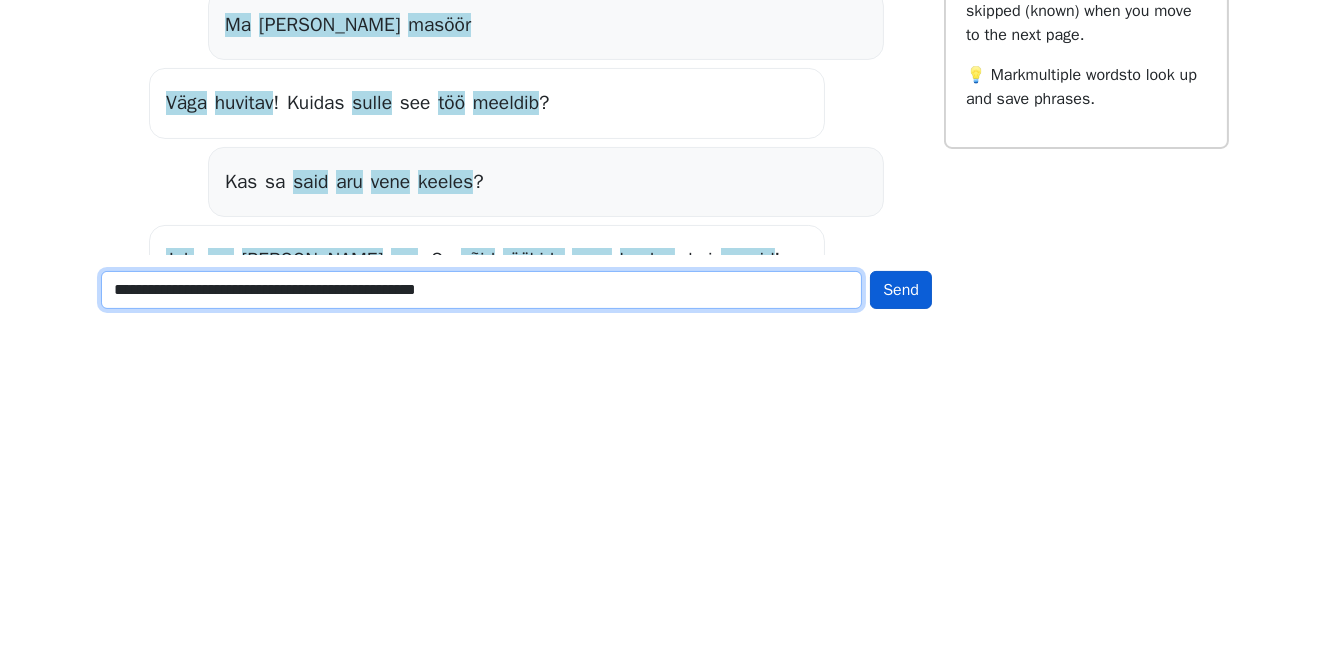 type on "**********" 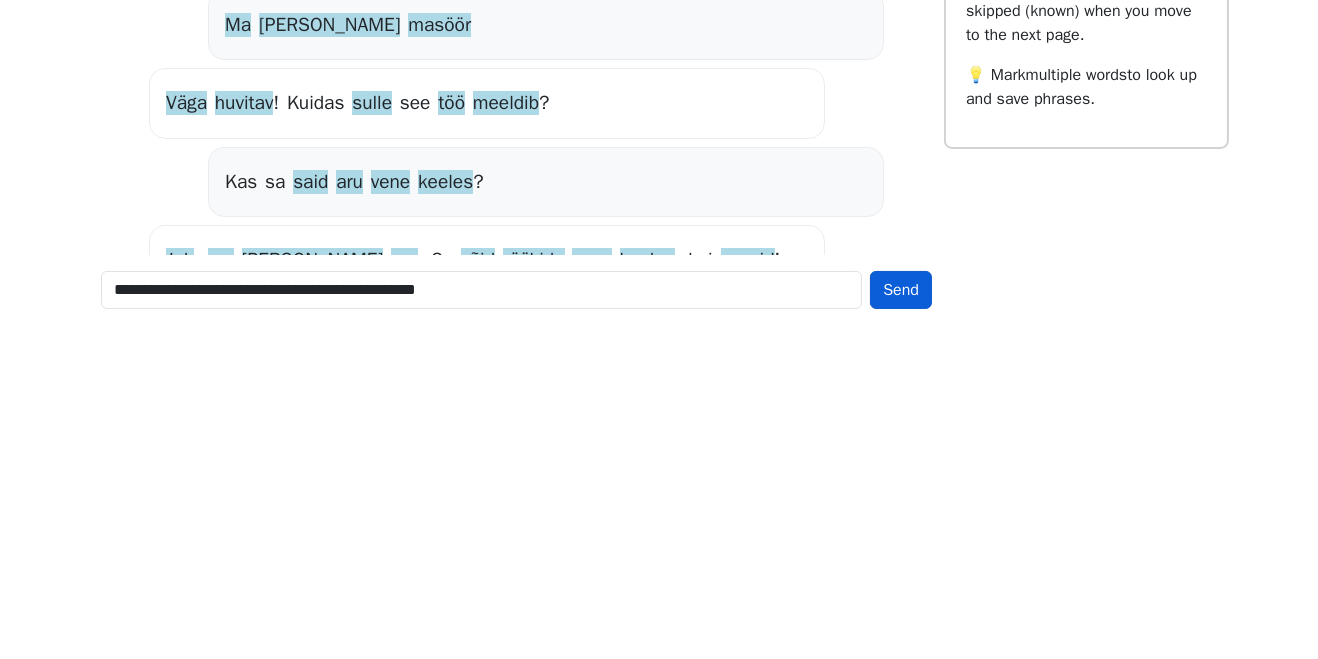 click on "Send" at bounding box center (901, 624) 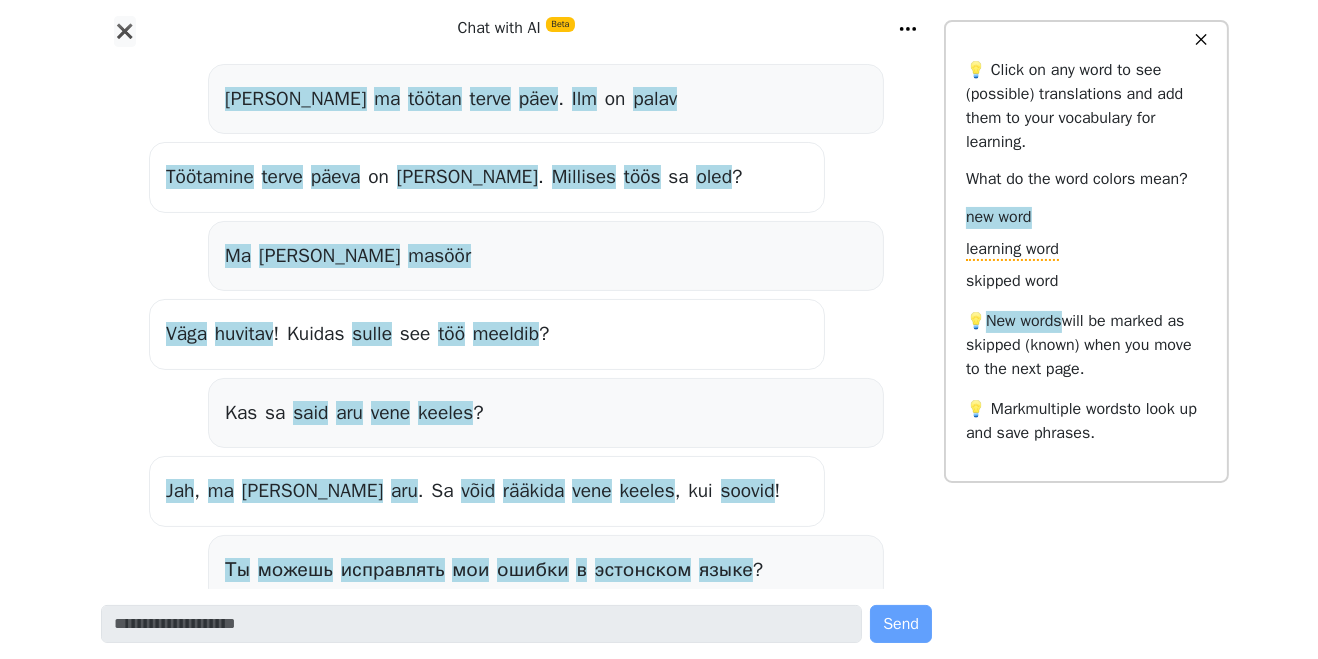scroll, scrollTop: 369, scrollLeft: 0, axis: vertical 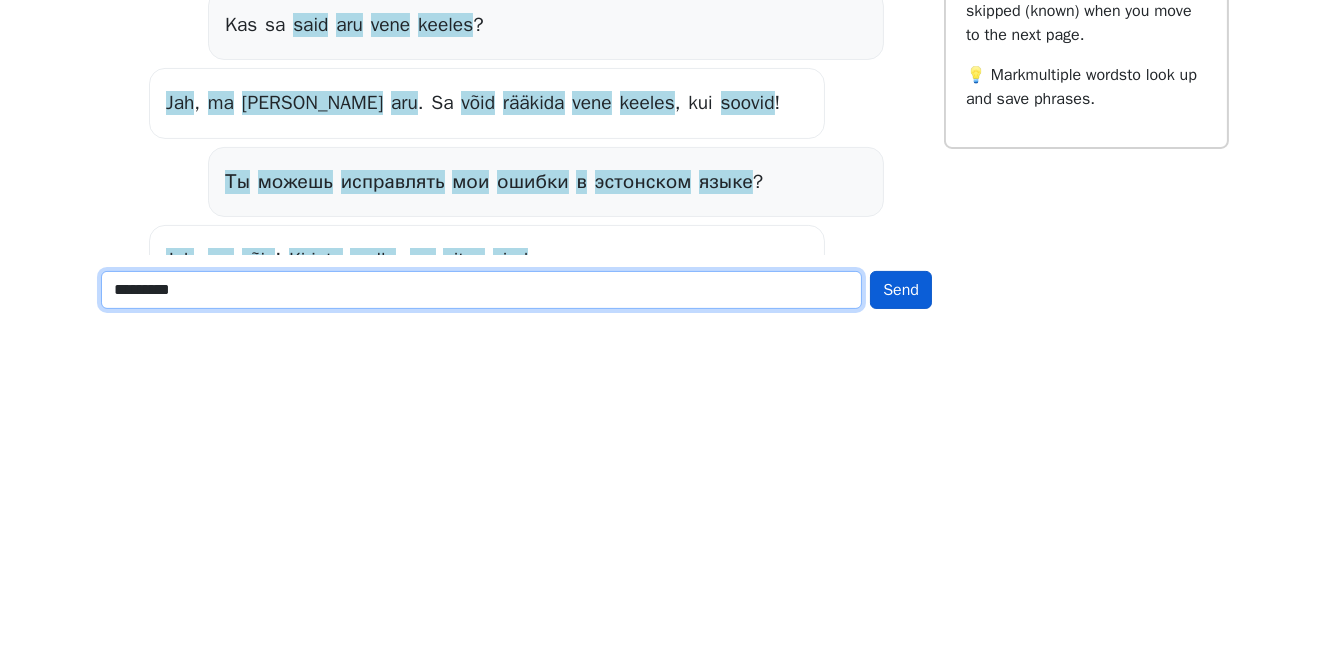 type on "*********" 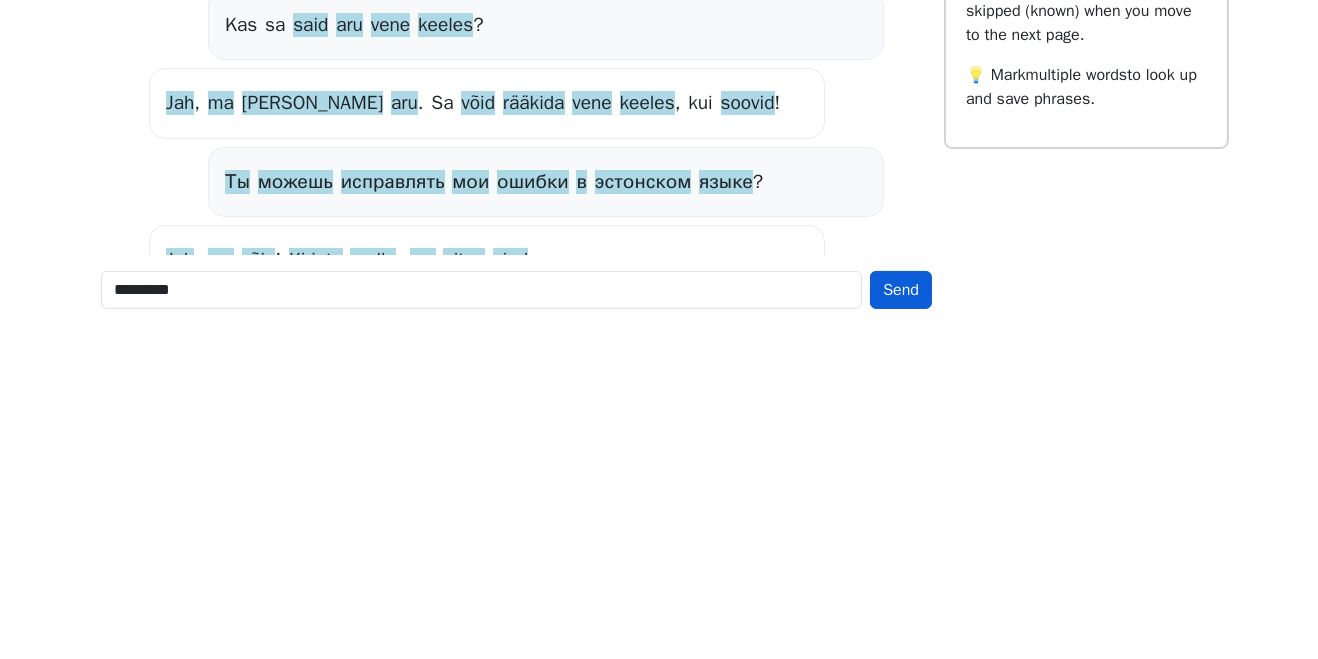 click on "Send" at bounding box center (901, 624) 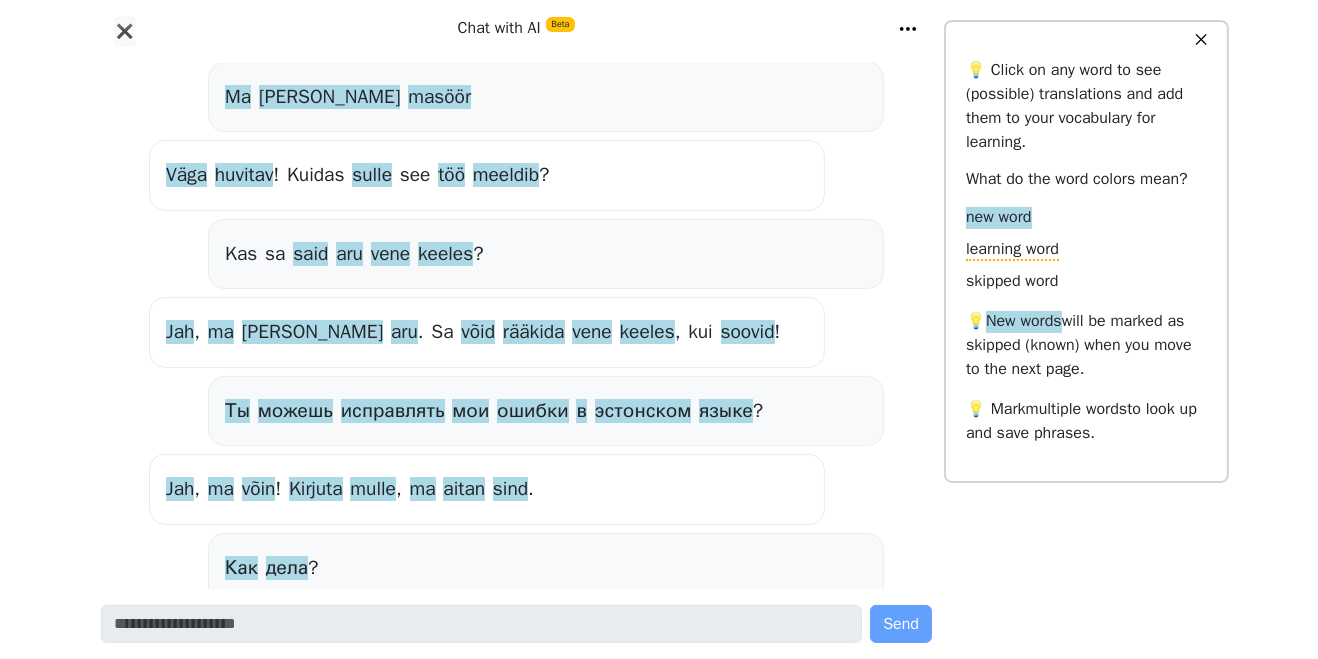 scroll, scrollTop: 526, scrollLeft: 0, axis: vertical 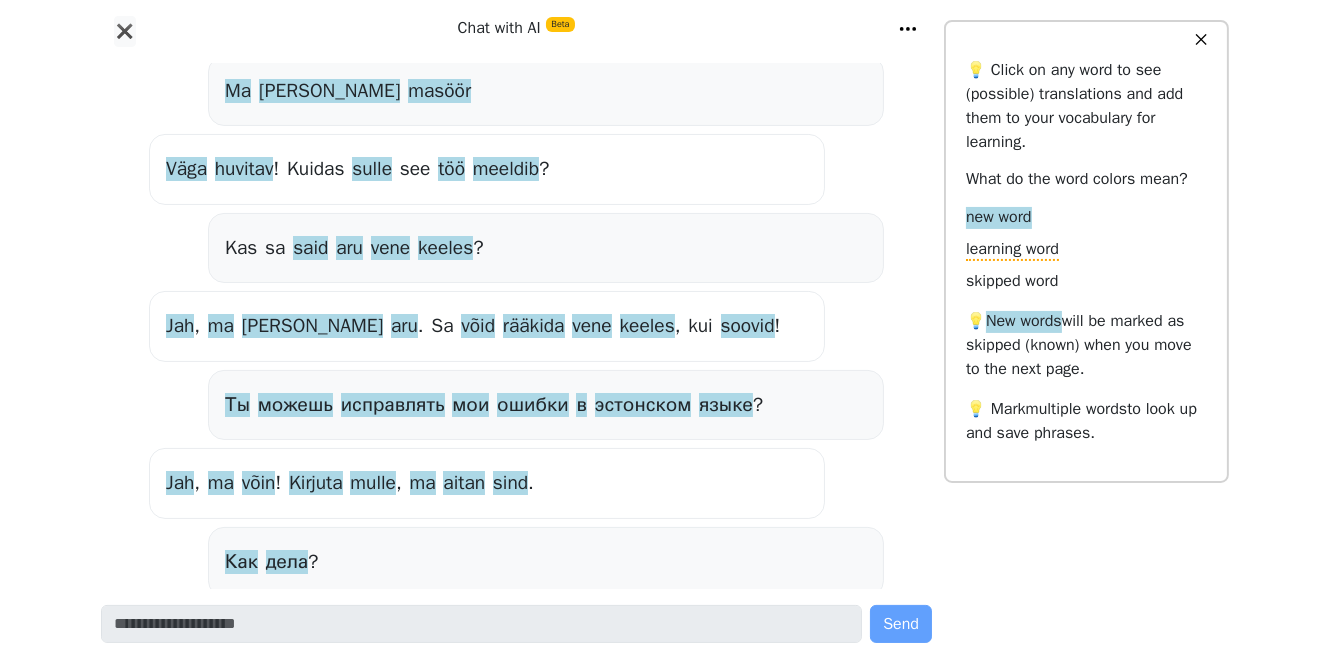 click 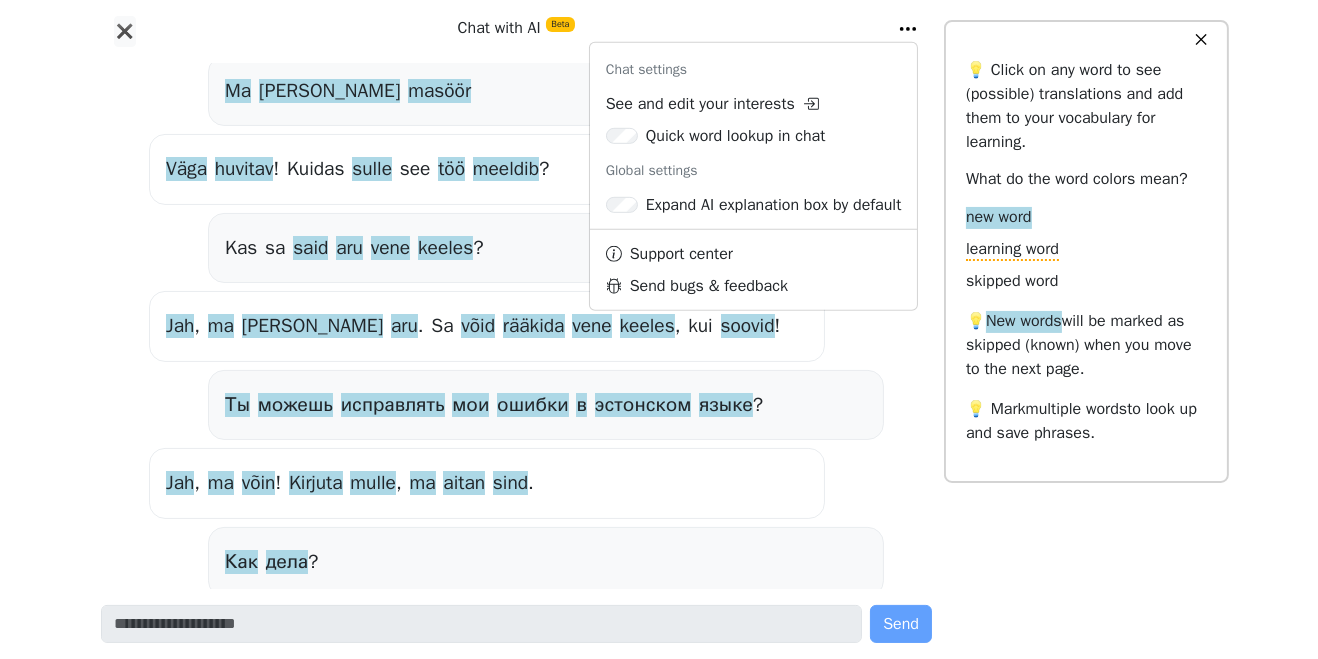click on "✖ Chat with AI   Beta Chat settings See and edit your interests   Quick word lookup in chat Global settings Expand AI explanation box by default   Support center   Send bugs & feedback Tere Tere !   Kuidas   sul   läheb ? Kõik   on   hästi ,   aga   kuidas   sul ? Mul   on   [PERSON_NAME] ,   aitäh !   Mis   sul   plaanis   on ? [PERSON_NAME]   ma   töötan   terve   päev .   Ilm   on   palav Töötamine   terve   päeva   on   [PERSON_NAME] .   [PERSON_NAME]   töös   sa   oled ? Ma   [PERSON_NAME]   masöör Väga   huvitav !   Kuidas   sulle   see   töö   meeldib ? Kas   sa   said   aru   vene   keeles ? Jah ,   ma   [PERSON_NAME]   aru .   Sa   võid   rääkida   vene   keeles ,   kui   soovid ! Ты   можешь   исправлять   мои   ошибки   в   эстонском   языке ? Jah ,   ma   võin !   Kirjuta   mulle ,   ma   aitan   sind . Как   дела ? Send ✕ 💡   Click on any word to see (possible) translations and add them to your vocabulary for learning. What do the word colors mean? new word" at bounding box center [659, 114] 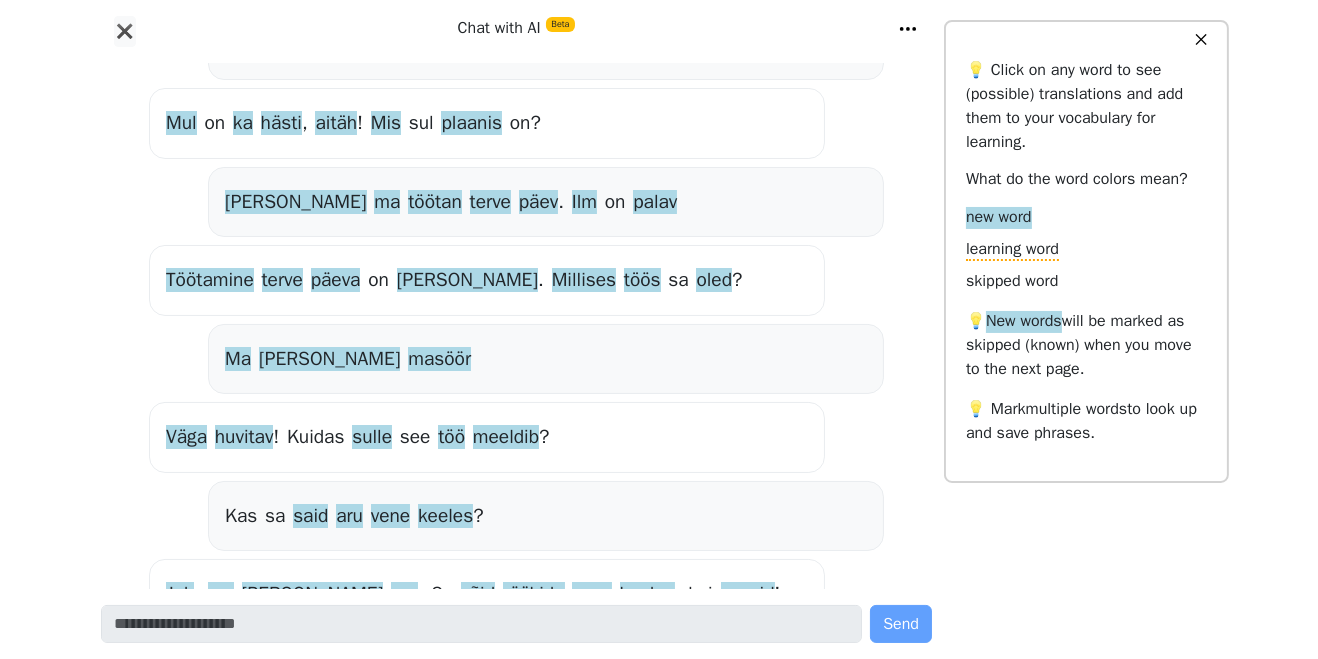 scroll, scrollTop: 0, scrollLeft: 0, axis: both 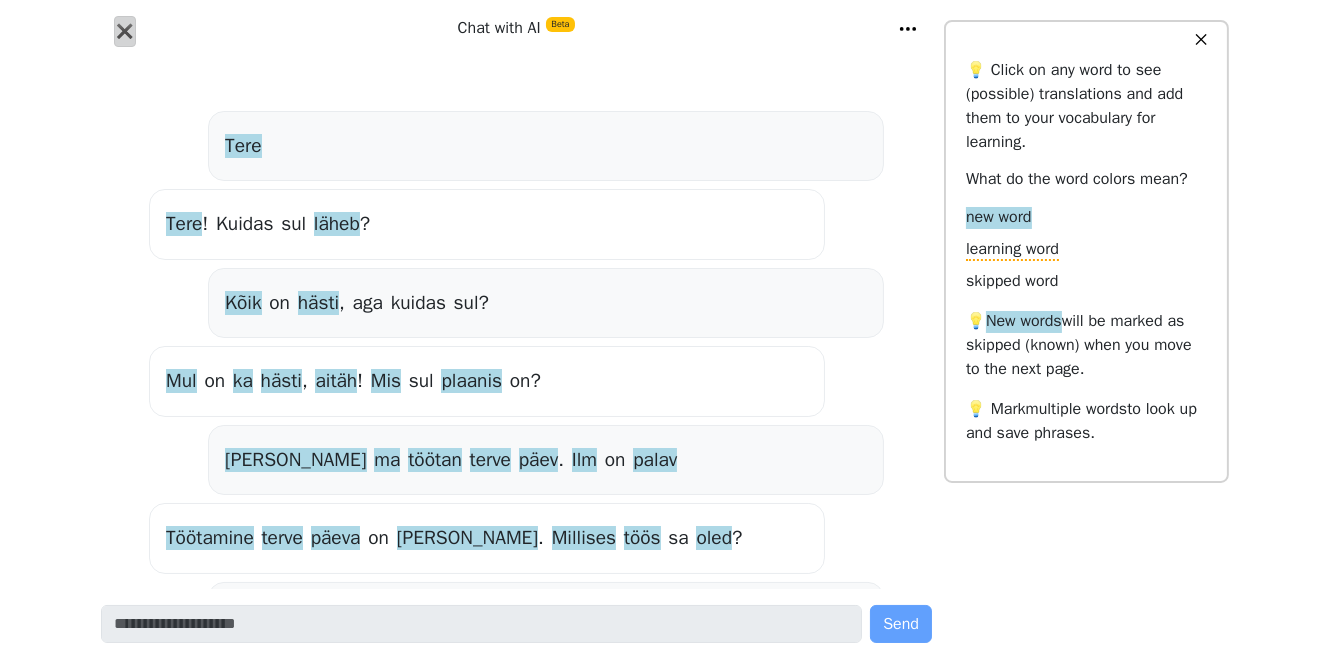 click on "✖" at bounding box center (125, 31) 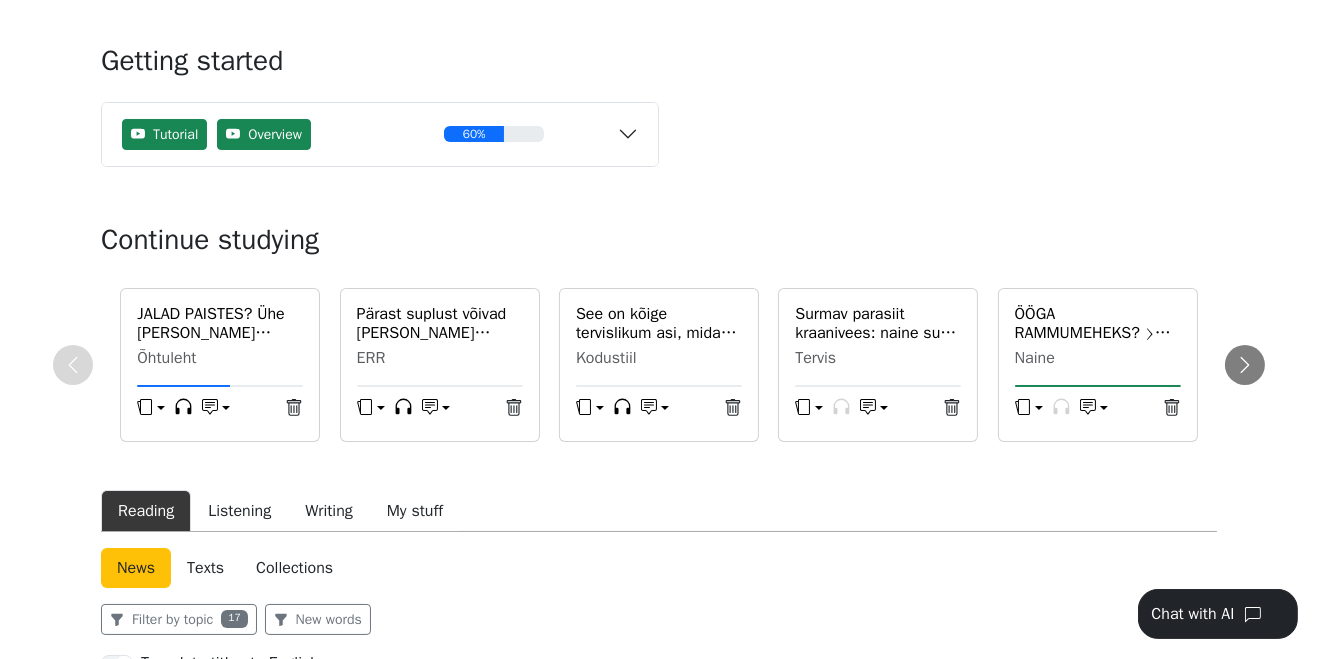 scroll, scrollTop: 140, scrollLeft: 0, axis: vertical 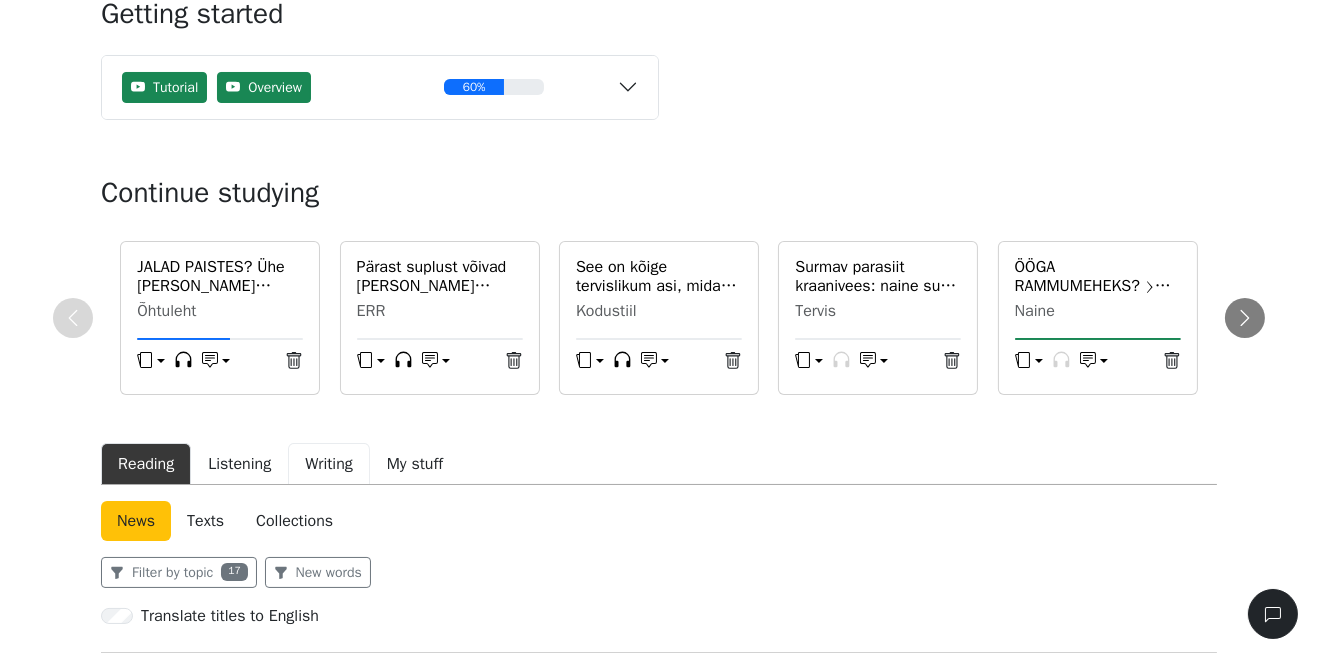 click on "Writing" at bounding box center (329, 464) 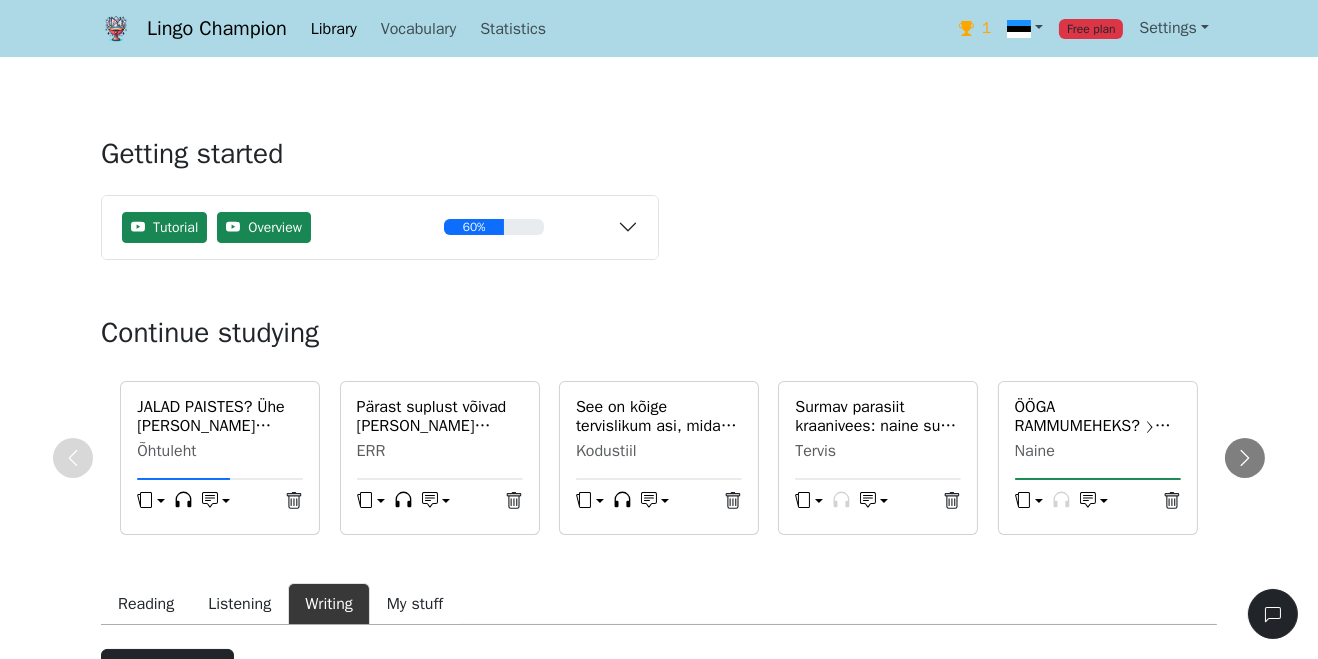 scroll, scrollTop: 95, scrollLeft: 0, axis: vertical 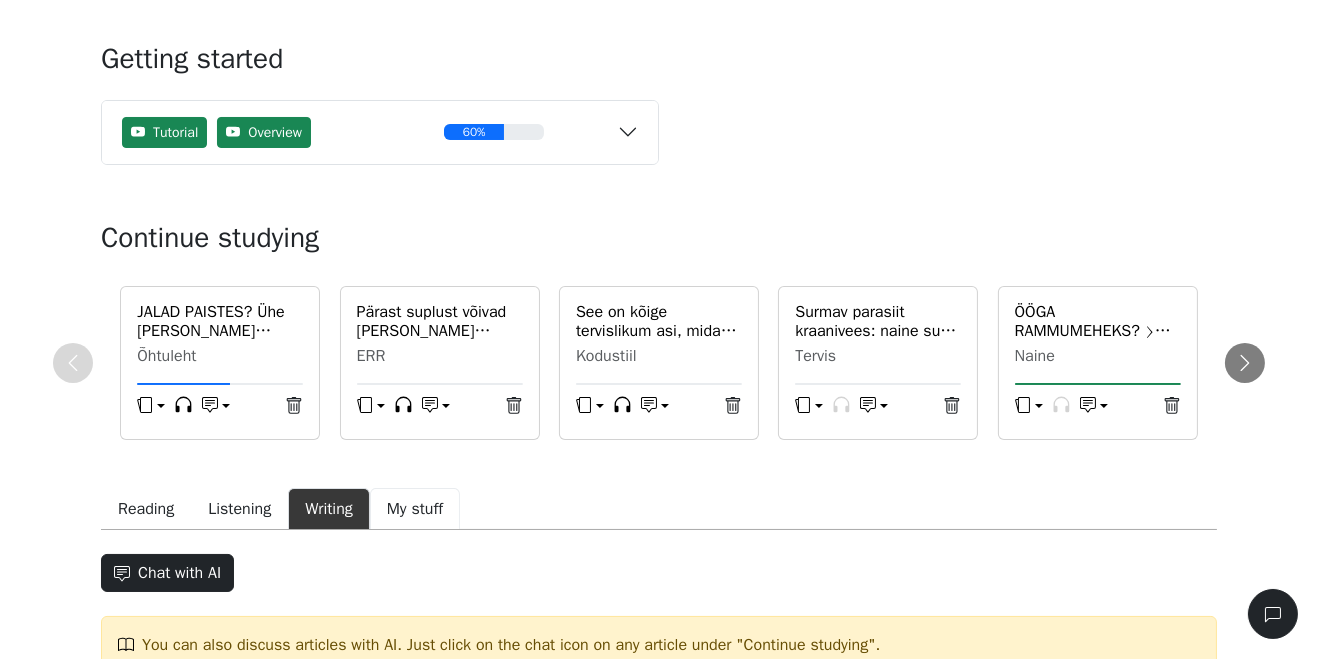 click on "My stuff" at bounding box center (415, 509) 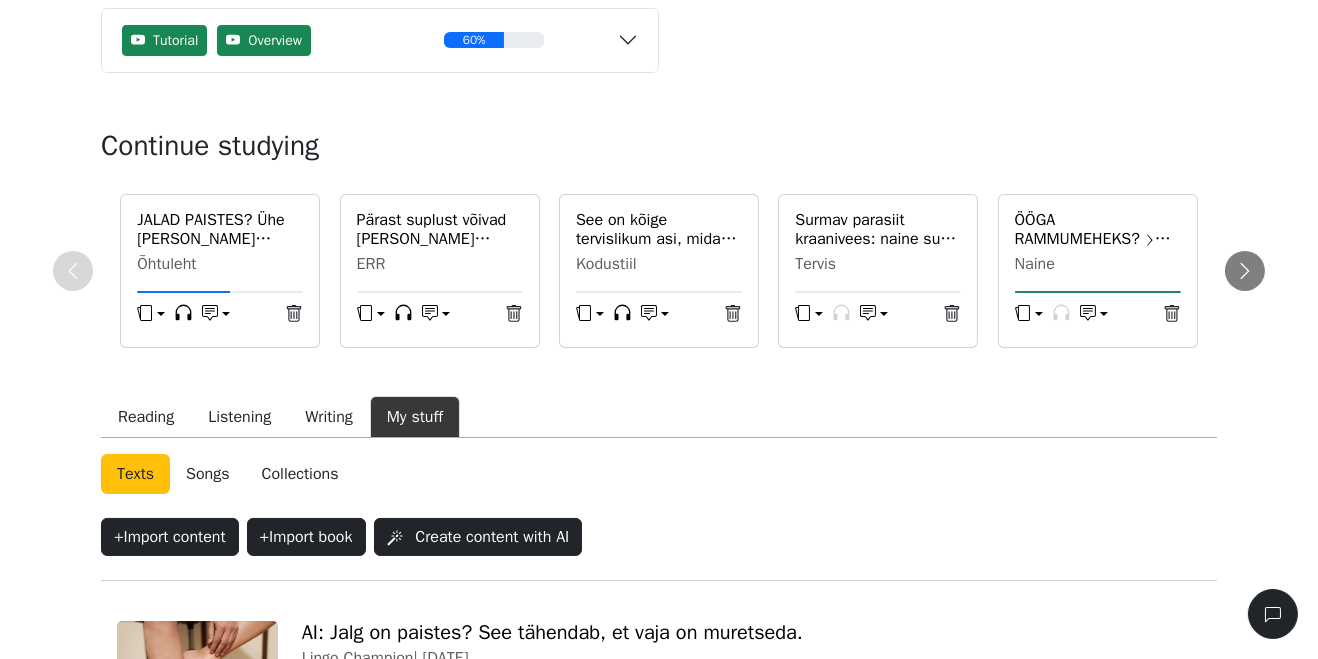 scroll, scrollTop: 324, scrollLeft: 0, axis: vertical 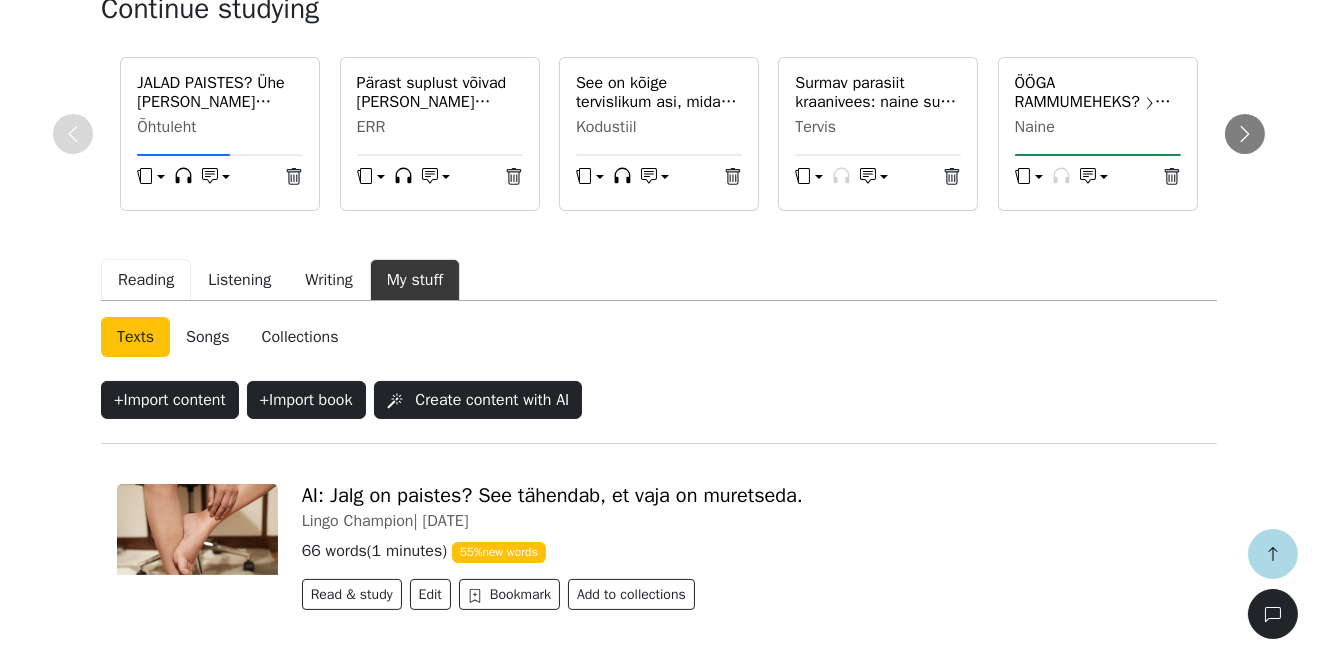 click on "Reading" at bounding box center [146, 280] 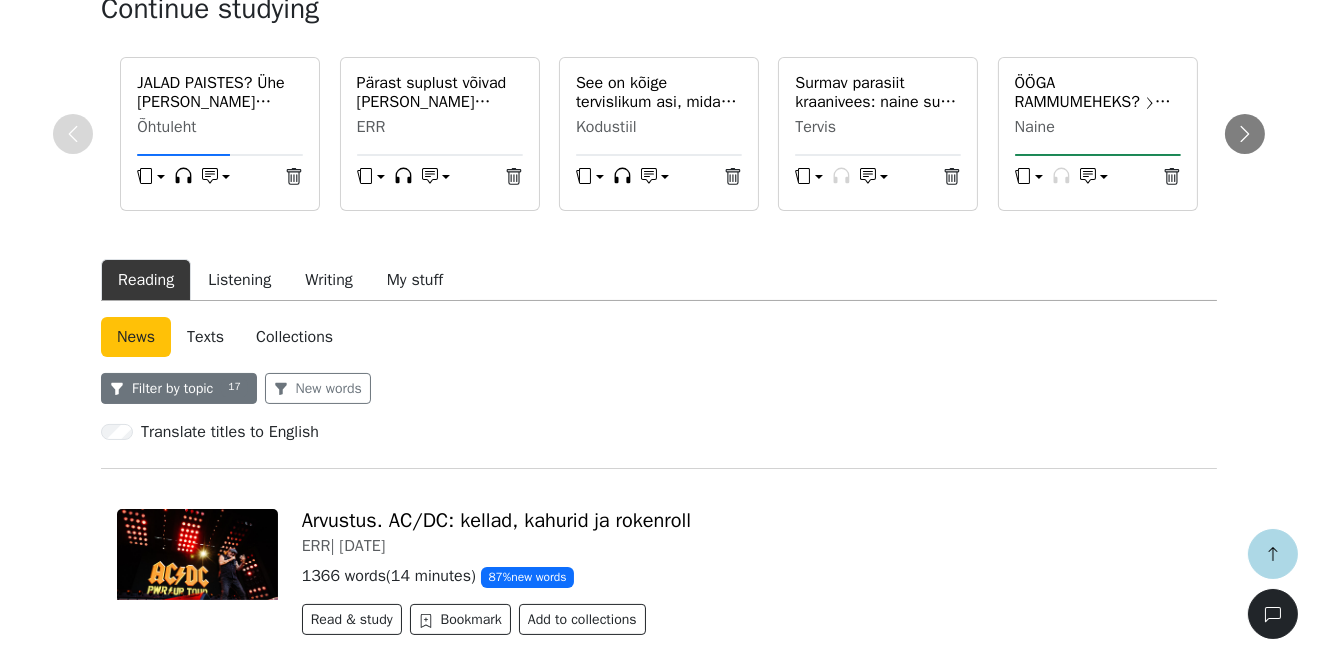 click on "Filter by topic 17" at bounding box center (179, 388) 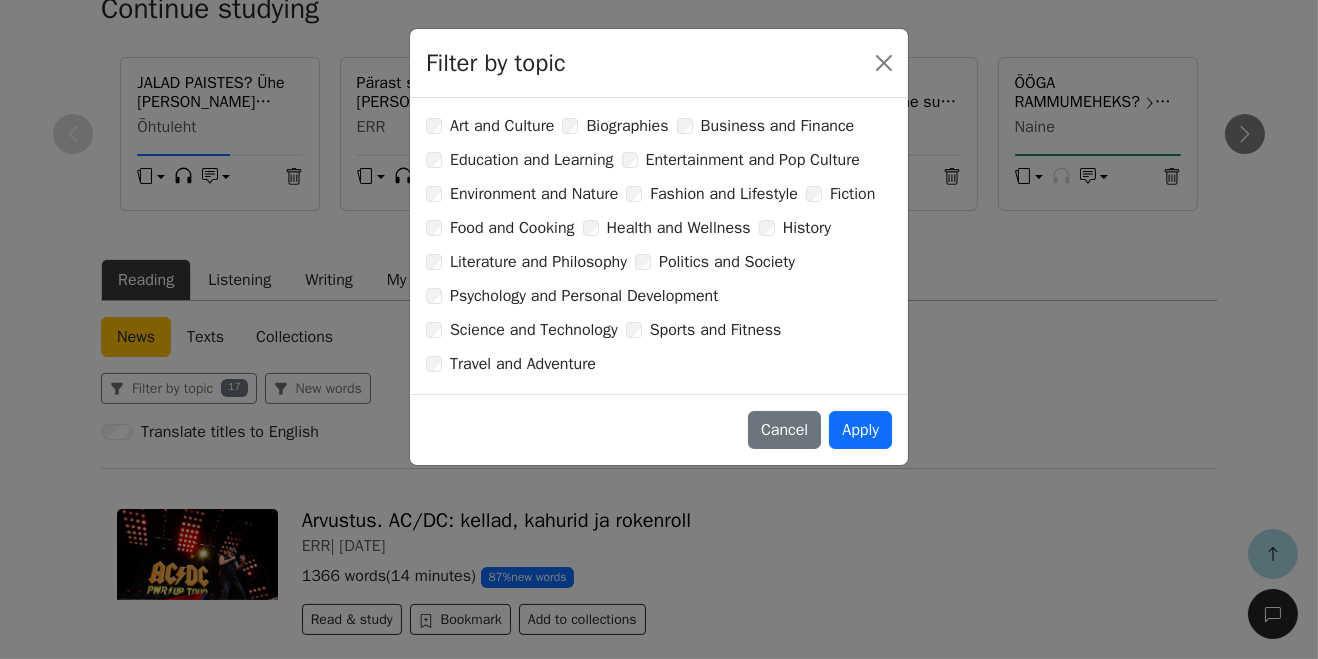 click on "Filter by topic Art and Culture Biographies Business and Finance Education and Learning Entertainment and Pop Culture Environment and Nature Fashion and Lifestyle Fiction Food and Cooking Health and Wellness History Literature and Philosophy Politics and Society Psychology and Personal Development Science and Technology Sports and Fitness Travel and Adventure Cancel Apply" at bounding box center (659, 329) 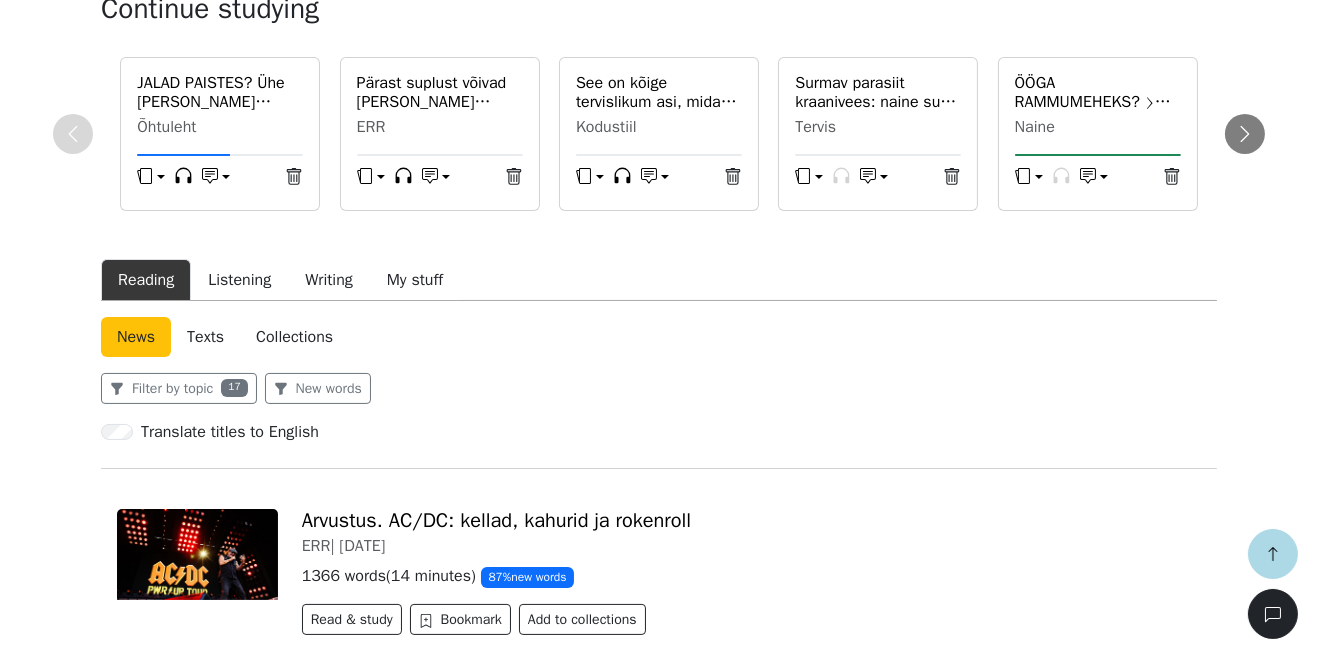 click on "Texts" at bounding box center (205, 337) 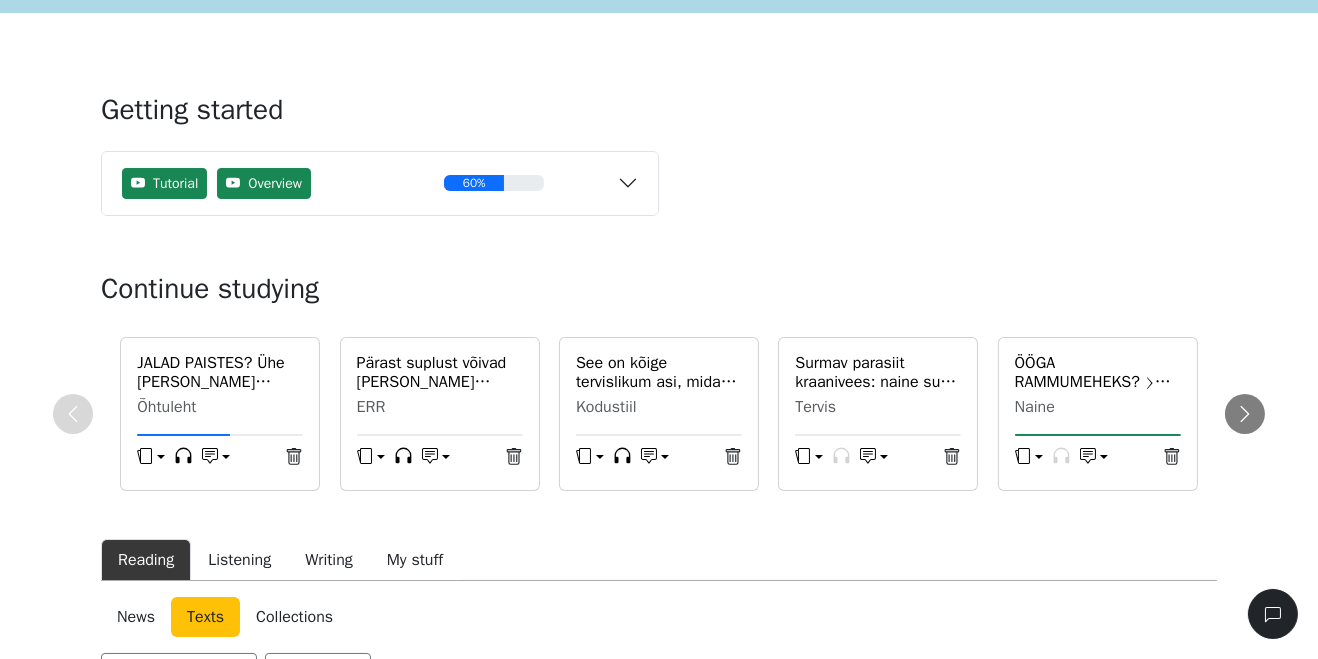 scroll, scrollTop: 94, scrollLeft: 0, axis: vertical 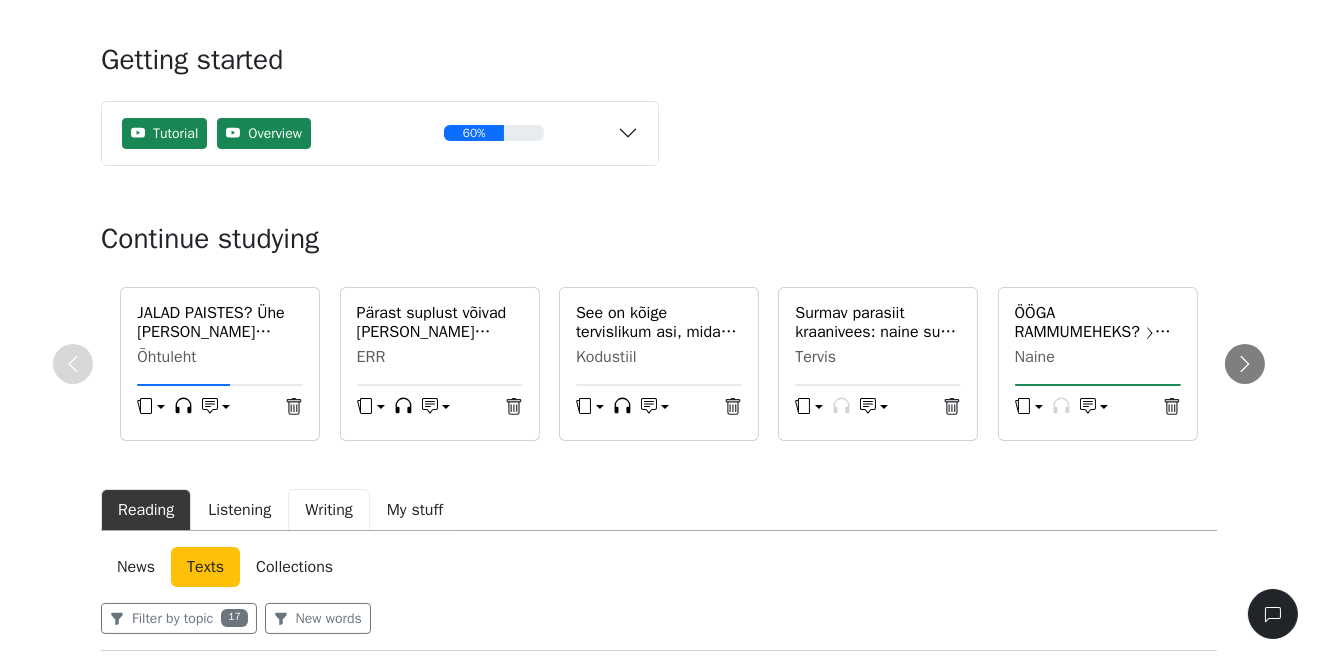 click on "Writing" at bounding box center [329, 510] 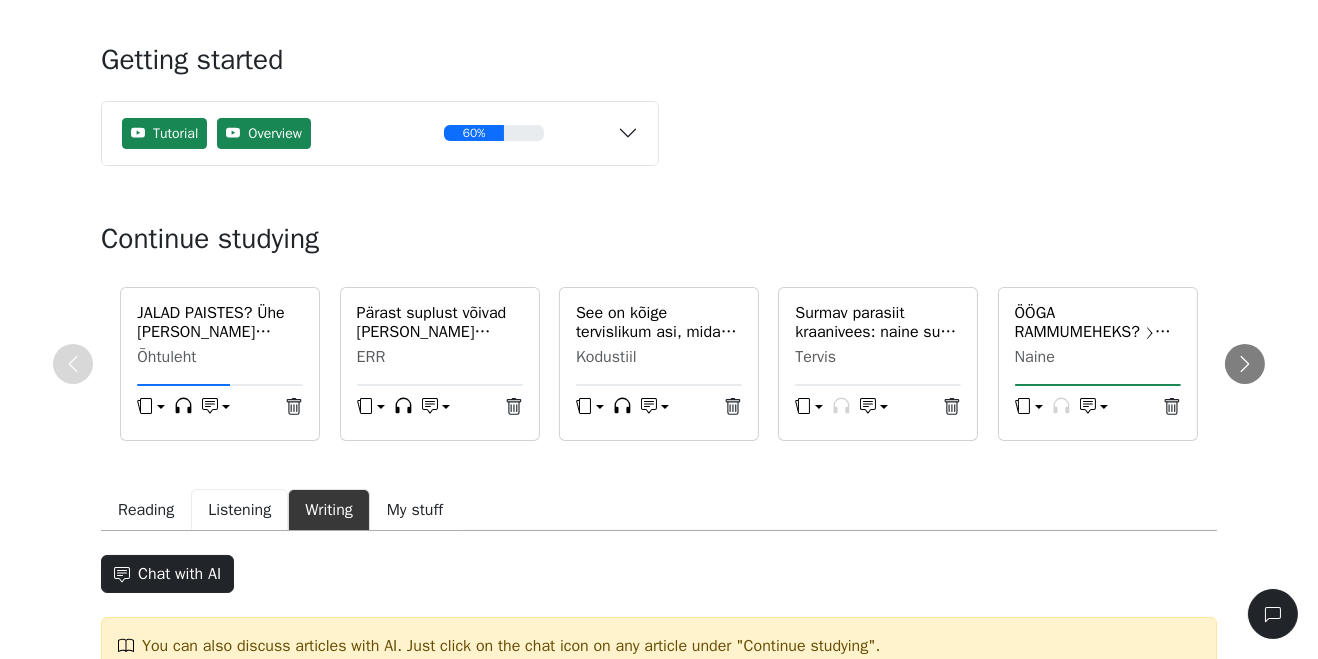 click on "Listening" at bounding box center [239, 510] 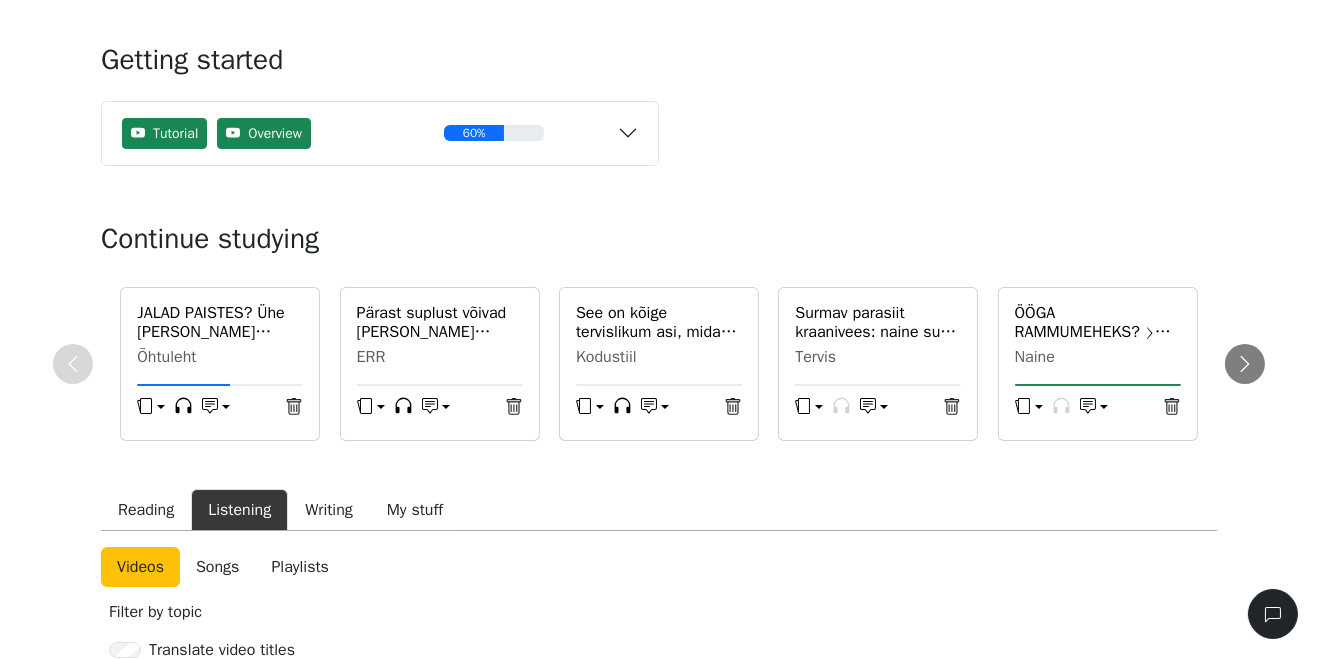 click on "Playlists" at bounding box center [300, 567] 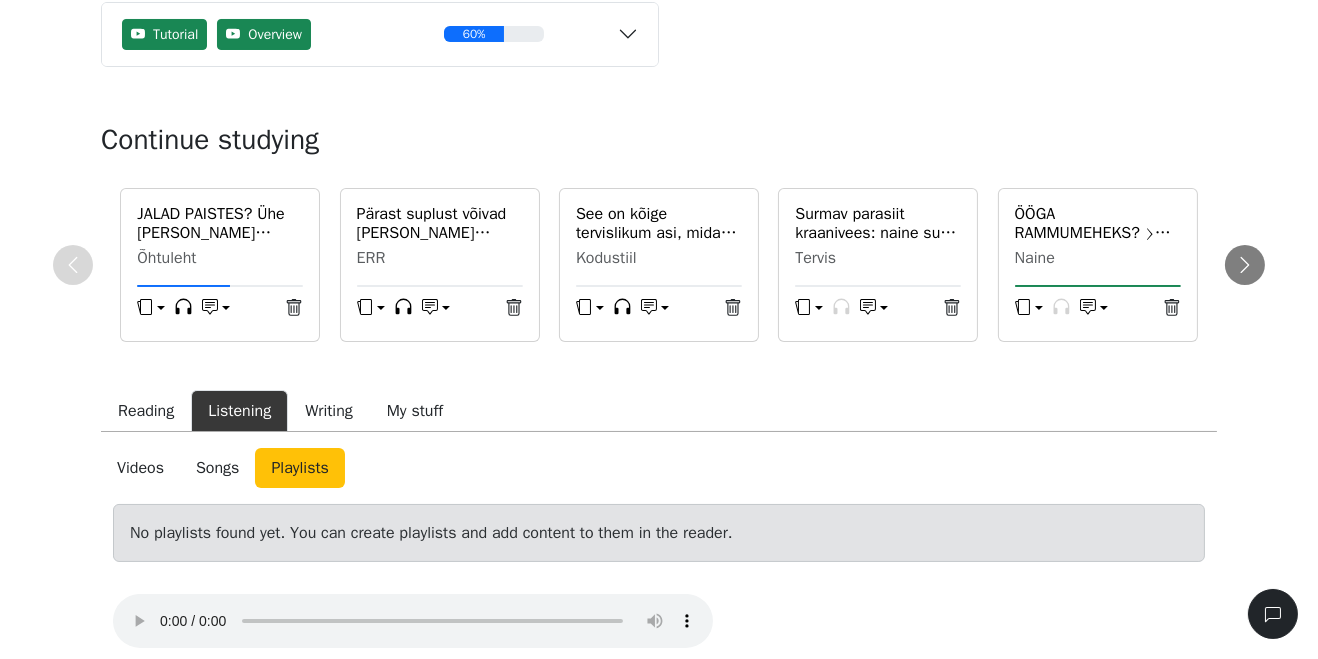 scroll, scrollTop: 279, scrollLeft: 0, axis: vertical 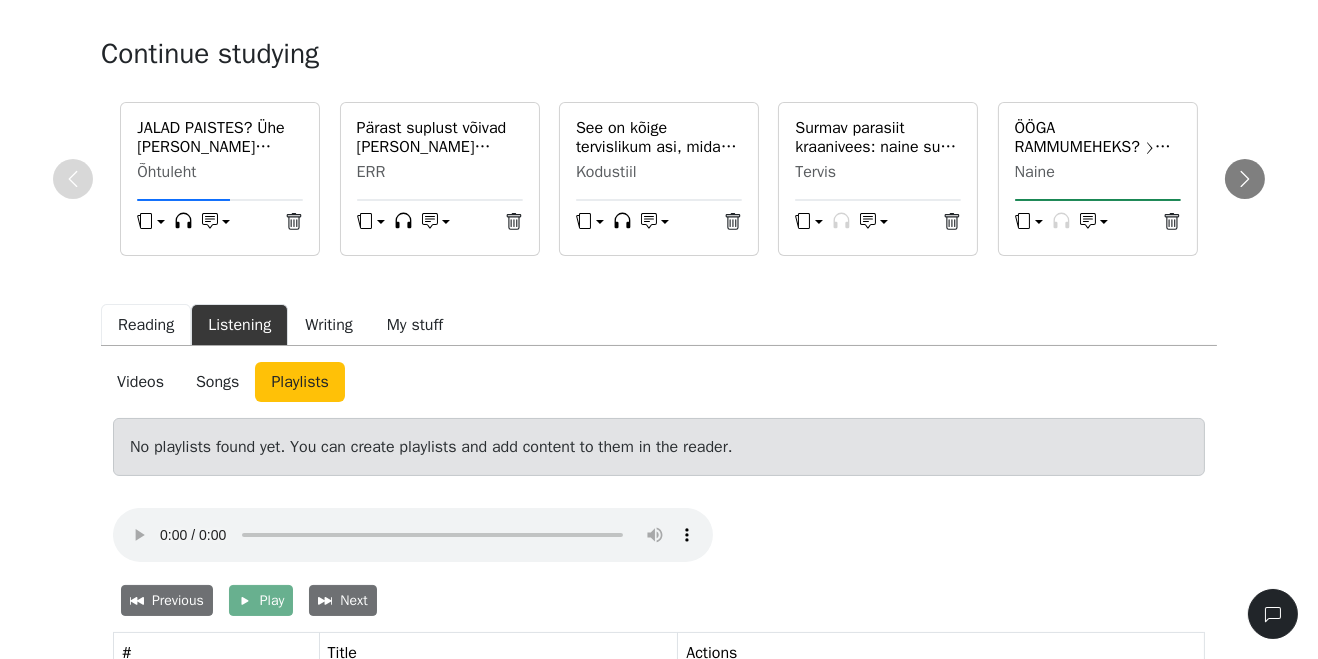 click on "Reading" at bounding box center (146, 325) 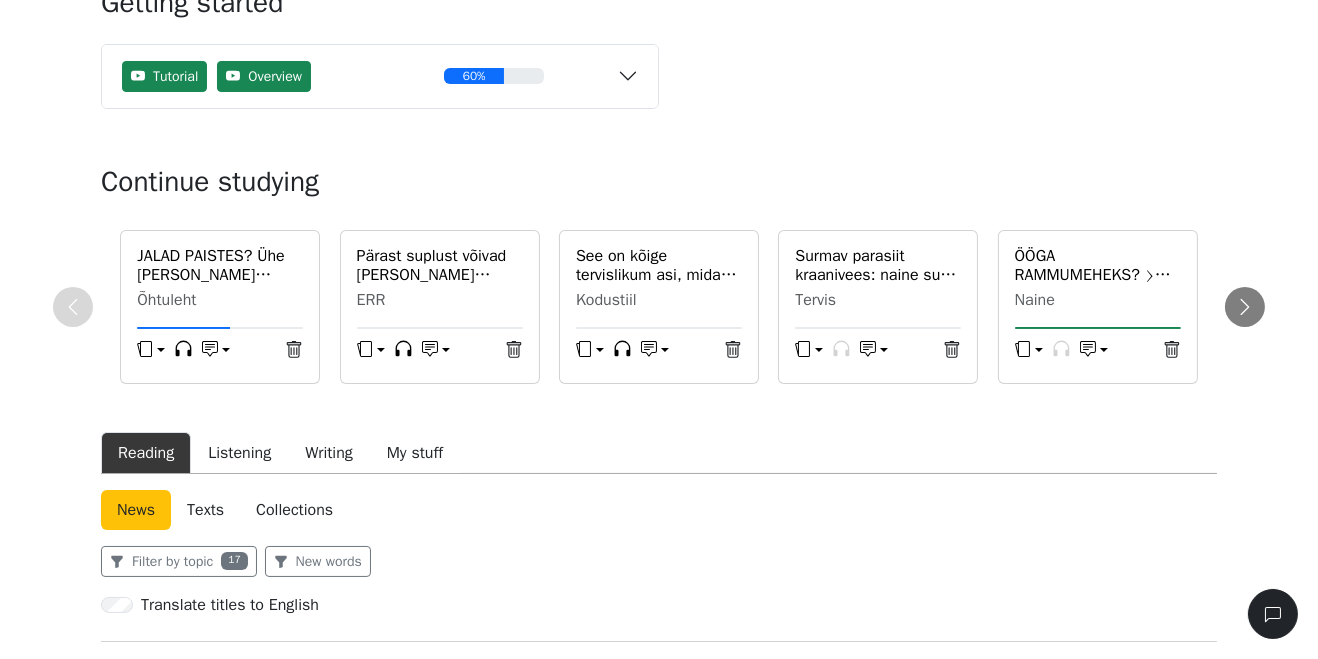 scroll, scrollTop: 149, scrollLeft: 0, axis: vertical 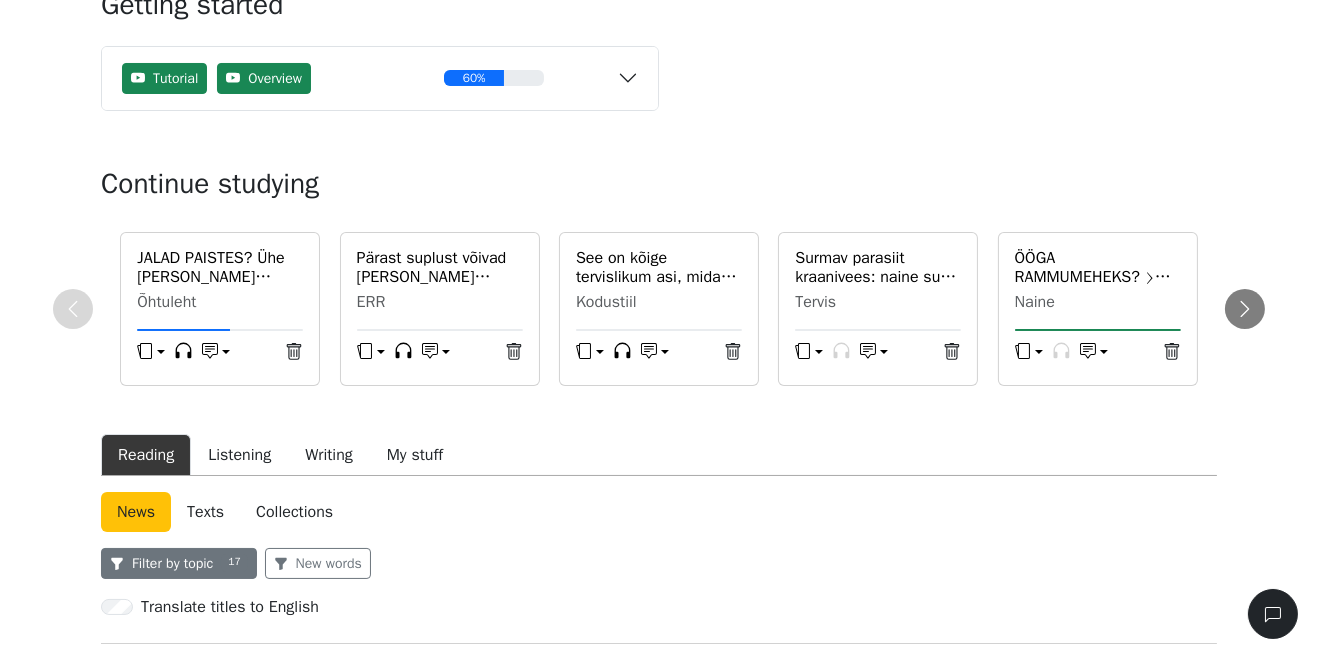 click on "Filter by topic 17" at bounding box center (179, 563) 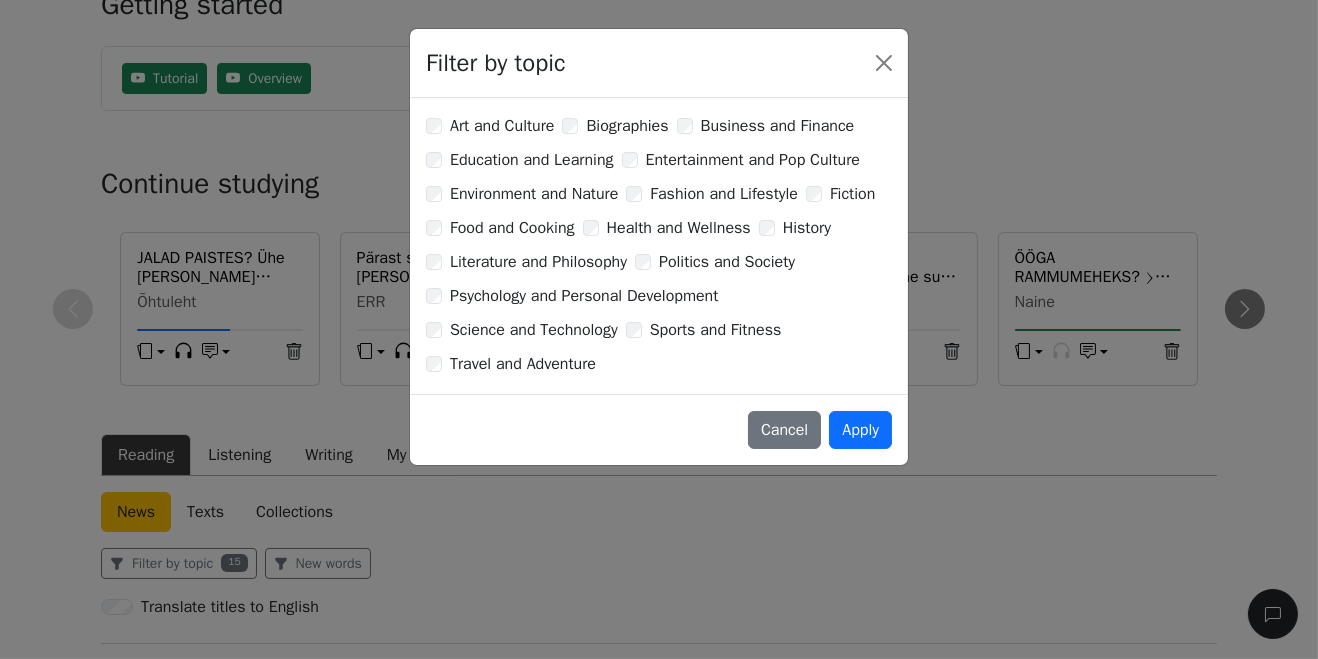 click on "Business and Finance" at bounding box center (778, 126) 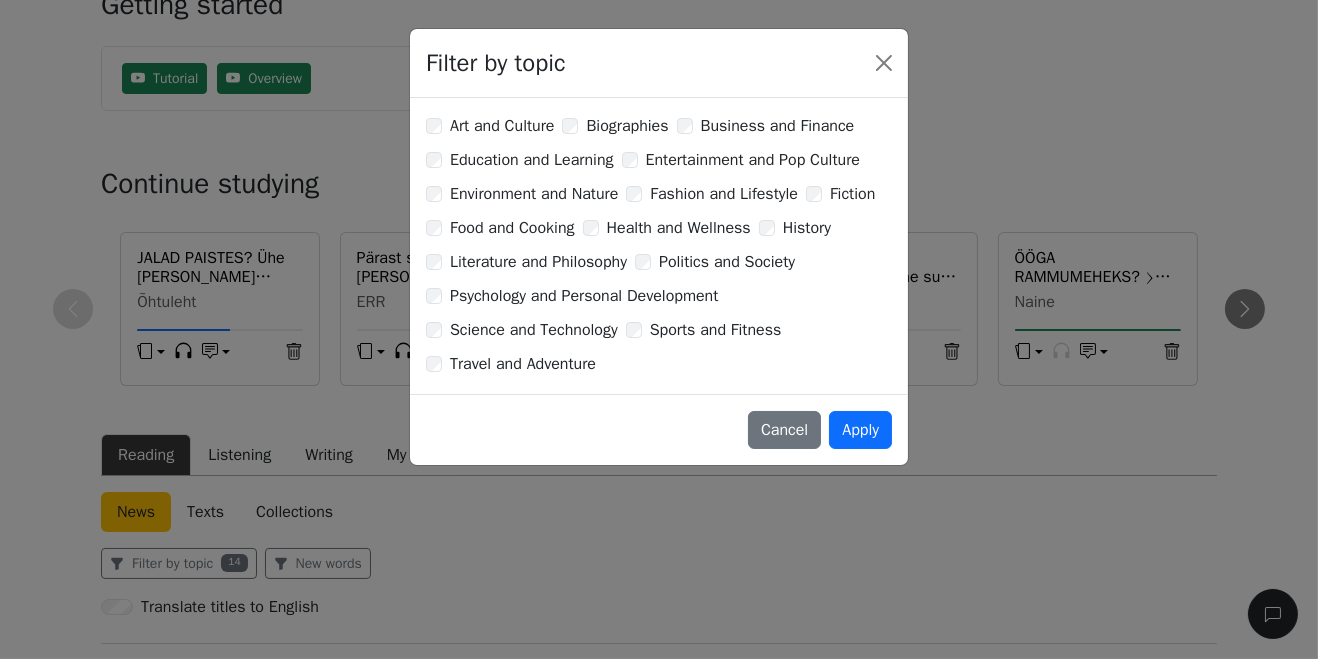 click on "Education and Learning" at bounding box center (532, 160) 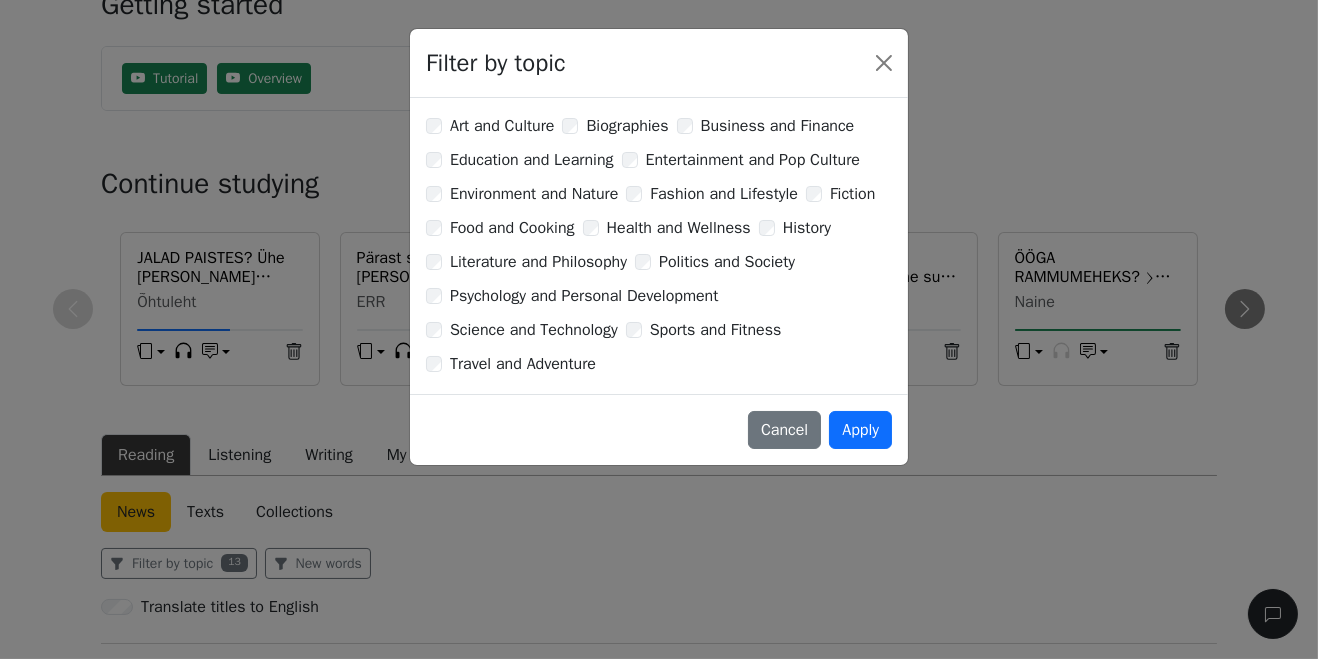 click on "Entertainment and Pop Culture" at bounding box center [753, 160] 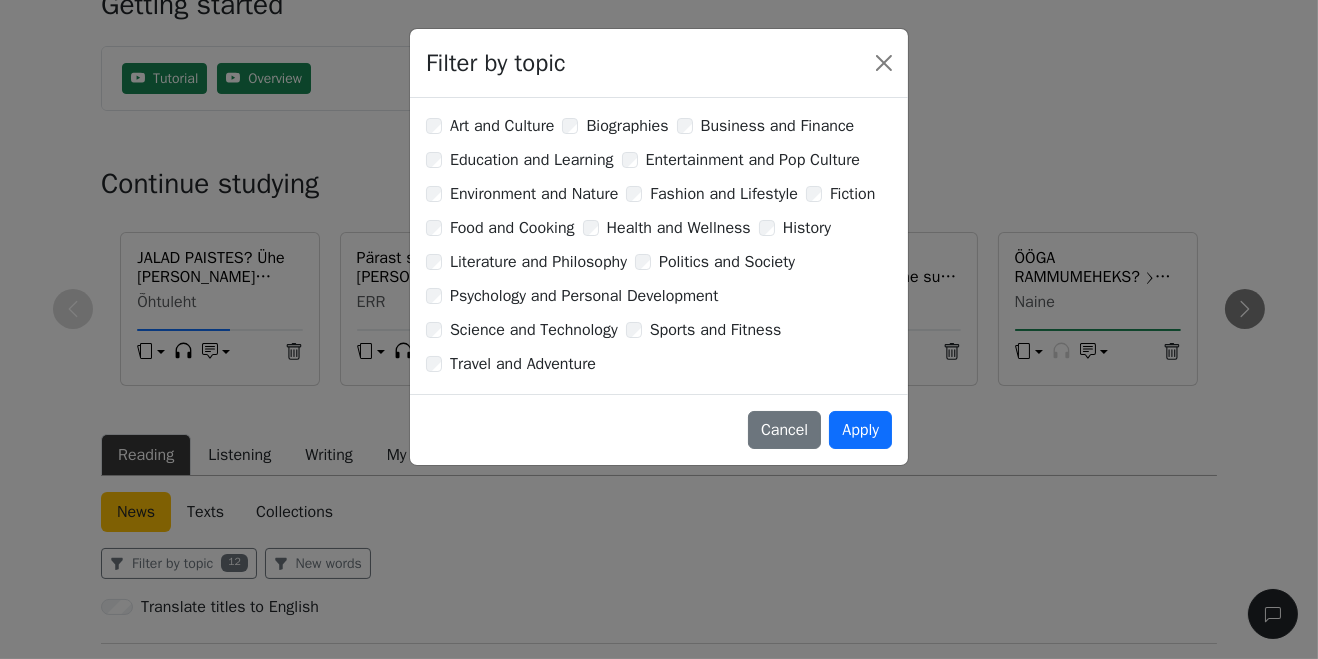 click on "Fiction" at bounding box center [852, 194] 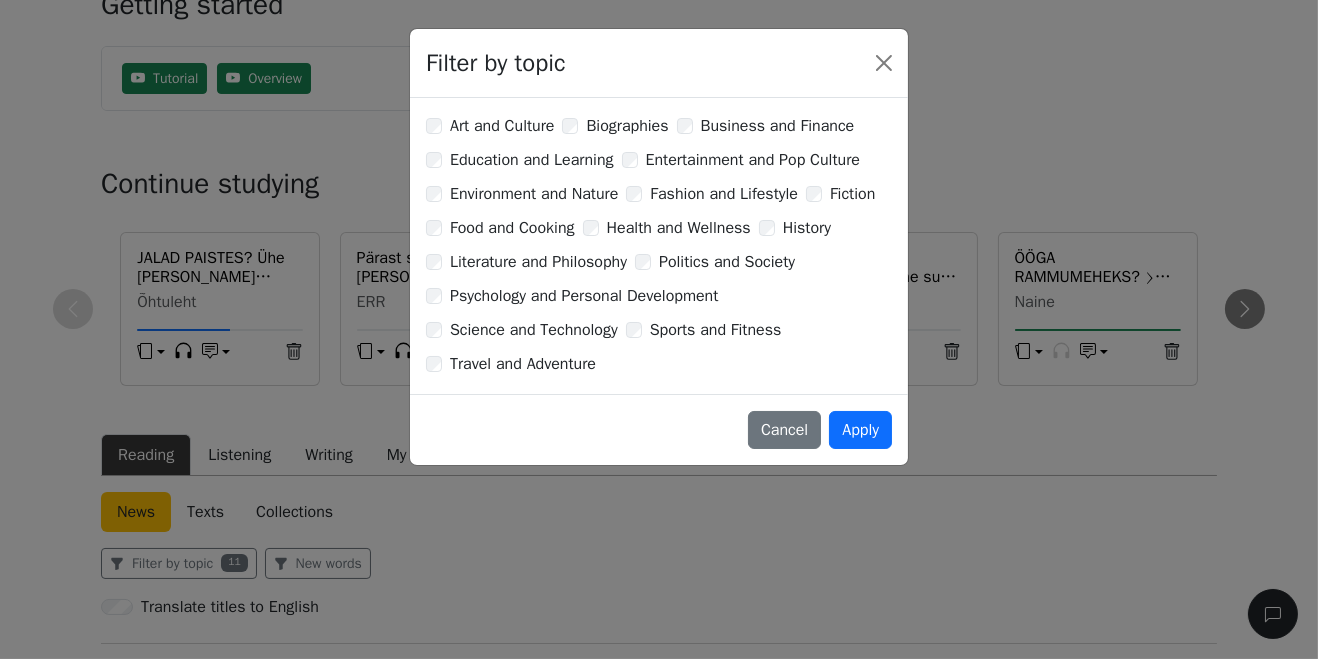 click on "Fashion and Lifestyle" at bounding box center (724, 194) 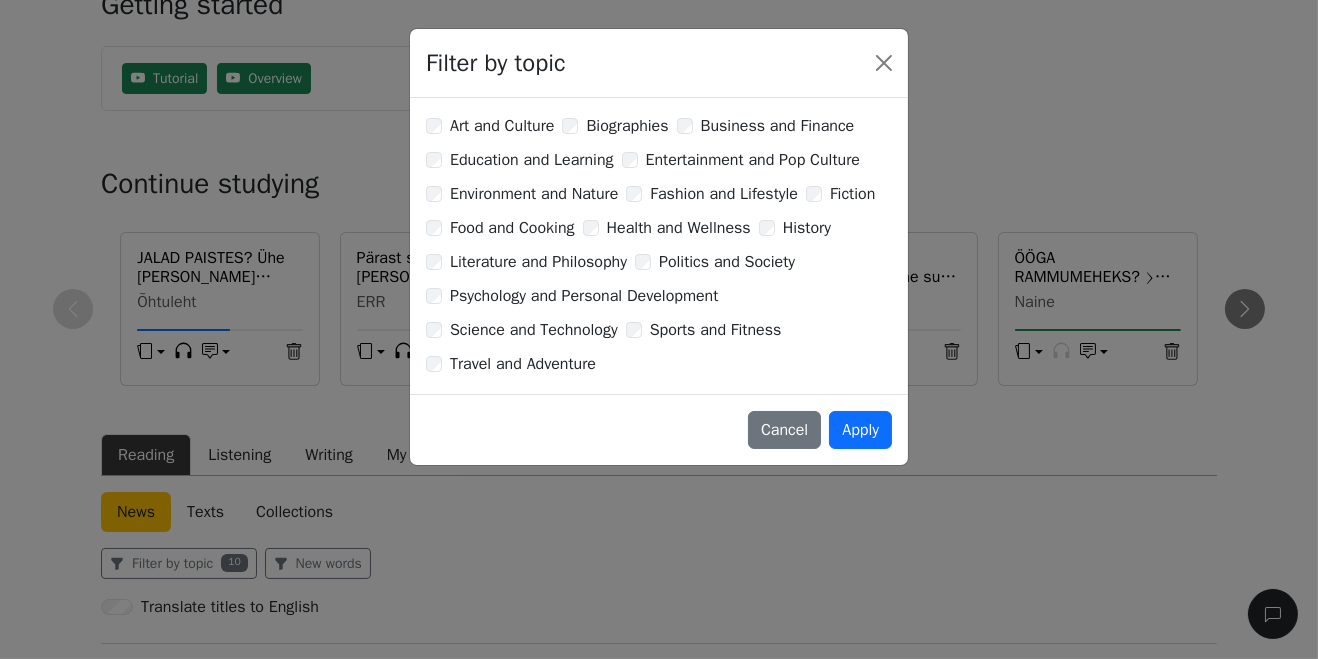 click on "Environment and Nature" at bounding box center [534, 194] 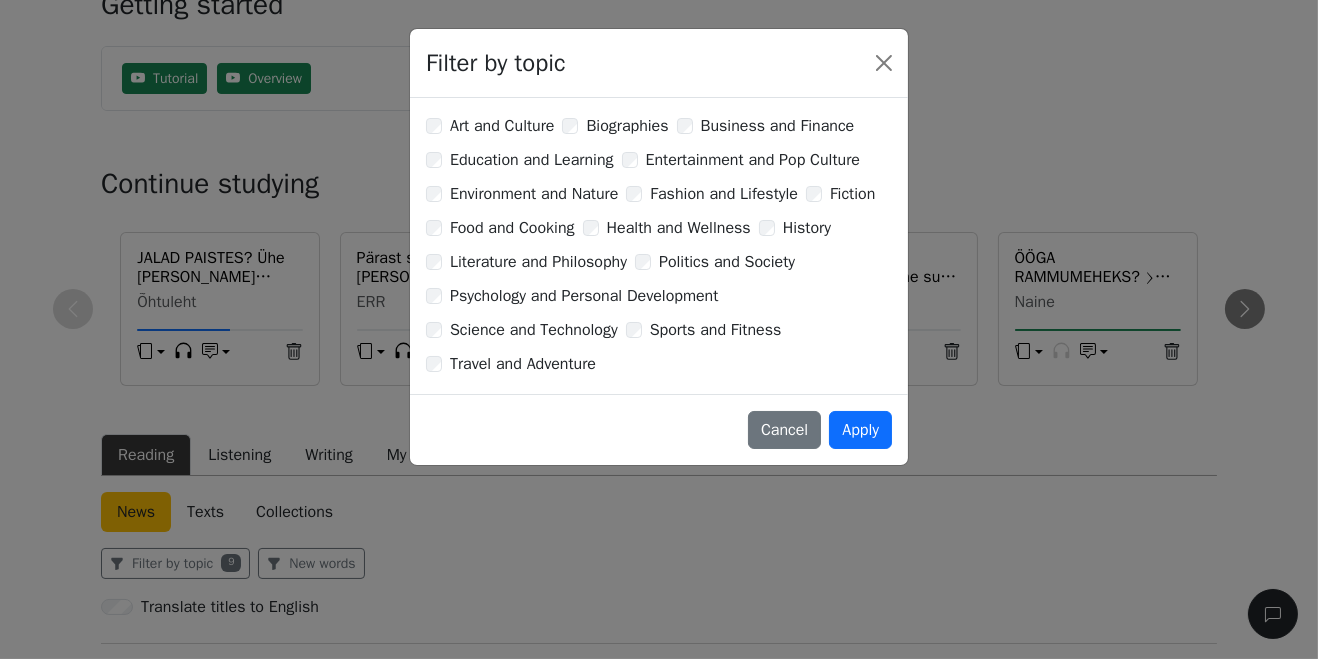 click on "History" at bounding box center [807, 228] 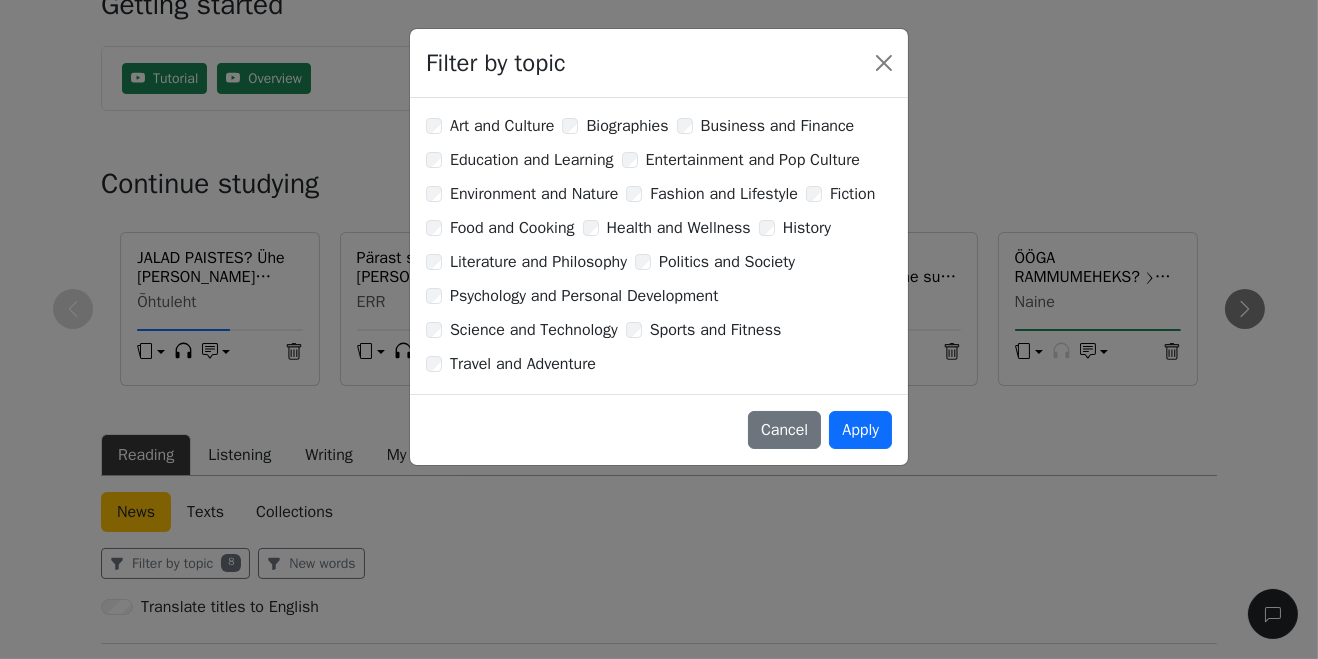 click on "Literature and Philosophy" at bounding box center [538, 262] 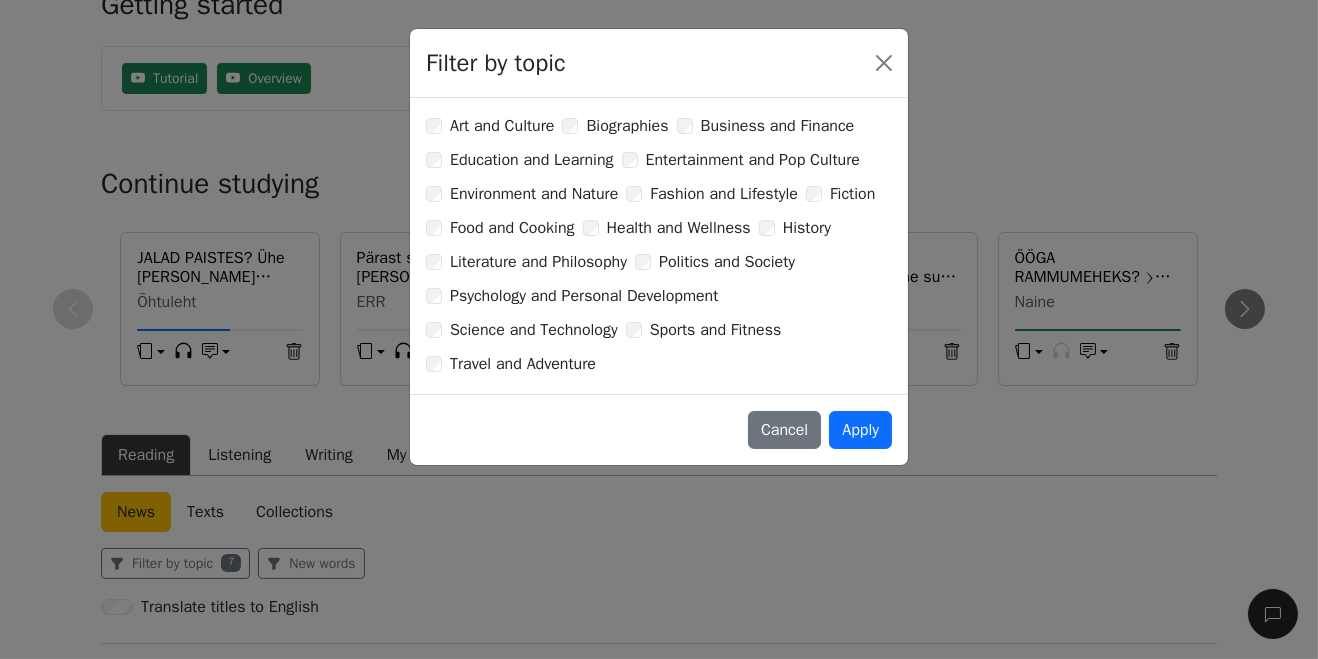 click on "Politics and Society" at bounding box center [727, 262] 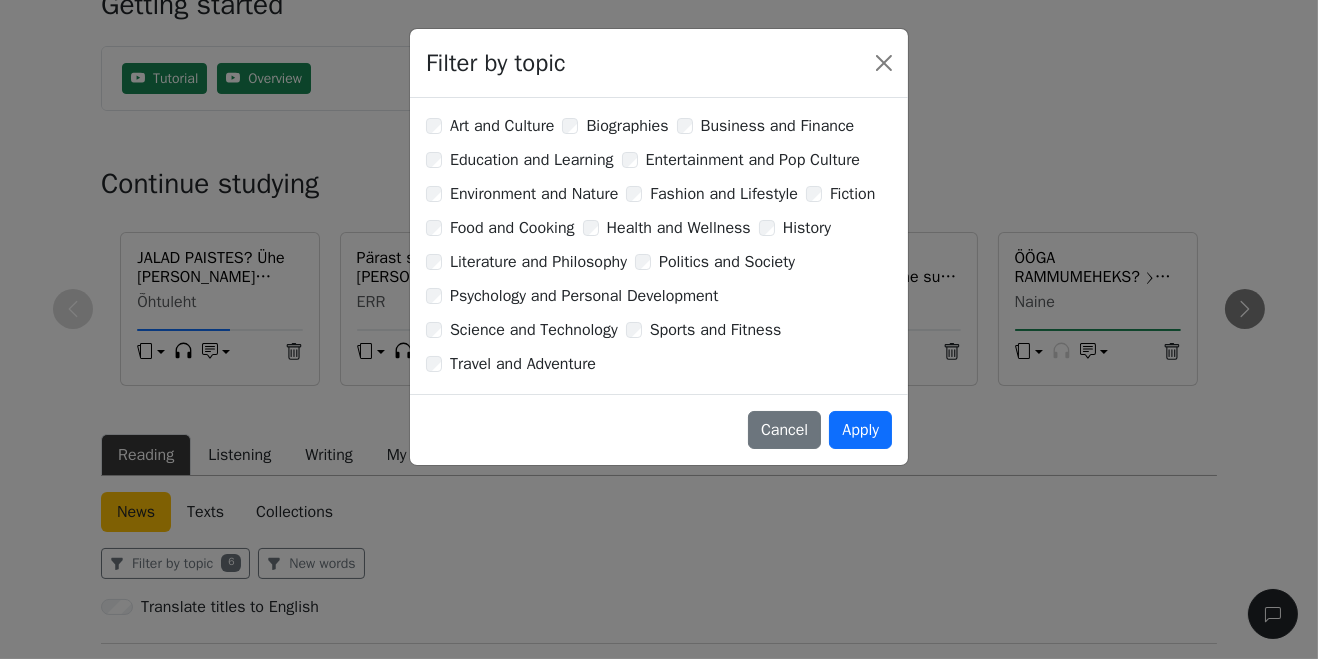 click on "Psychology and Personal Development" at bounding box center (584, 296) 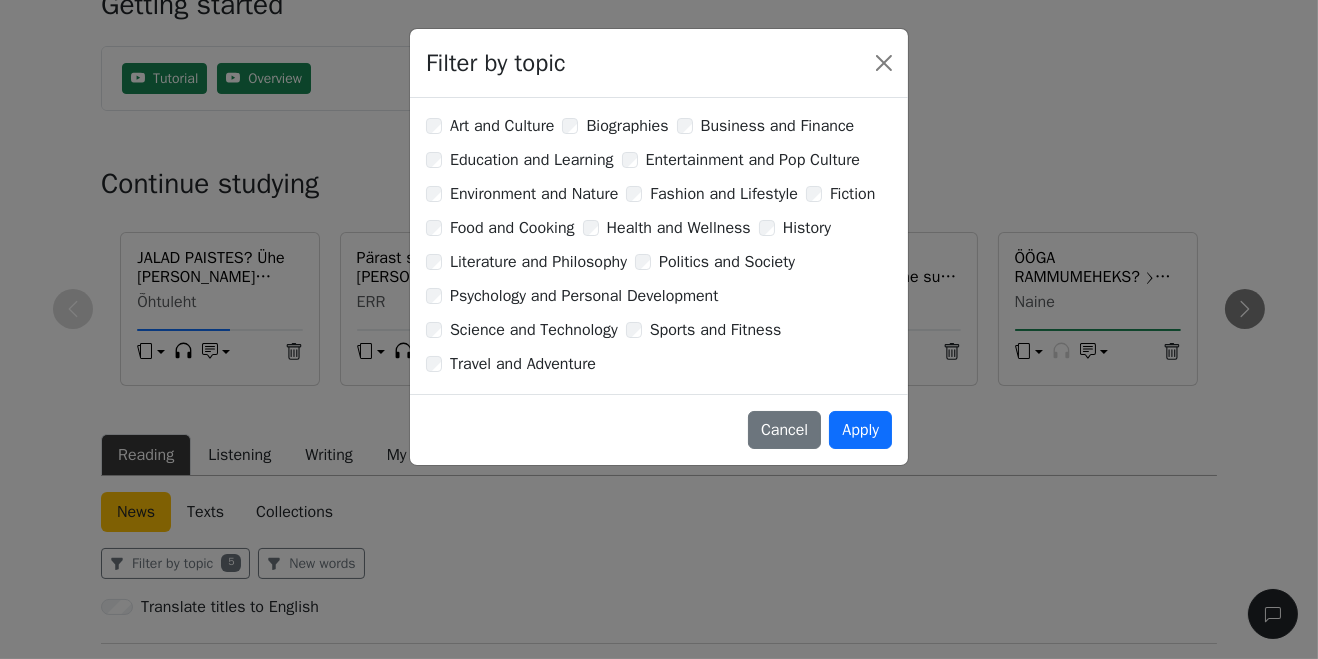 click on "Science and Technology" at bounding box center [534, 330] 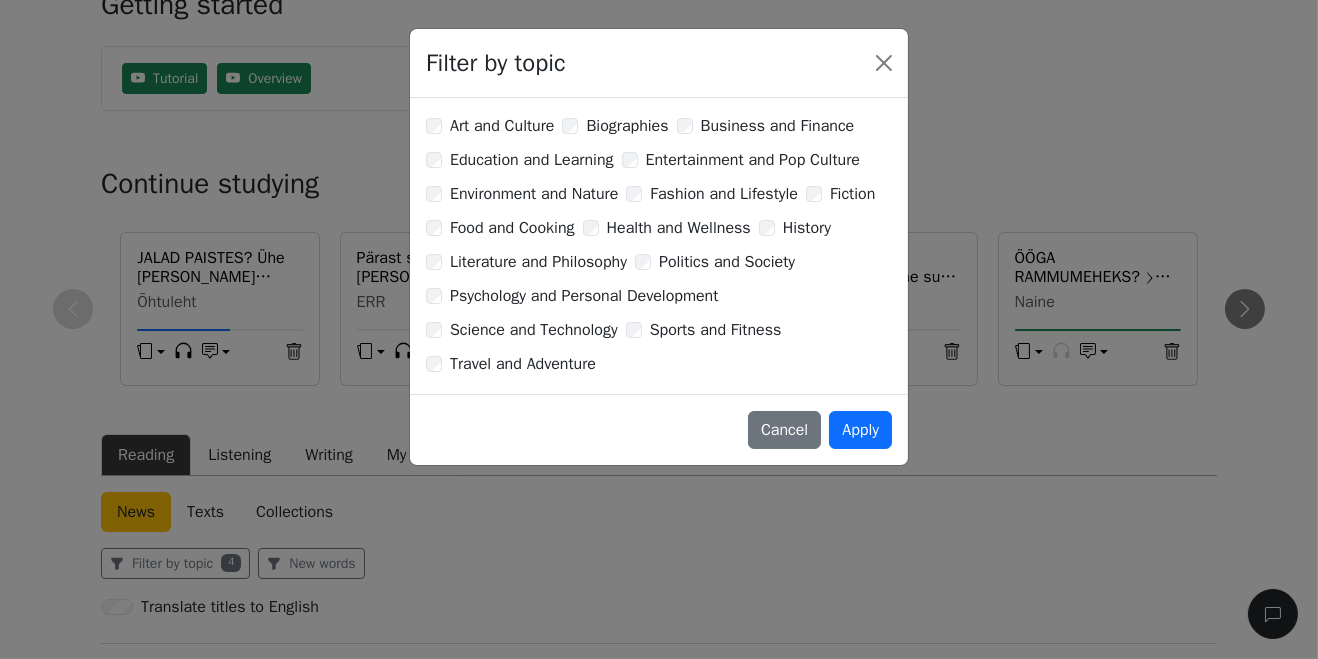 click on "Travel and Adventure" at bounding box center [523, 364] 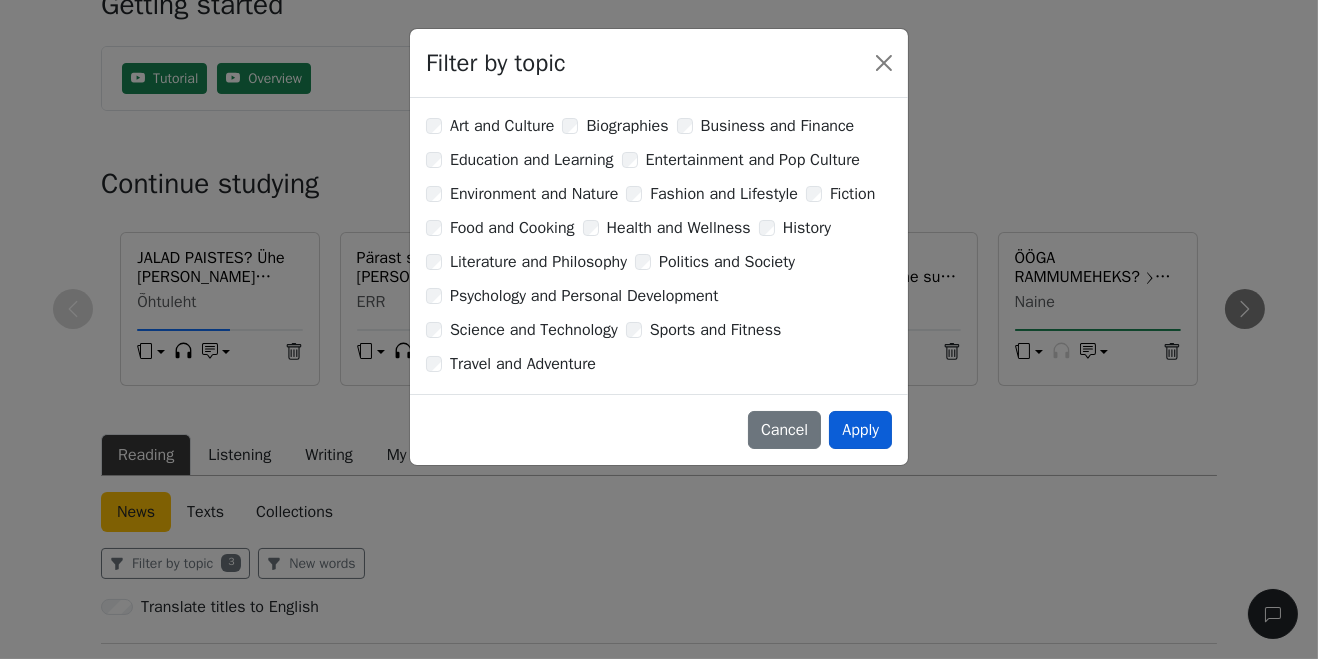 click on "Apply" at bounding box center [860, 430] 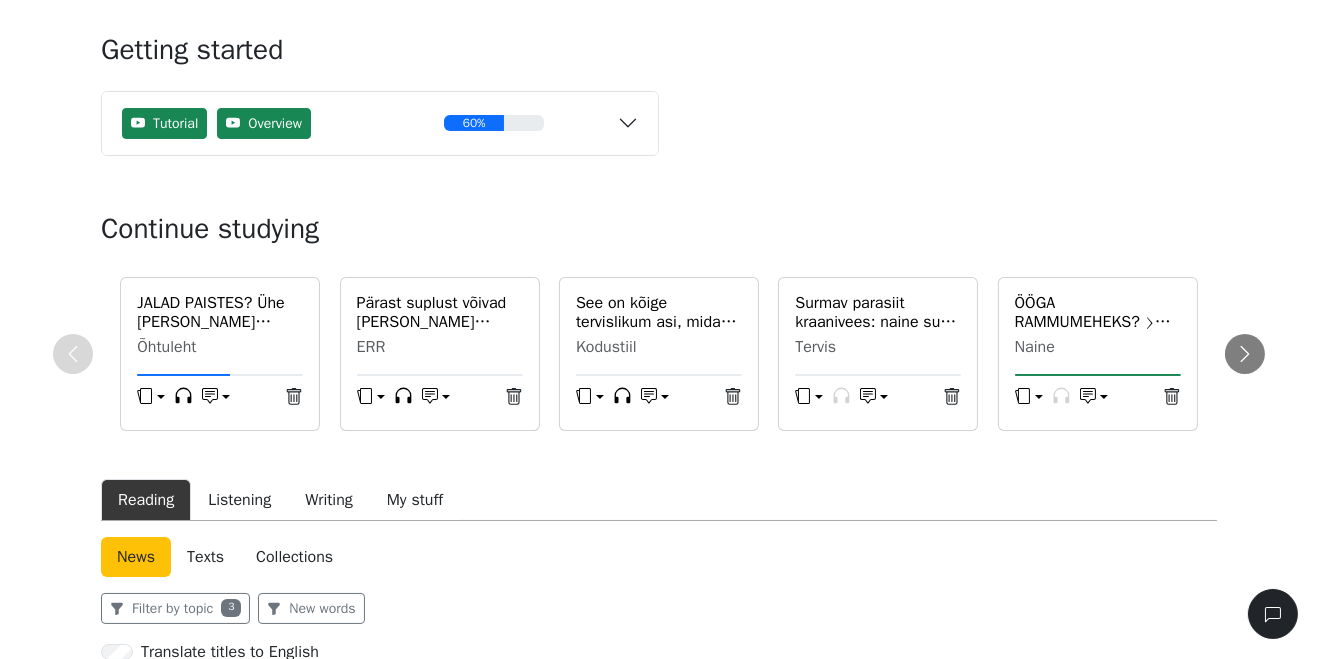 scroll, scrollTop: 143, scrollLeft: 0, axis: vertical 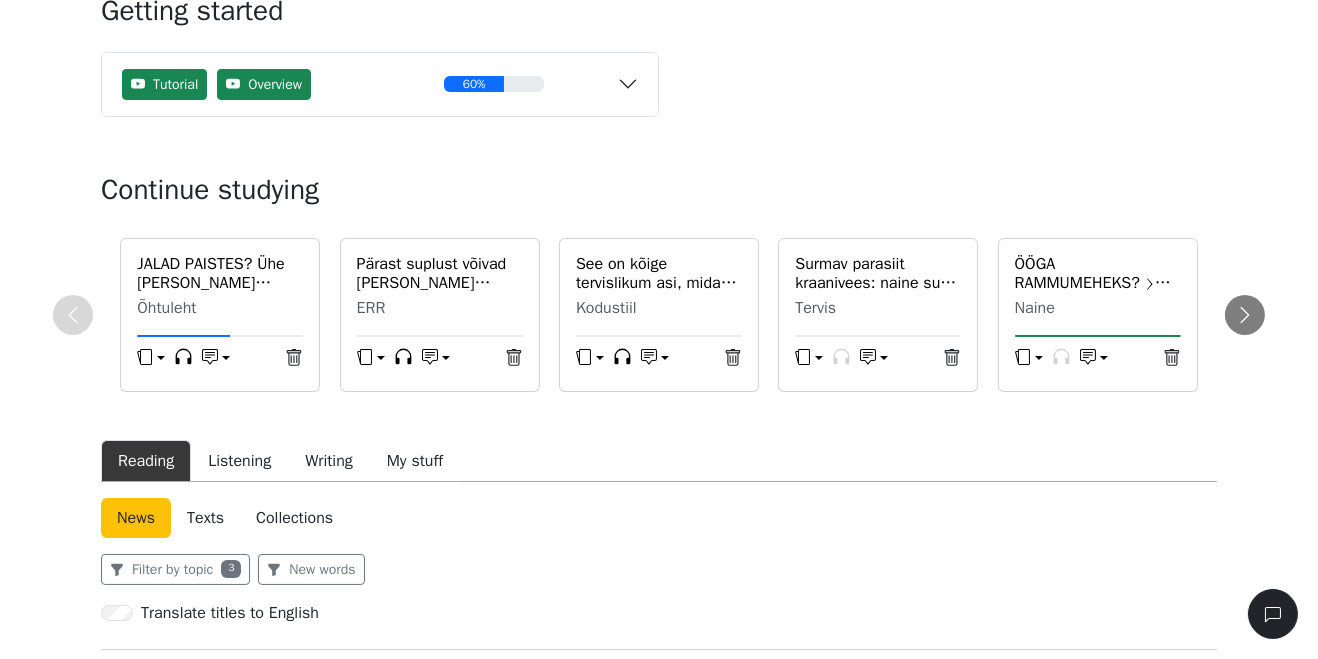 click on "Filter by topic 3" at bounding box center [175, 569] 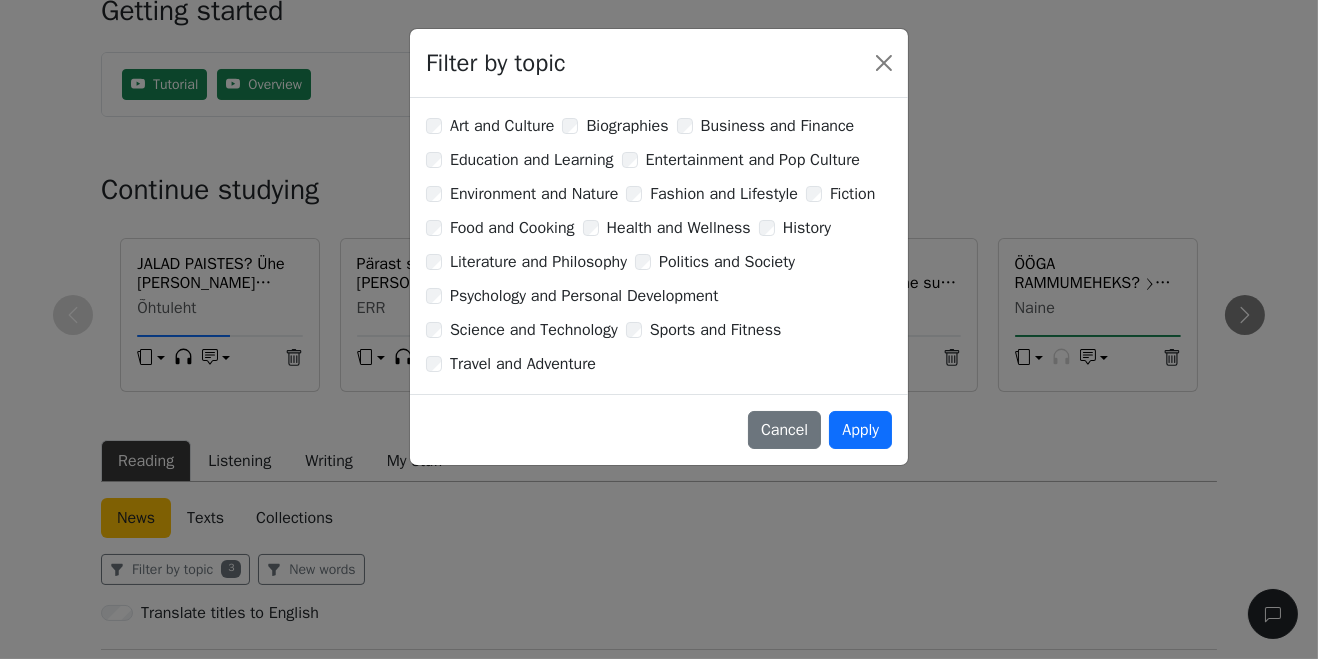 click on "Sports and Fitness" at bounding box center (716, 330) 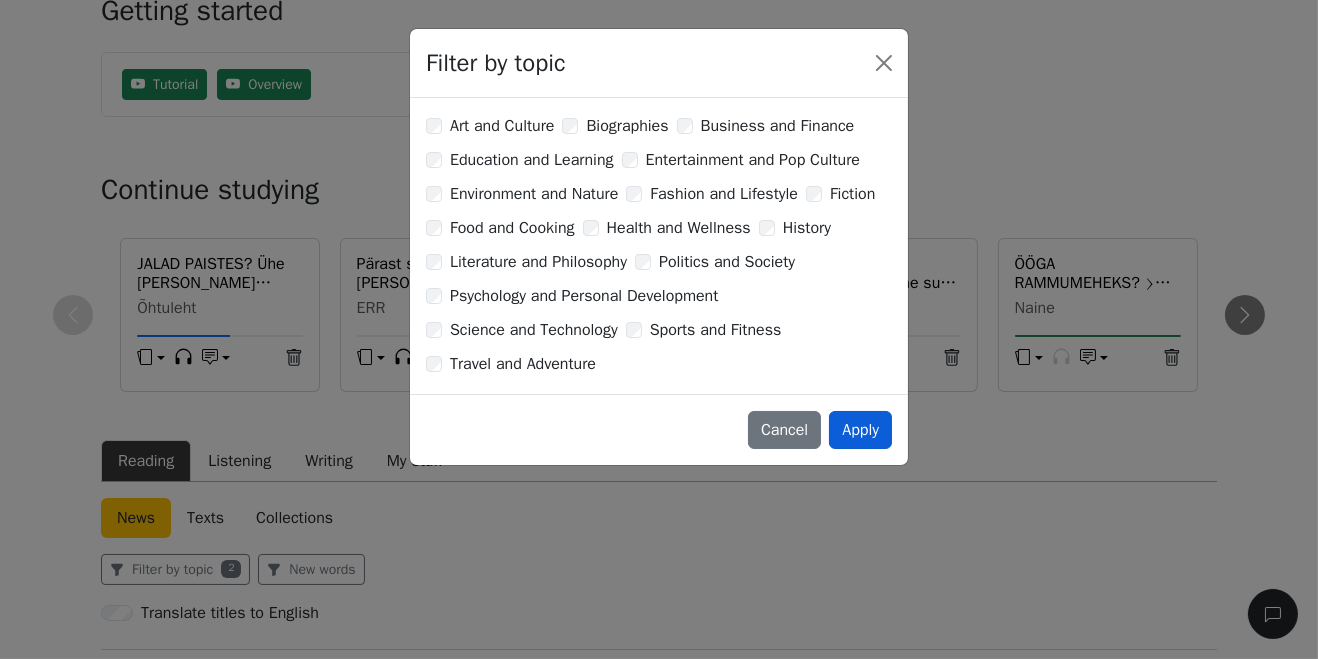 click on "Apply" at bounding box center [860, 430] 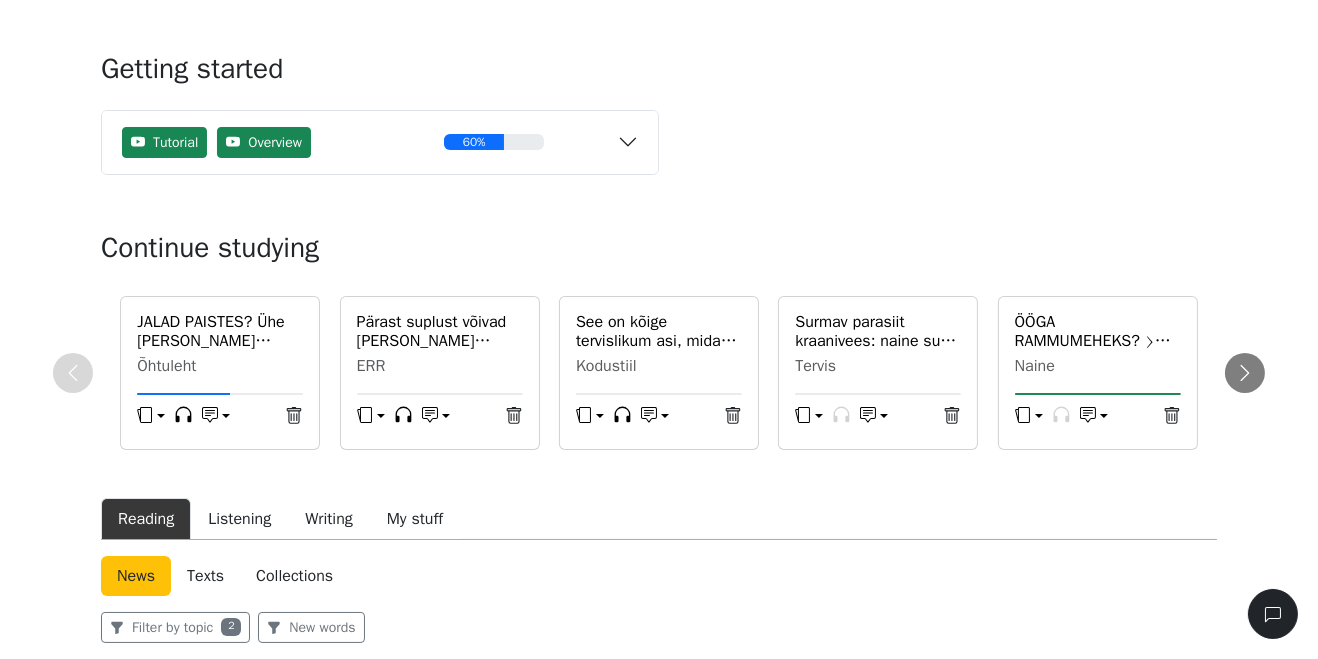 scroll, scrollTop: 111, scrollLeft: 0, axis: vertical 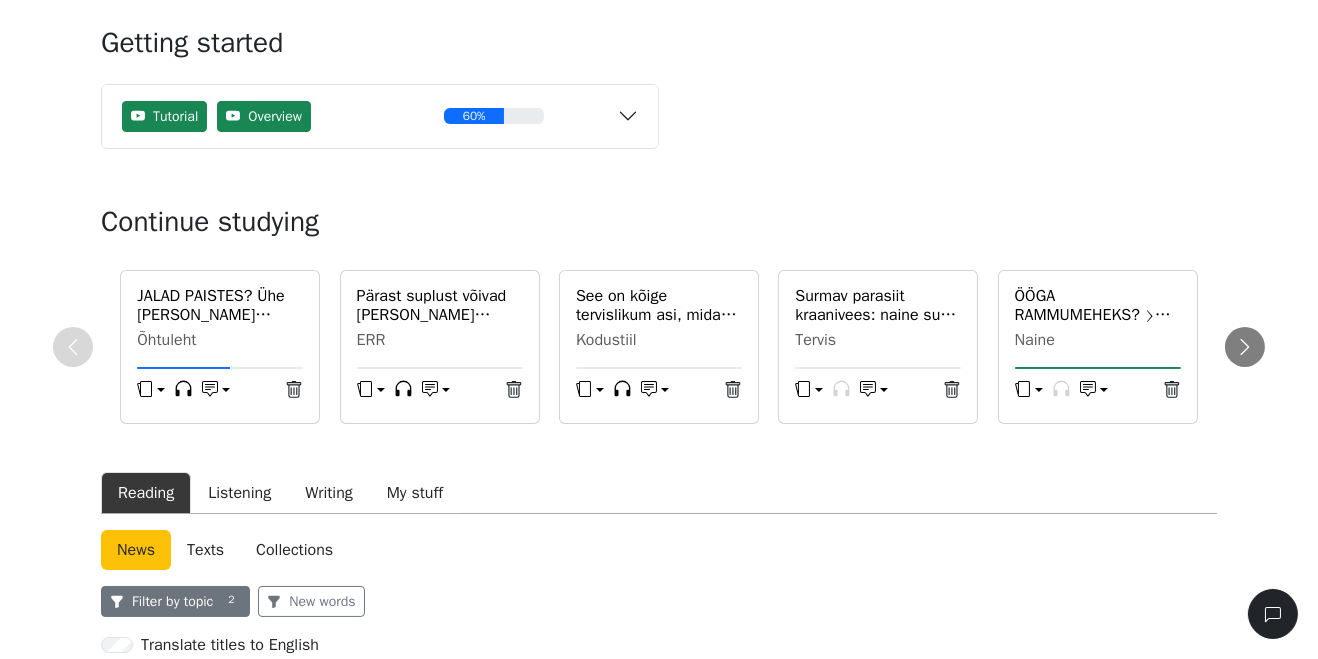 click on "2" at bounding box center (231, 601) 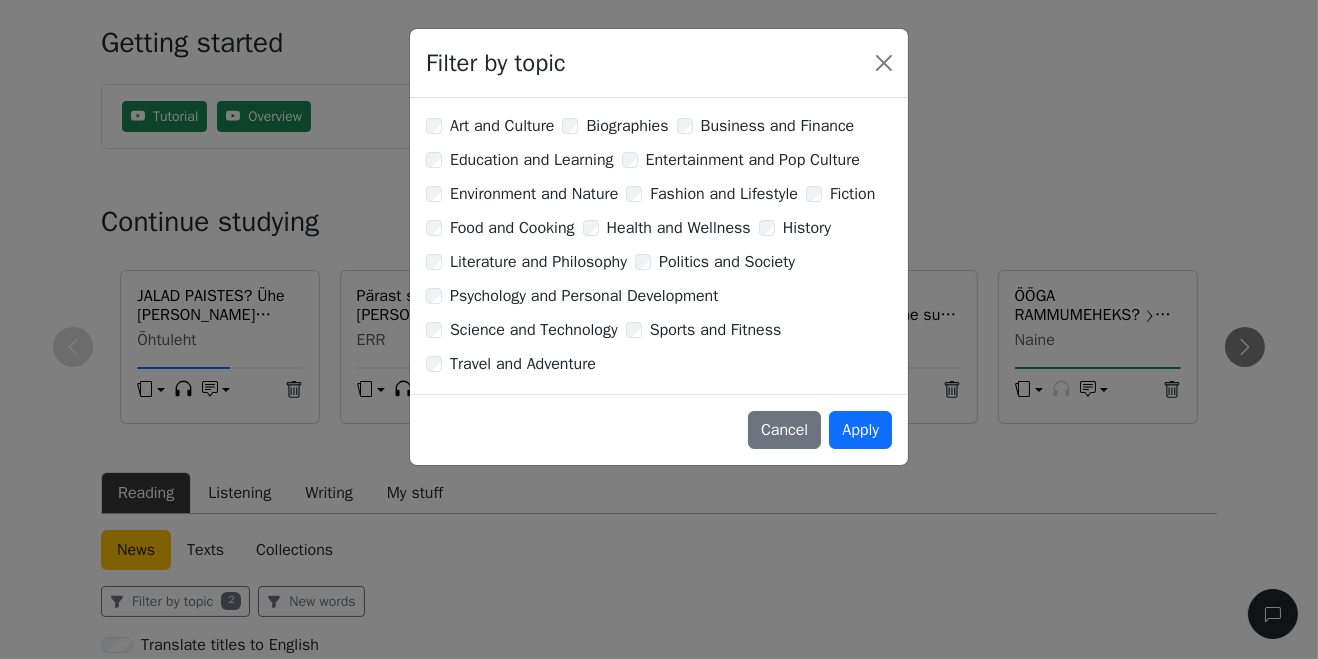 click on "Food and Cooking" at bounding box center [512, 228] 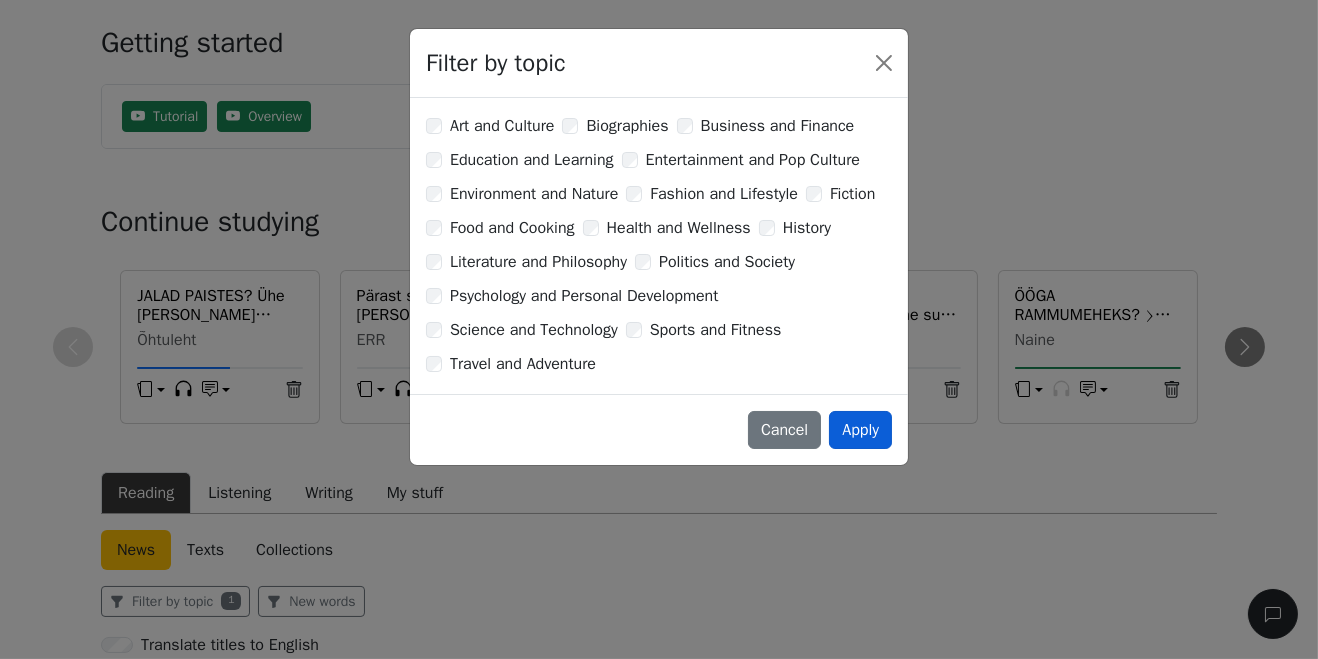 click on "Apply" at bounding box center (860, 430) 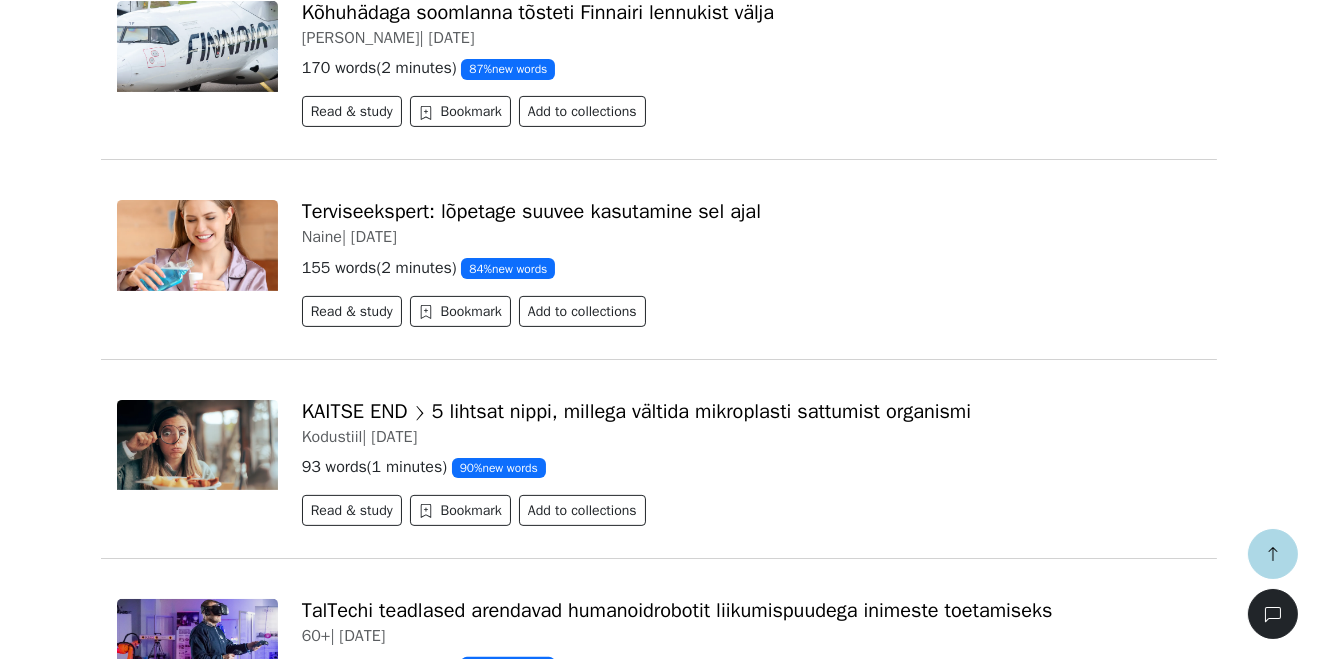 scroll, scrollTop: 794, scrollLeft: 0, axis: vertical 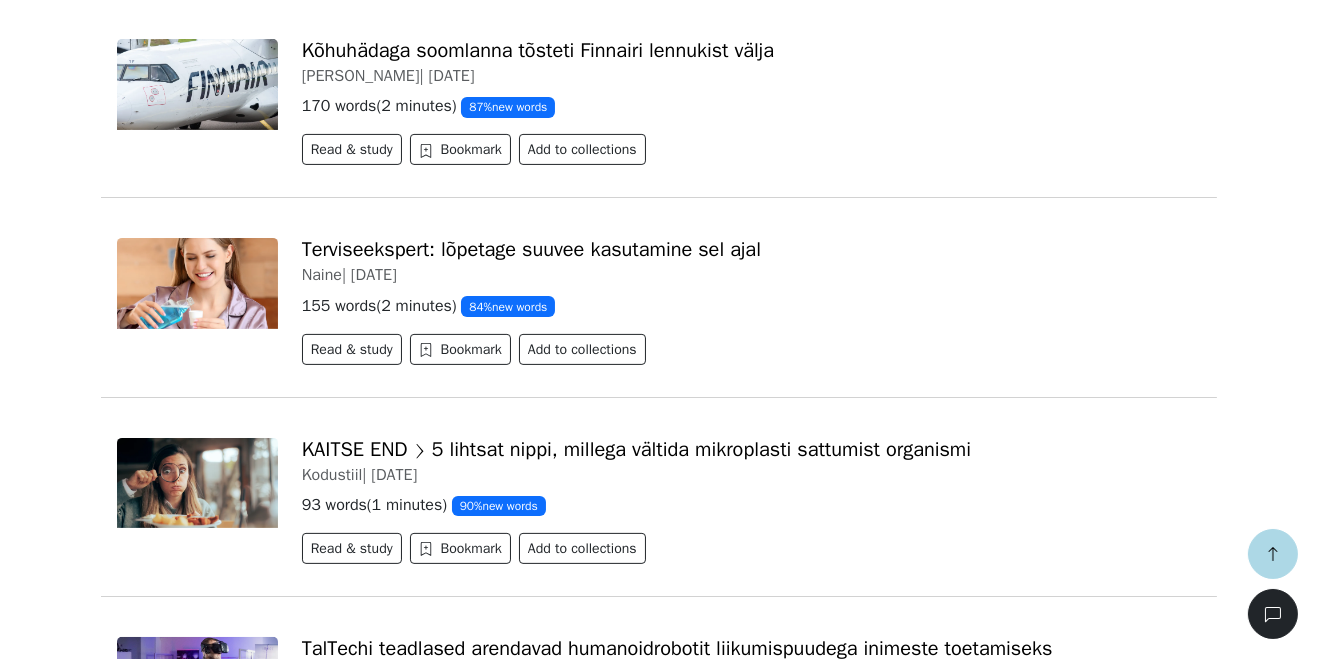 click on "KAITSE END ⟩ 5 lihtsat nippi, millega vältida mikroplasti sattumist organismi Kodustiil  |   [DATE] 93   words  ( 1   minutes )   90 %  new words Read & study Bookmark Add to collections" at bounding box center [751, 505] 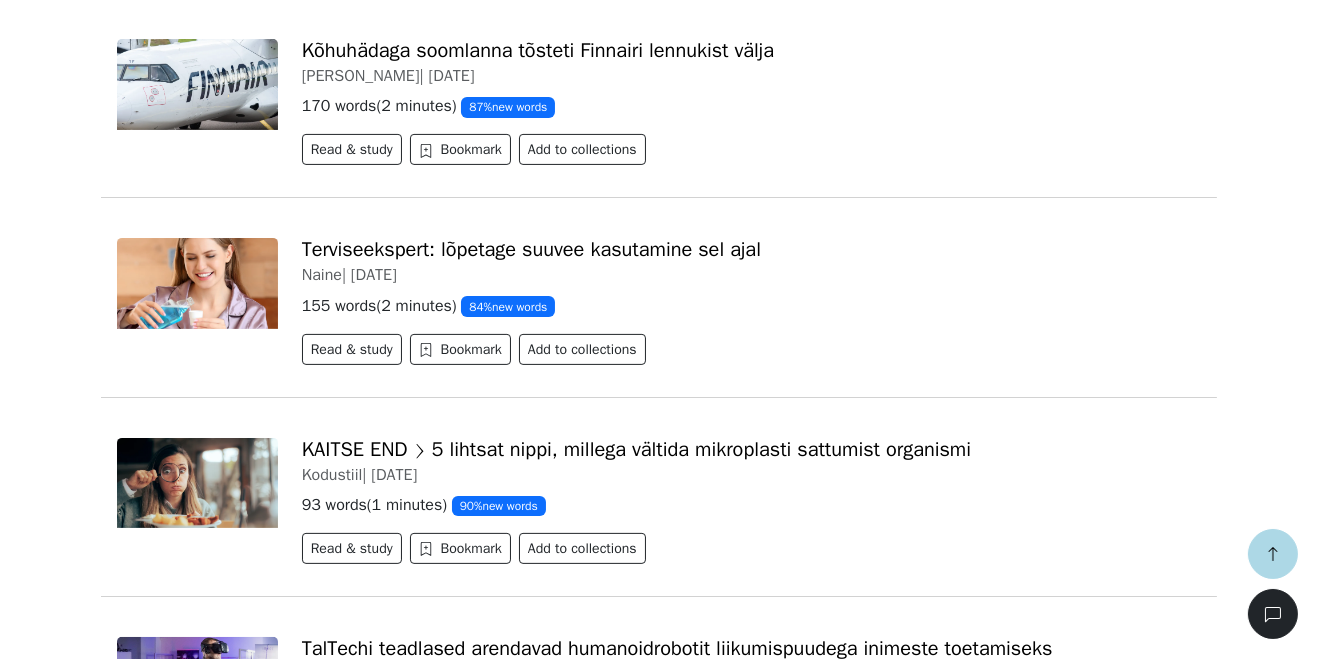 click on "Terviseekspert: lõpetage suuvee kasutamine sel ajal" at bounding box center (531, 249) 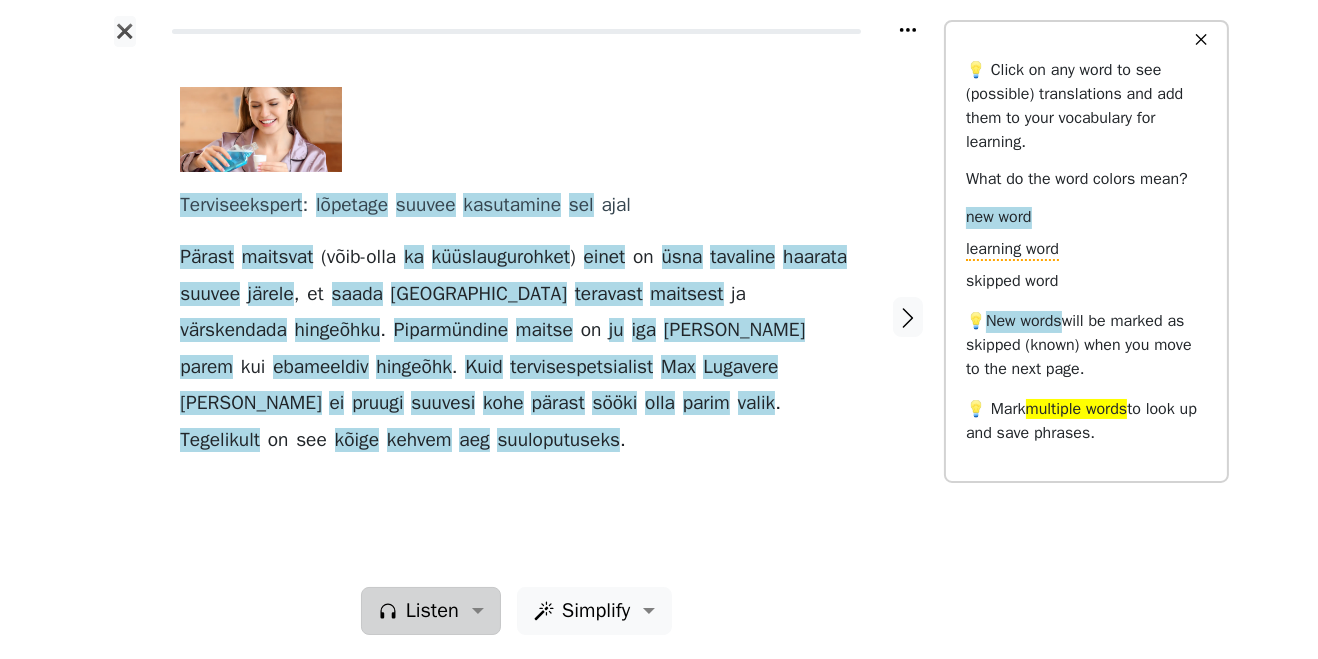 click on "Listen" at bounding box center [432, 611] 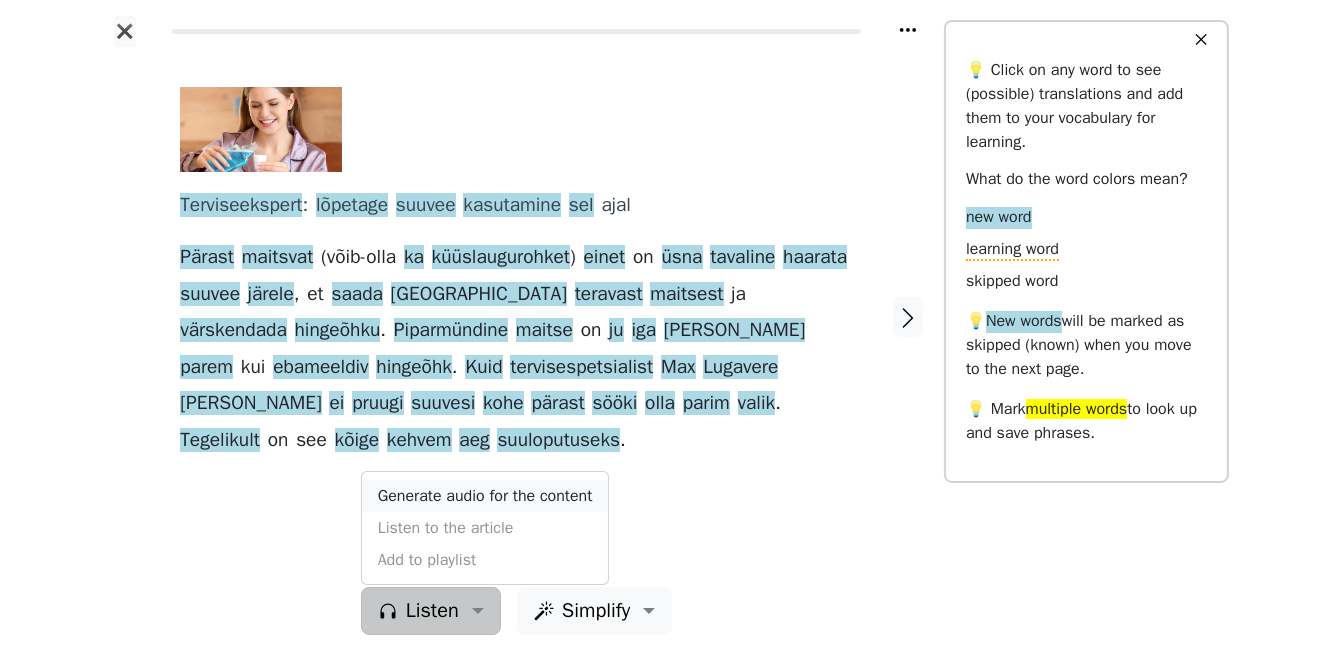 click on "Generate audio for the content" at bounding box center (485, 496) 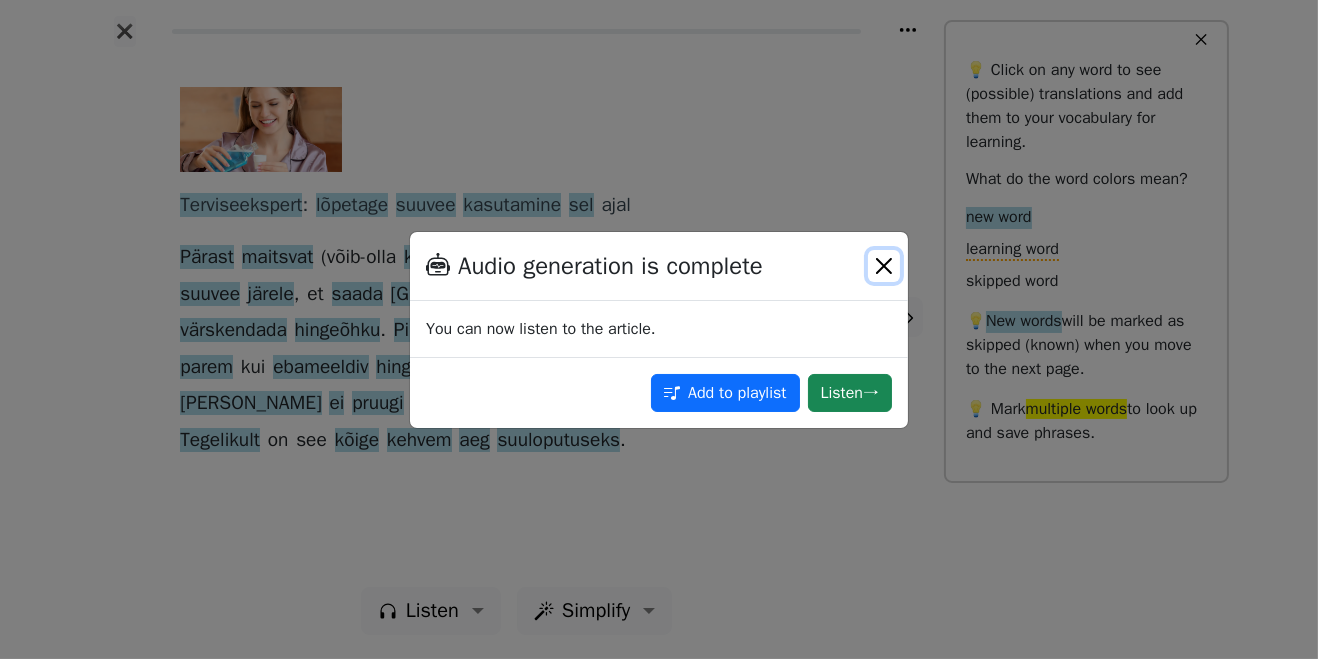 click at bounding box center (884, 266) 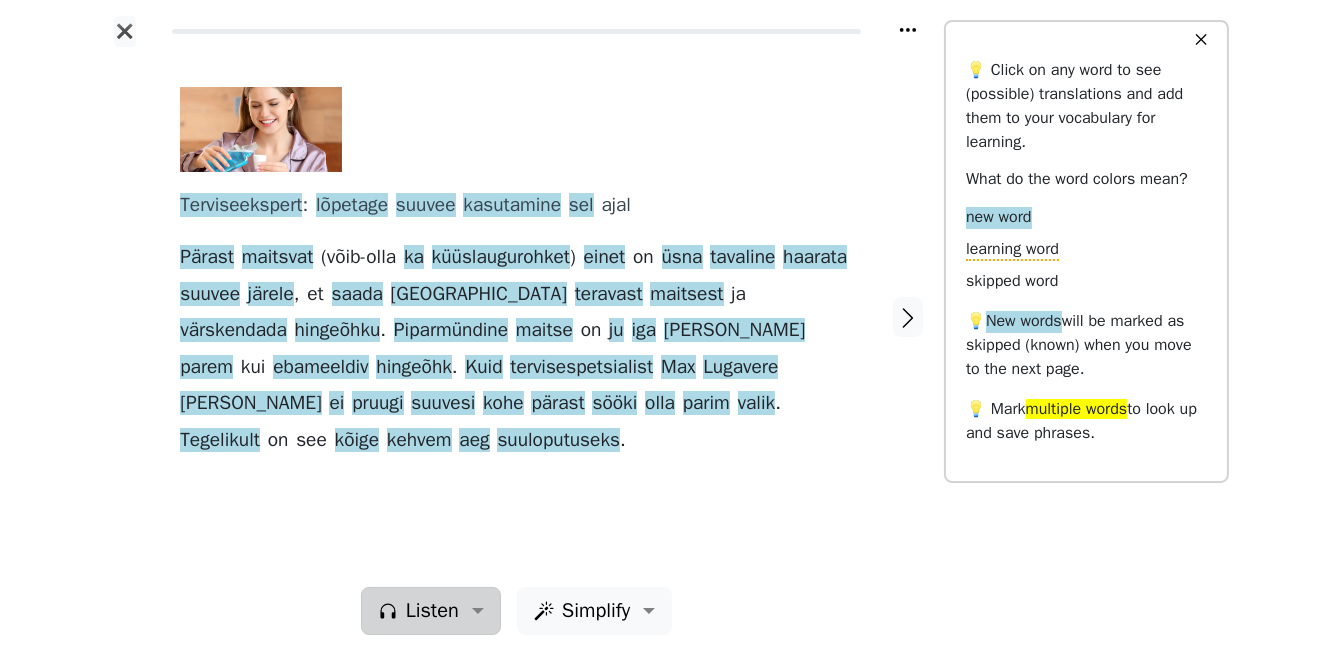 click on "Listen" at bounding box center (432, 611) 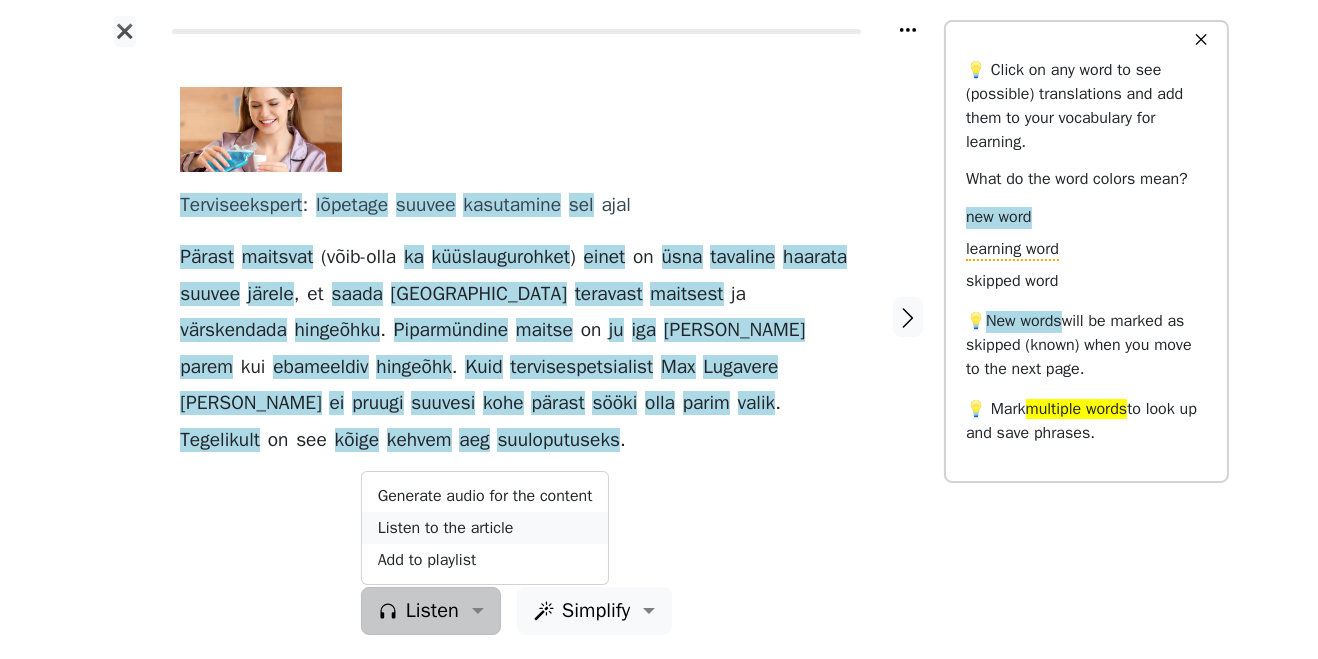 click on "Listen to the article" at bounding box center [485, 528] 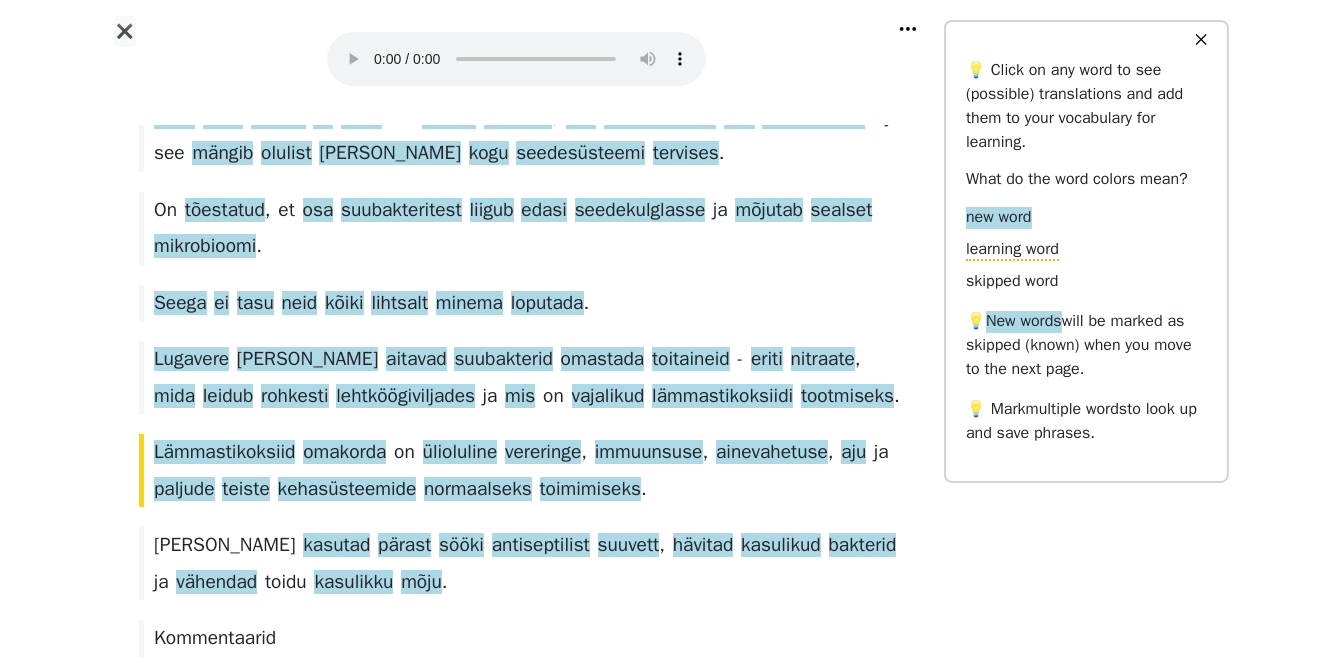 scroll, scrollTop: 642, scrollLeft: 0, axis: vertical 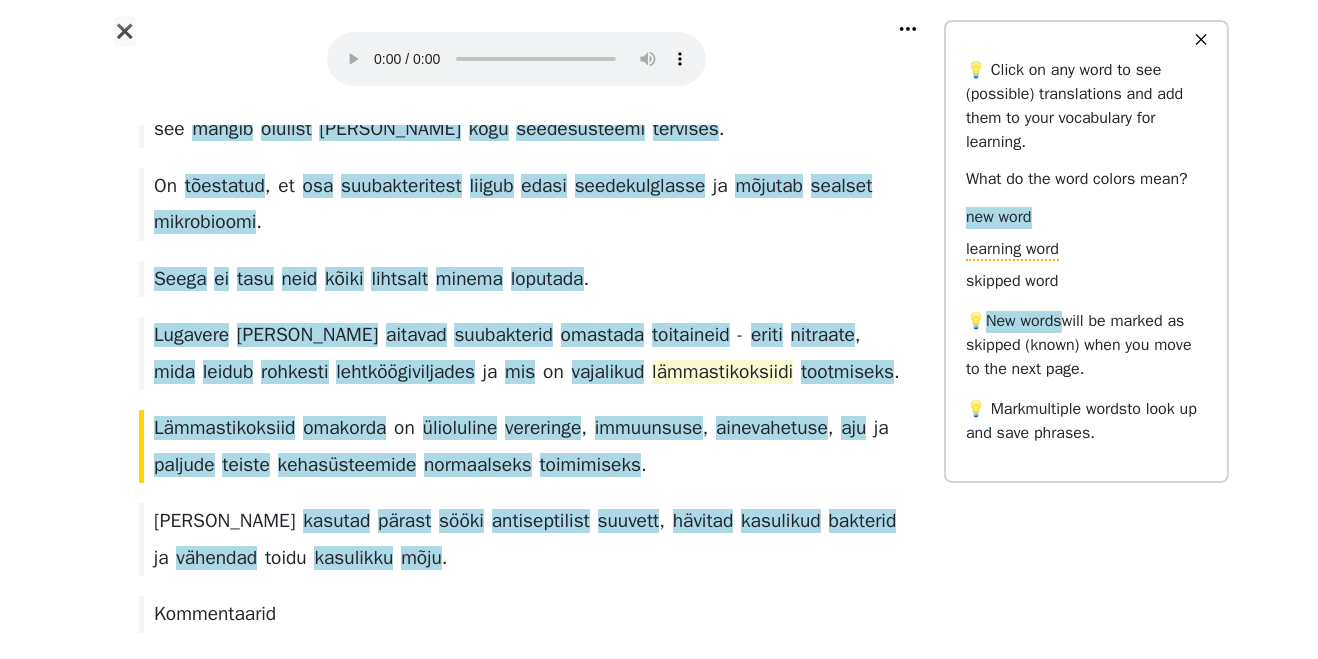 click on "lämmastikoksiidi" at bounding box center [722, 373] 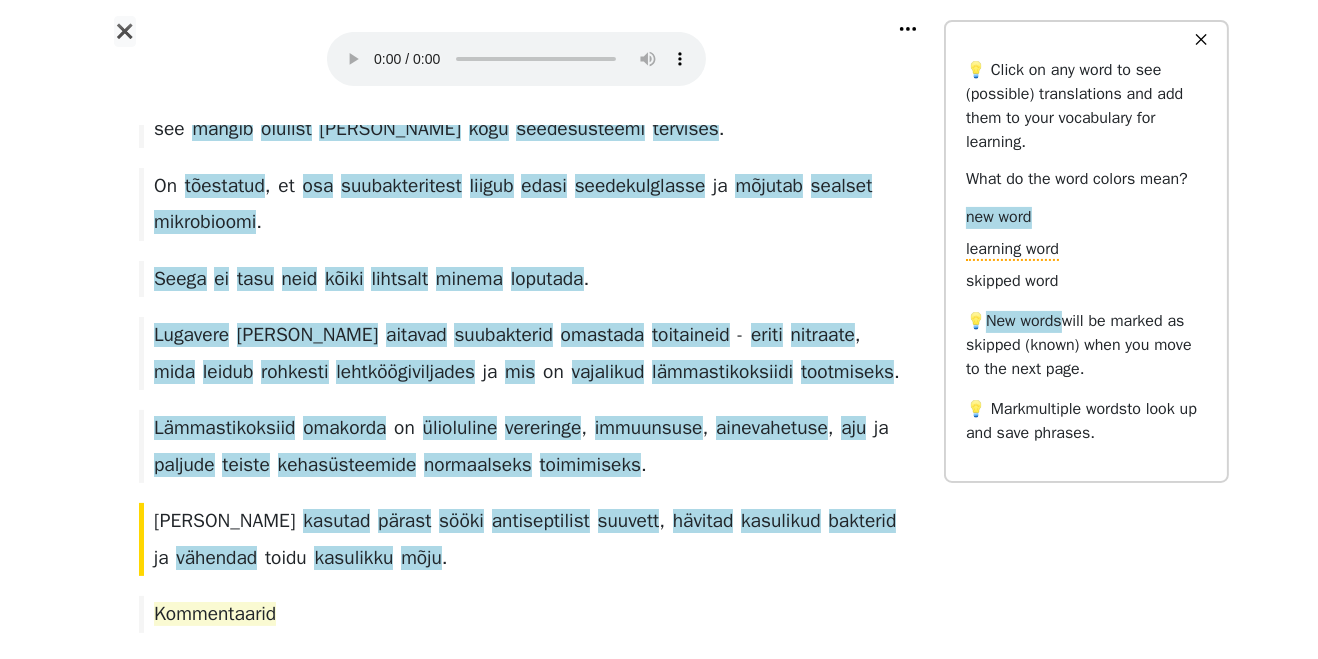 click on "Kommentaarid" at bounding box center [215, 614] 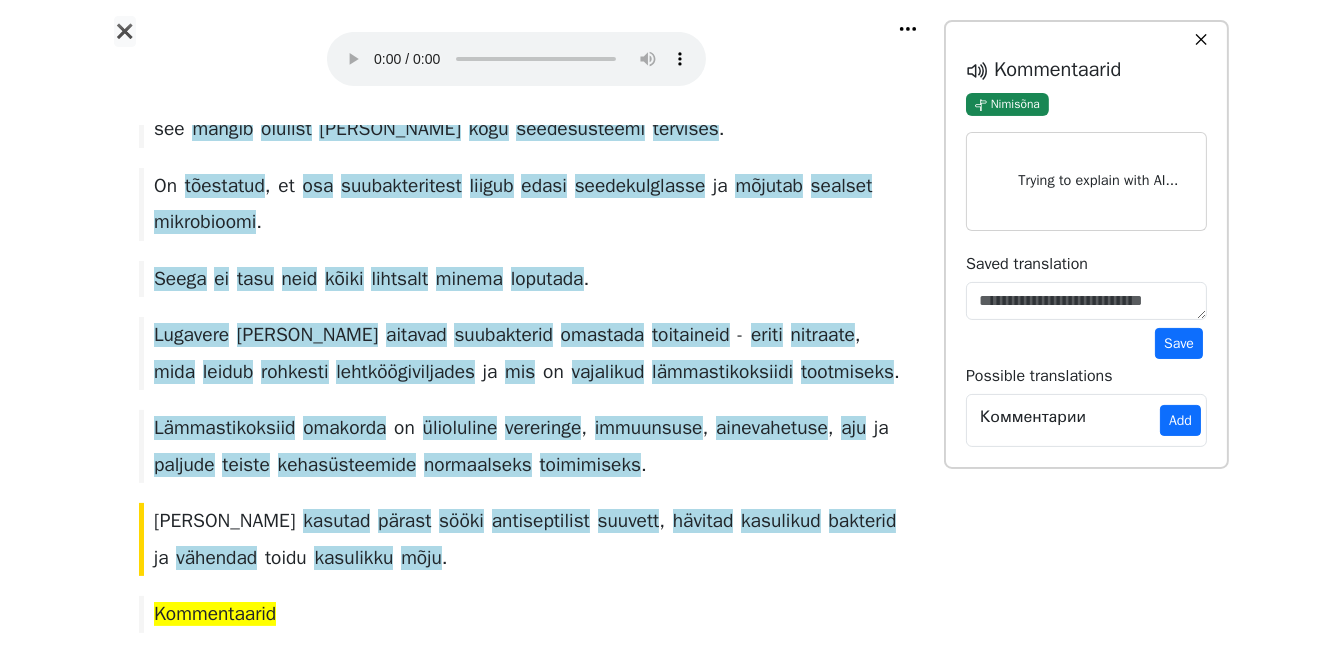 click on "✕" at bounding box center (1201, 40) 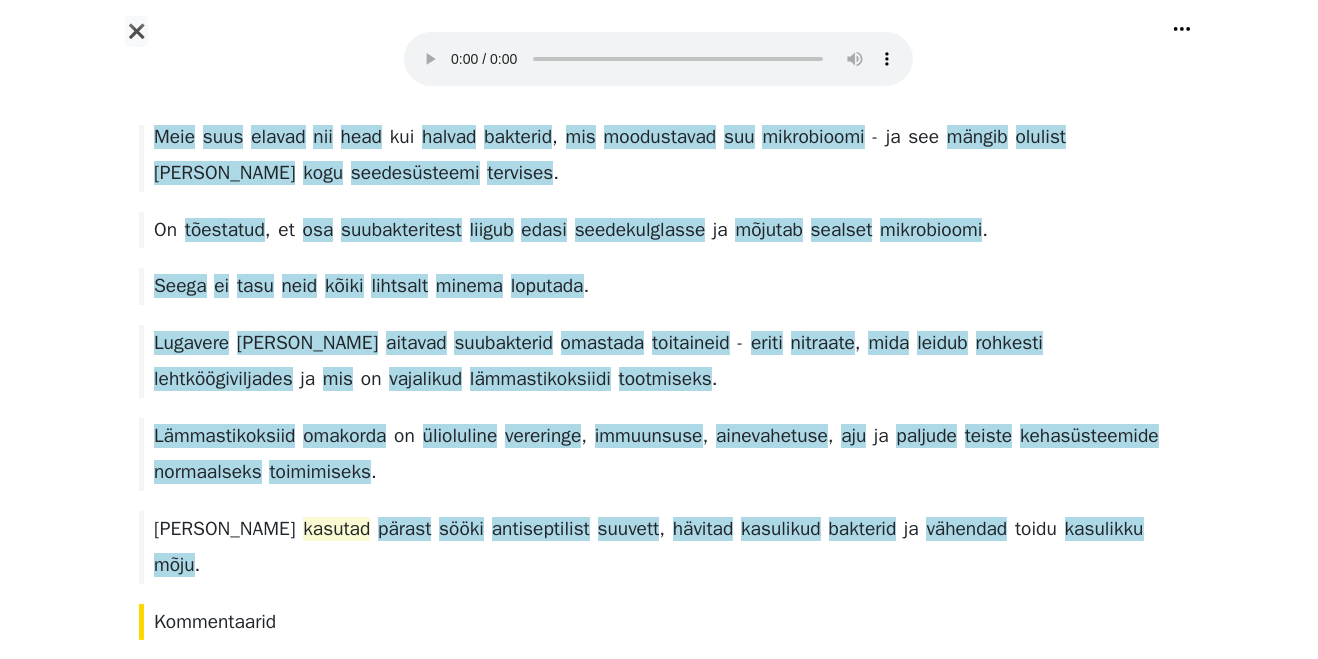 click on "kasutad" at bounding box center (336, 530) 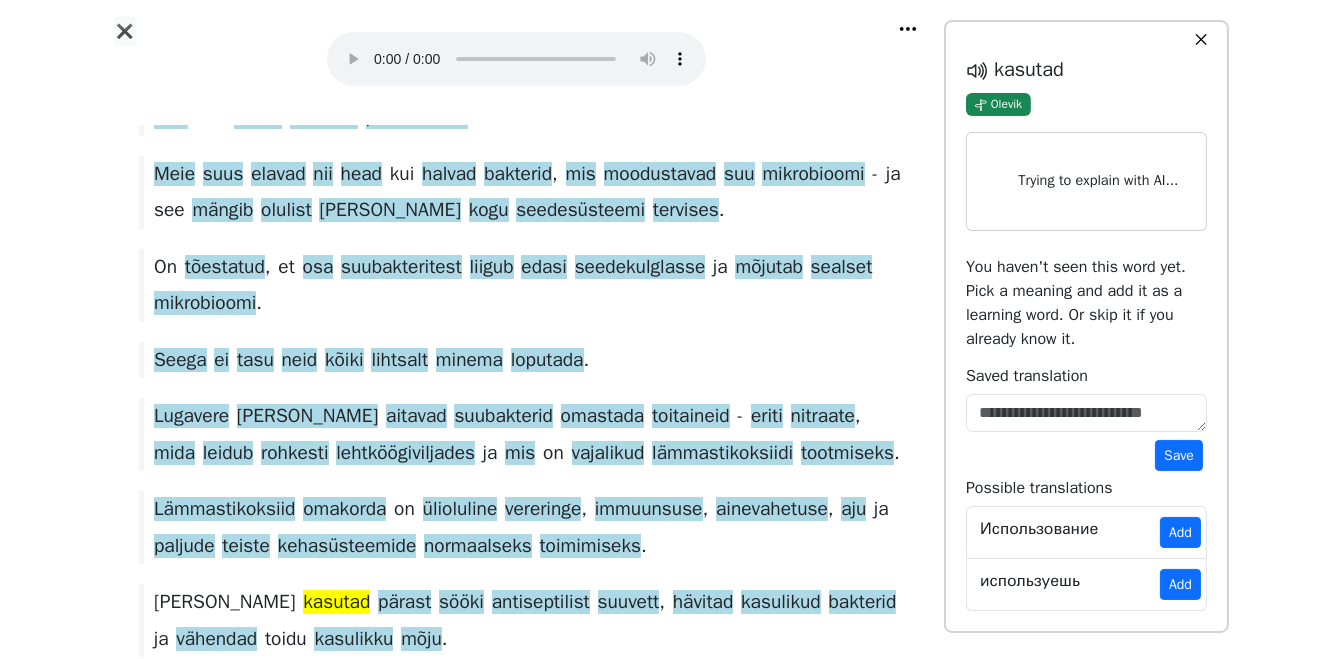 click on "Kommentaarid" at bounding box center (516, 695) 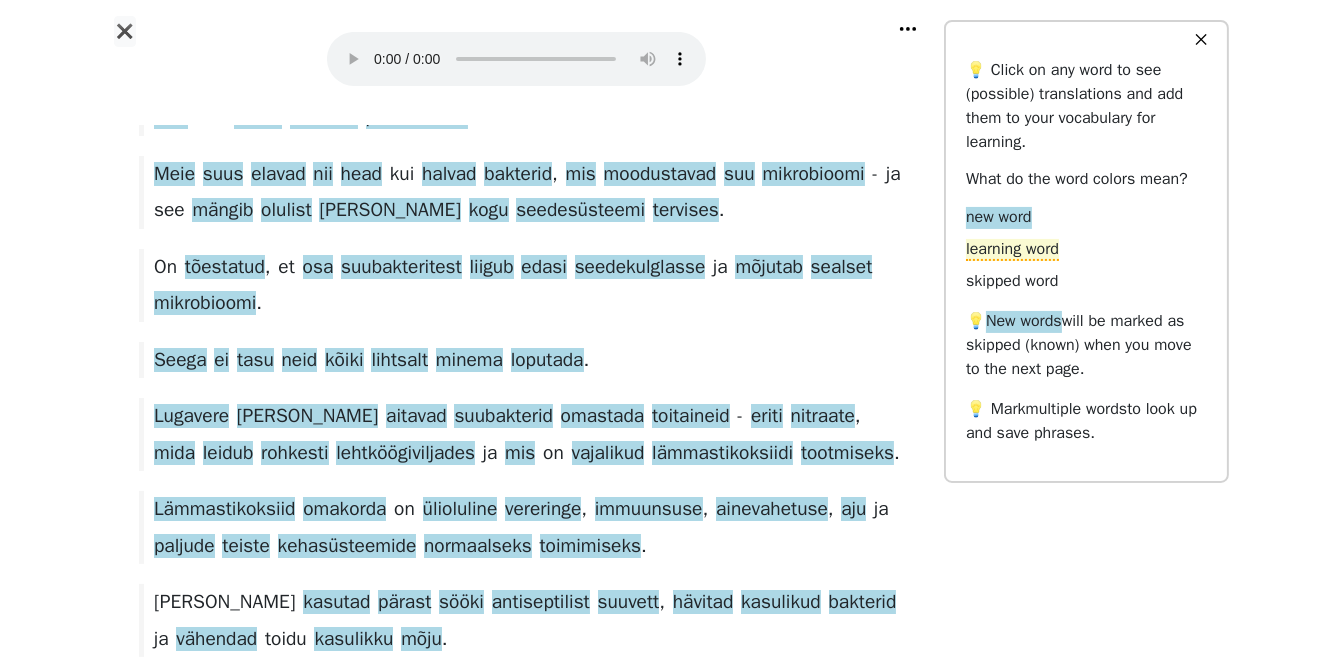 click on "learning word" at bounding box center (1012, 250) 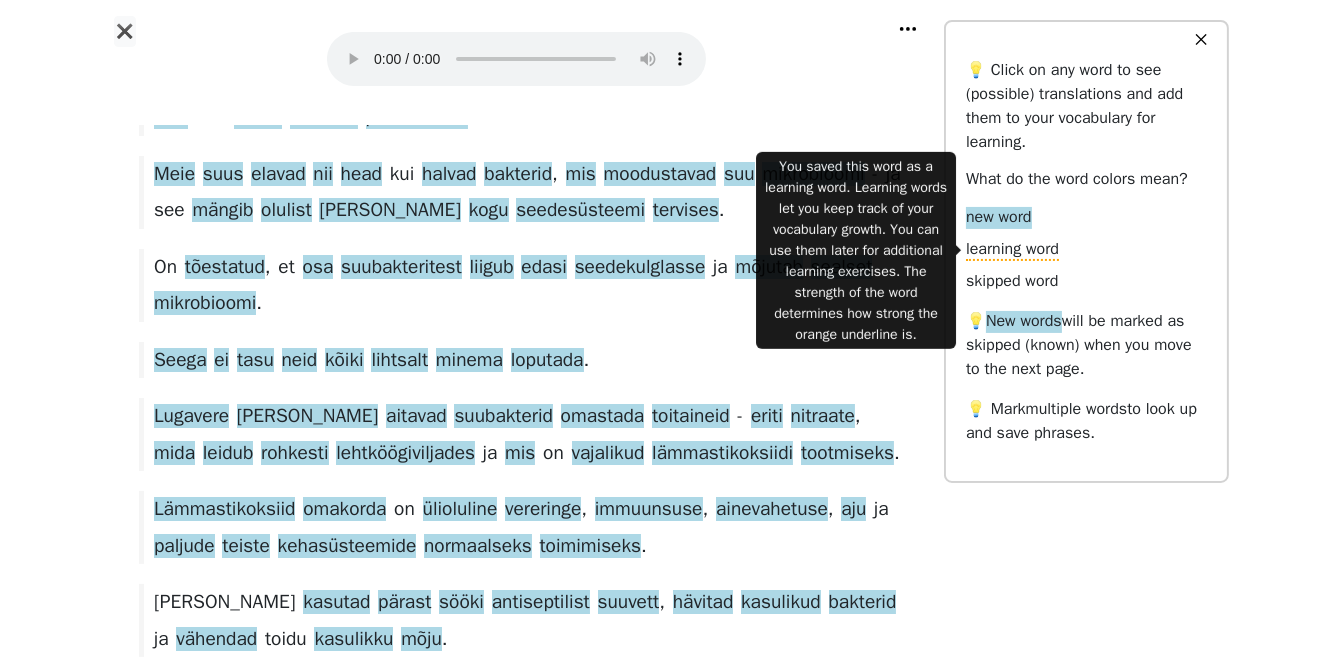 click on "✖ Terviseekspert :   lõpetage   suuvee   kasutamine   sel   ajal . Pärast   maitsvat   ( võib-olla   ka   küüslaugurohket )   einet   on   üsna   tavaline   haarata   suuvee   järele ,   et   [PERSON_NAME]   teravast   maitsest   ja   värskendada   hingeõhku . Piparmündine   maitse   on   ju   iga   [PERSON_NAME]   parem   kui   ebameeldiv   hingeõhk . Kuid   tervisespetsialist   [PERSON_NAME]   ei   pruugi   suuvesi   kohe   pärast   sööki   olla   [PERSON_NAME] . Tegelikult   on   see   kõige   kehvem   aeg   suuloputuseks . Antiseptilise   toimega   suuveed   eemaldavad   kõik   bakterid ,   et   suus   oleks   värske   ja   puhas   tunne . Just   see   võibki   osutuda   probleemiks . Meie   suus   elavad   nii   head   kui   halvad   bakterid ,   mis   moodustavad   suu   mikrobioomi   -   ja   see   mängib   olulist   [PERSON_NAME]   kogu   seedesüsteemi   tervises . On   tõestatud ,   et   osa   suubakteritest   liigub   edasi   seedekulglasse   ja   mõjutab   sealset   mikrobioomi ." at bounding box center (659, 137) 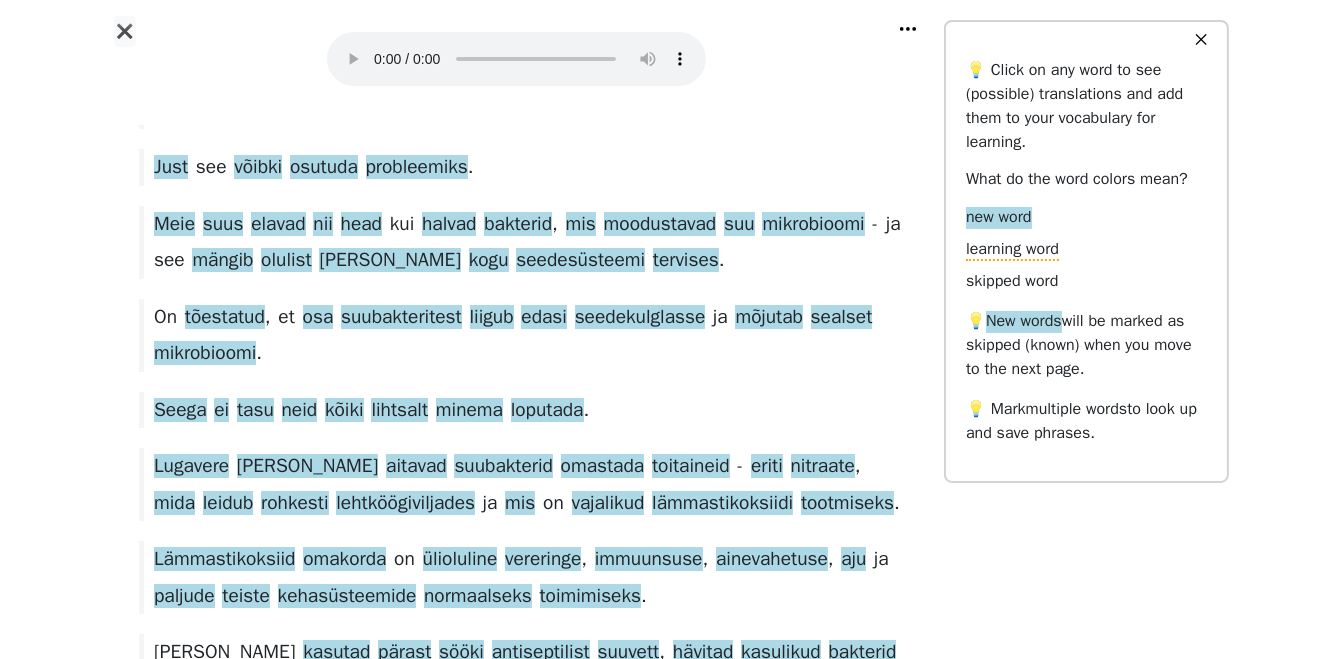 scroll, scrollTop: 0, scrollLeft: 0, axis: both 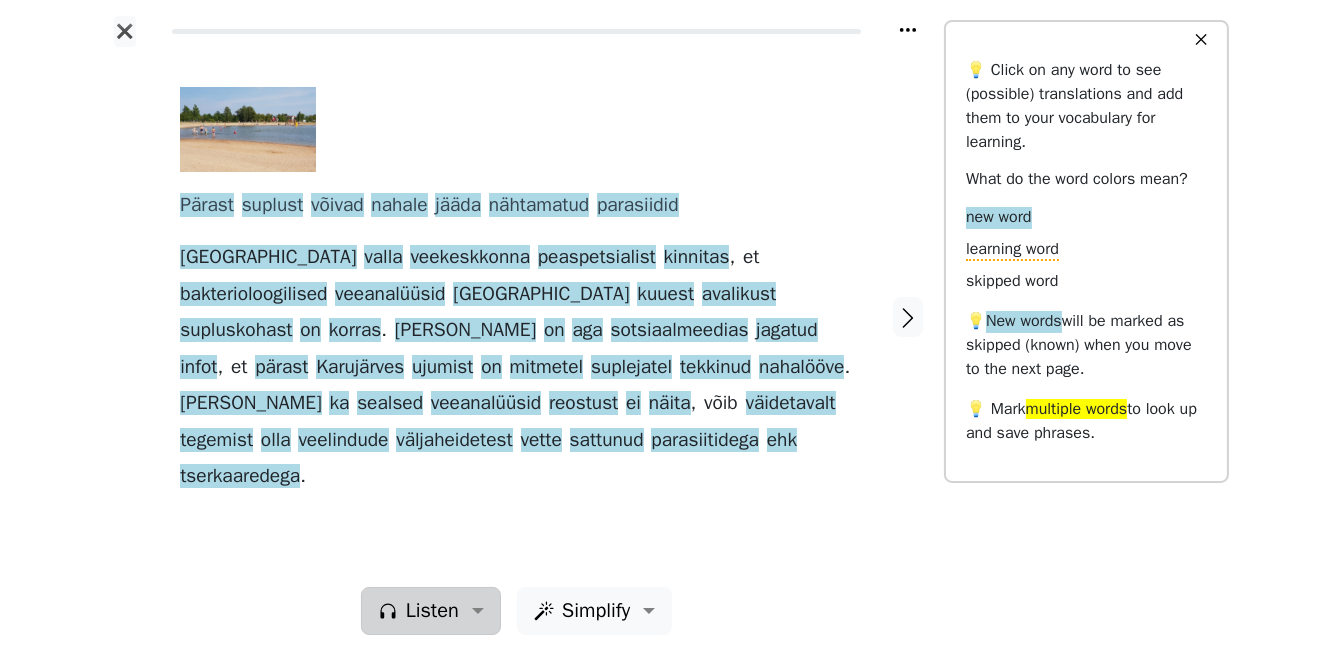 click on "Listen" at bounding box center [432, 611] 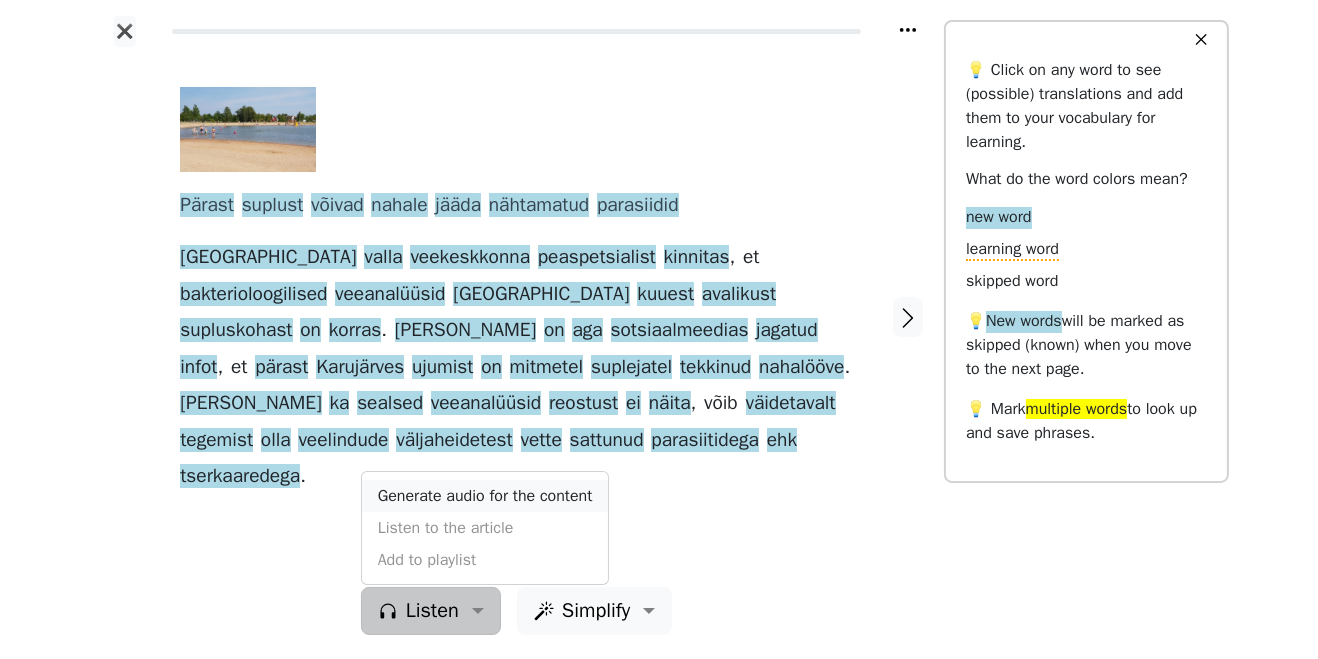click on "Generate audio for the content" at bounding box center [485, 496] 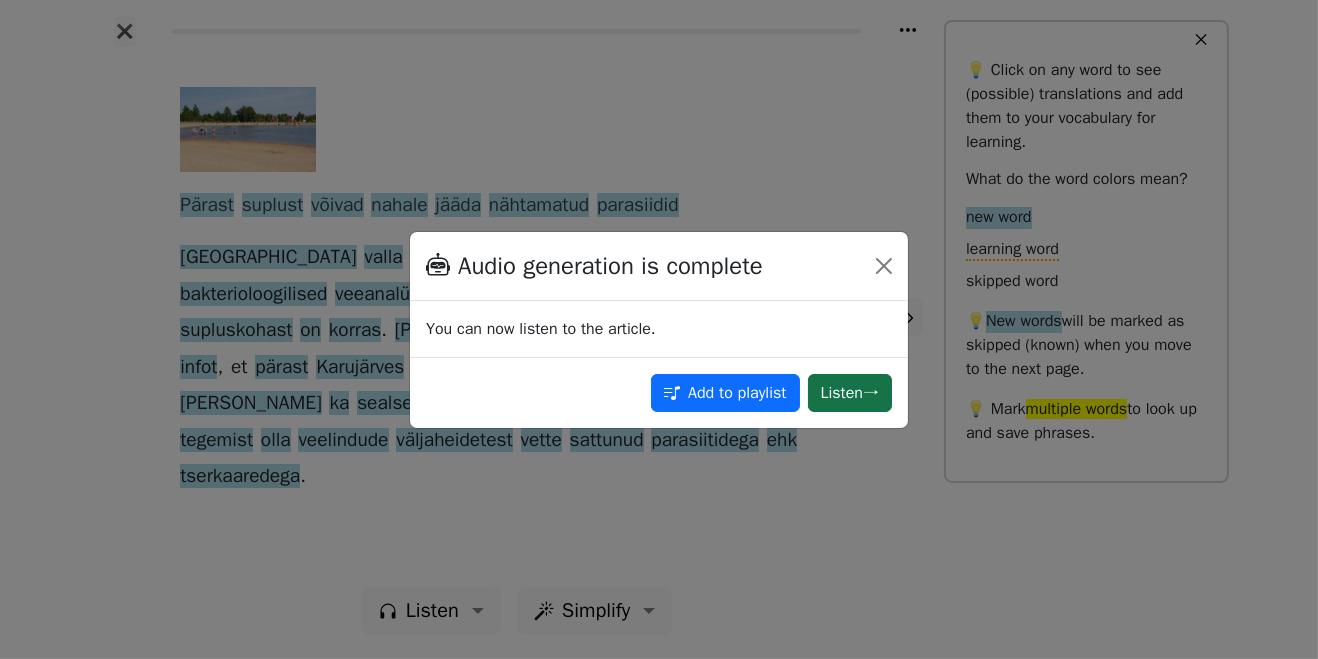 click on "Listen  →" at bounding box center [850, 393] 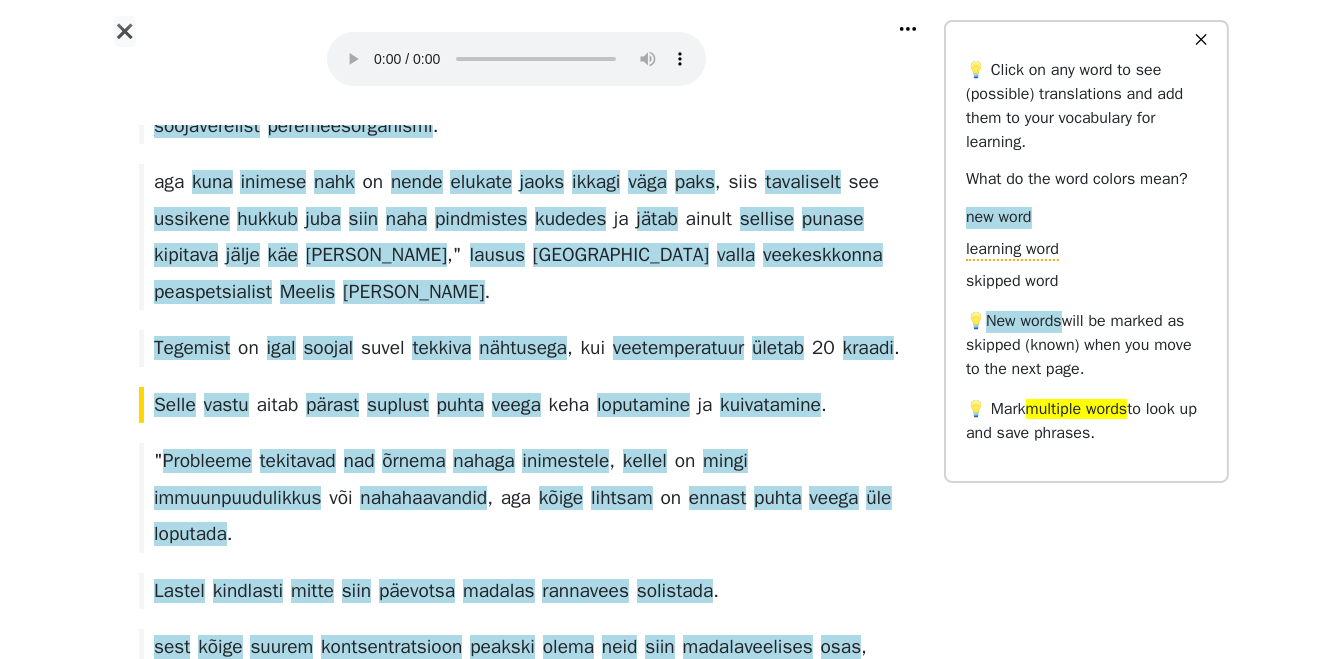 scroll, scrollTop: 597, scrollLeft: 0, axis: vertical 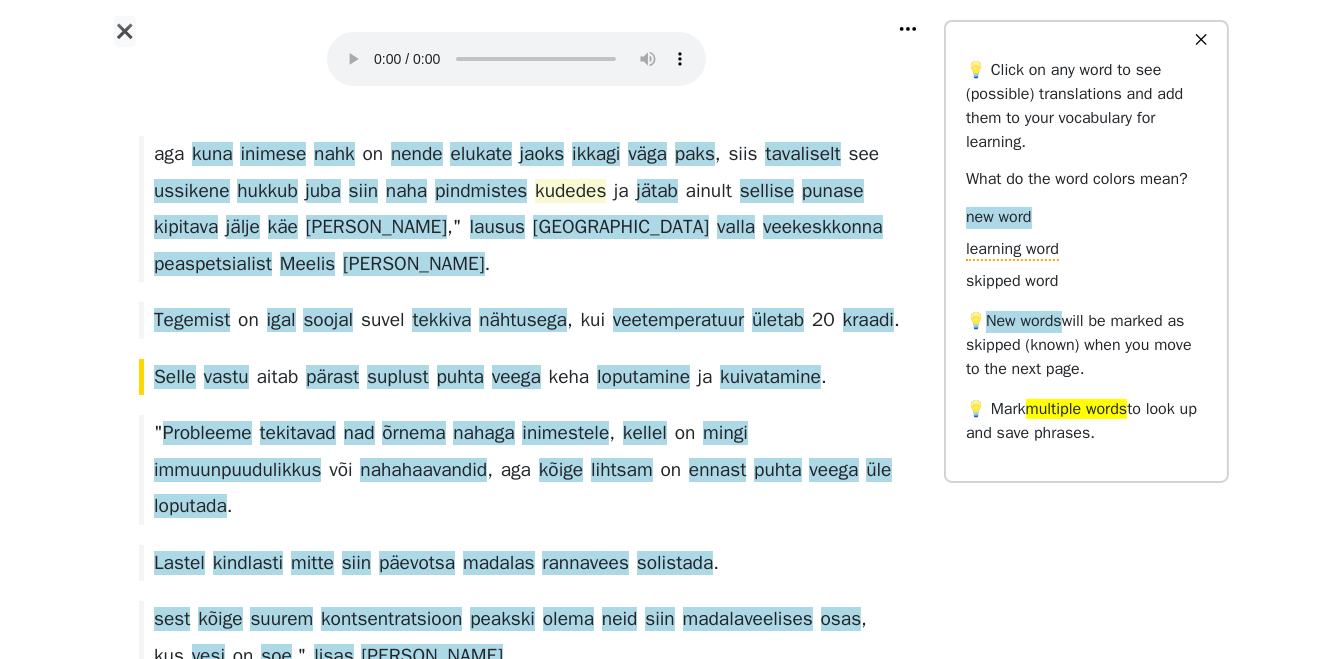 click on "kudedes" at bounding box center [570, 192] 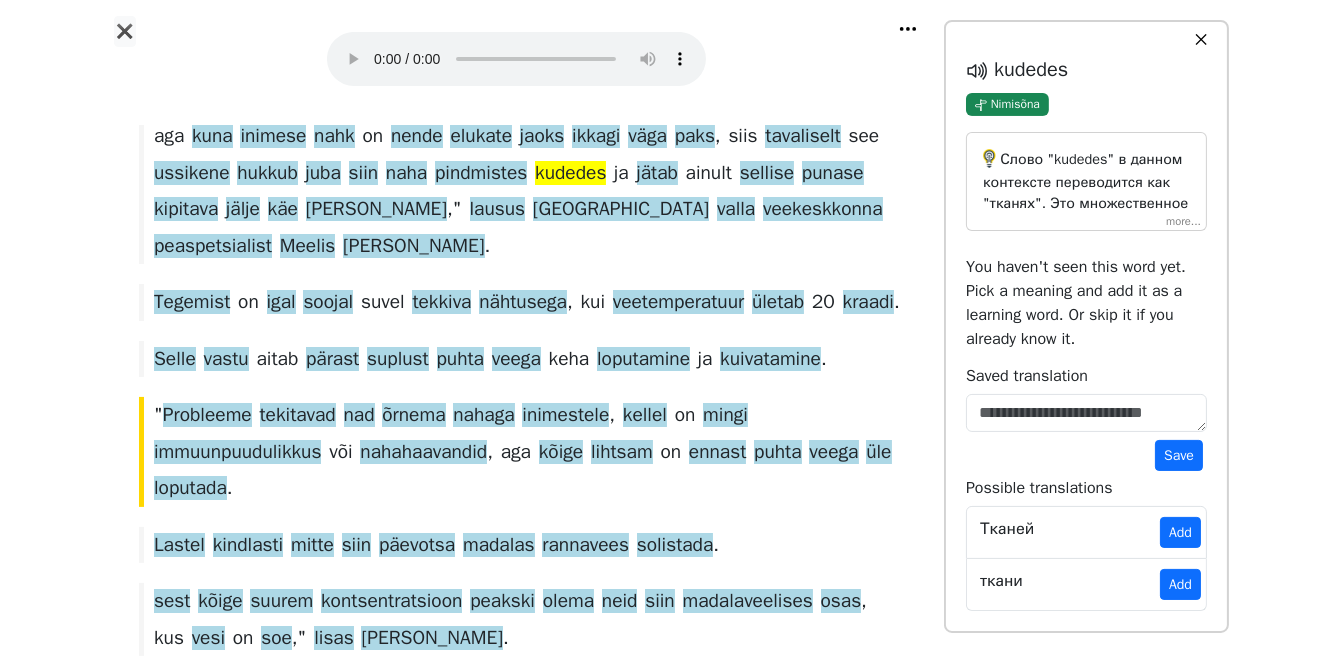 click on "✖ Pärast   suplust   võivad   nahale   jääda   nähtamatud   parasiidid . Saaremaa   valla   veekeskkonna   peaspetsialist   kinnitas ,   et   bakterioloogilised   veeanalüüsid   Saaremaa   kuuest   avalikust   supluskohast   on   korras . Küll   on   aga   sotsiaalmeedias   jagatud   infot ,   et   pärast   Karujärves   ujumist   on   mitmetel   suplejatel   tekkinud   nahalööve . Kuna   ka   sealsed   veeanalüüsid   reostust   ei   näita ,   võib   väidetavalt   tegemist   olla   veelindude   väljaheidetest   vette   sattunud   parasiitidega   ehk   tserkaaredega . " See   on   praktiliselt   kõikides   randades ,   kus   võib   kohata   ka   veelinde . Need   pisikesed   elukad ,   kes   seda   nahakipitust   ja   punaseid   täpikesi   tekitavad ,   on   lihtsalt   veelindude   vereparasiitide   üks   vastsete   staadium   ja   nad   otsivad   endale   uut   soojaverelist   peremeesorganismi . aga   kuna   inimese   nahk   on   nende   elukate   jaoks   ikkagi   väga   paks ,   siis" at bounding box center (659, 146) 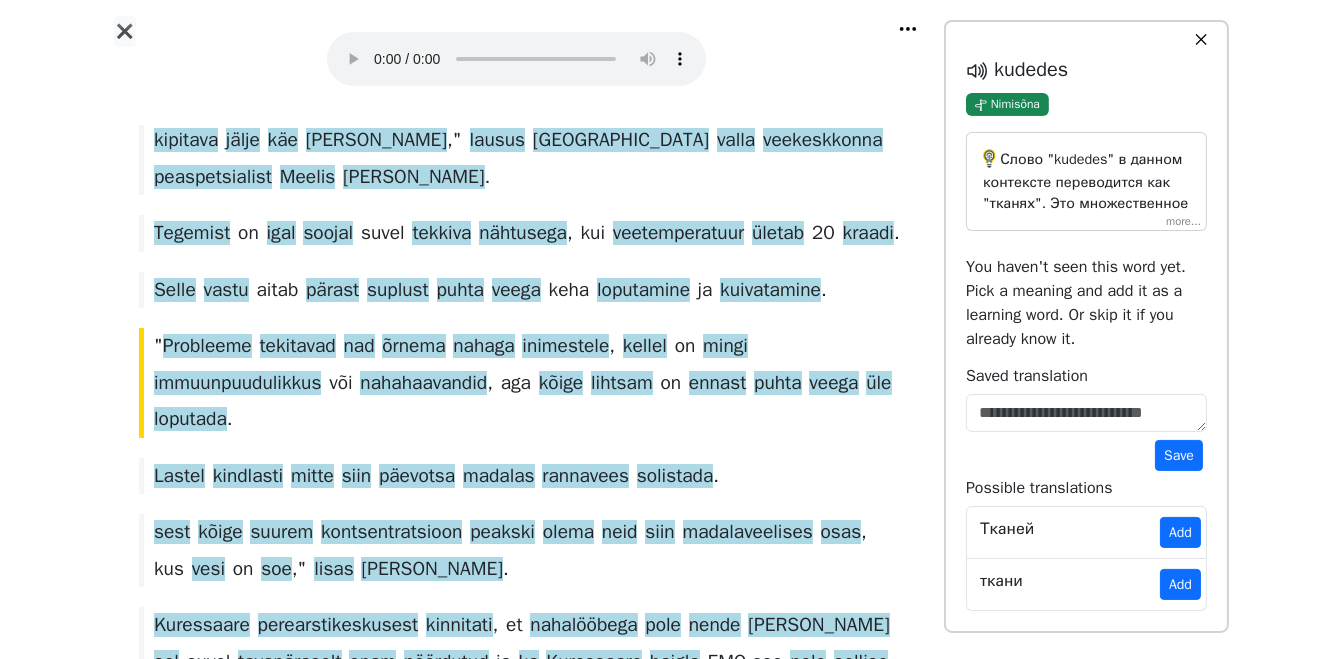 scroll, scrollTop: 690, scrollLeft: 0, axis: vertical 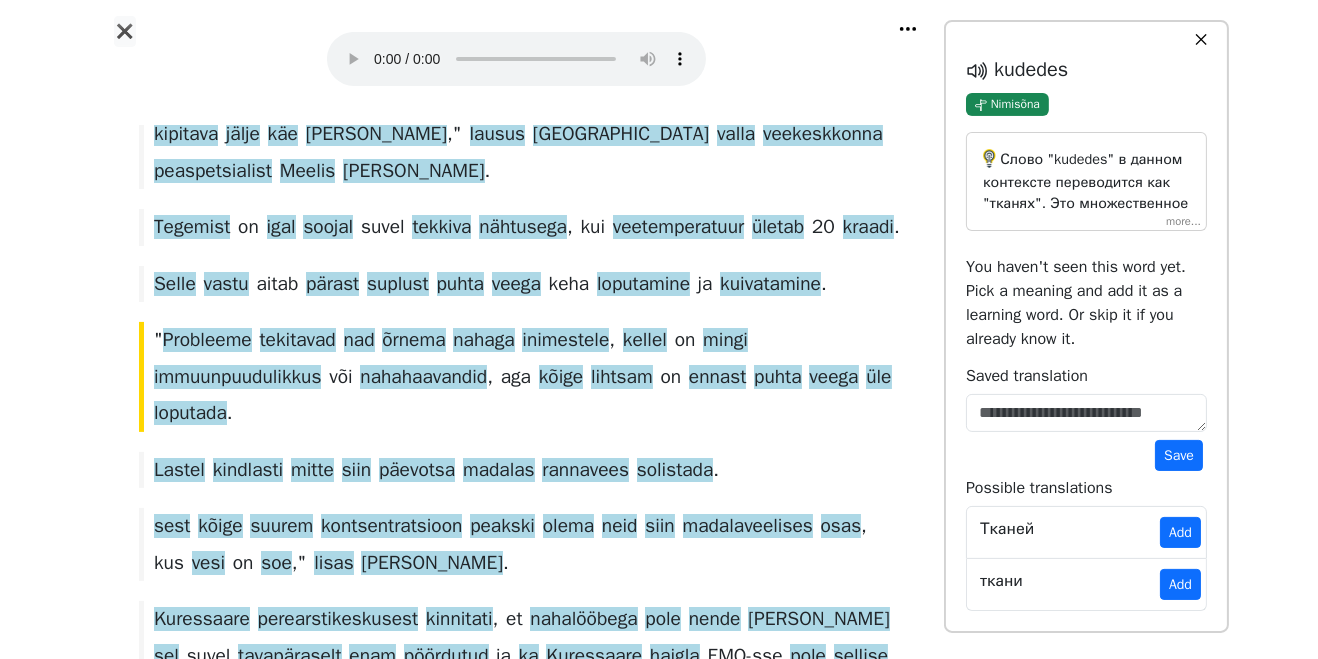 click on "✕" at bounding box center (1201, 40) 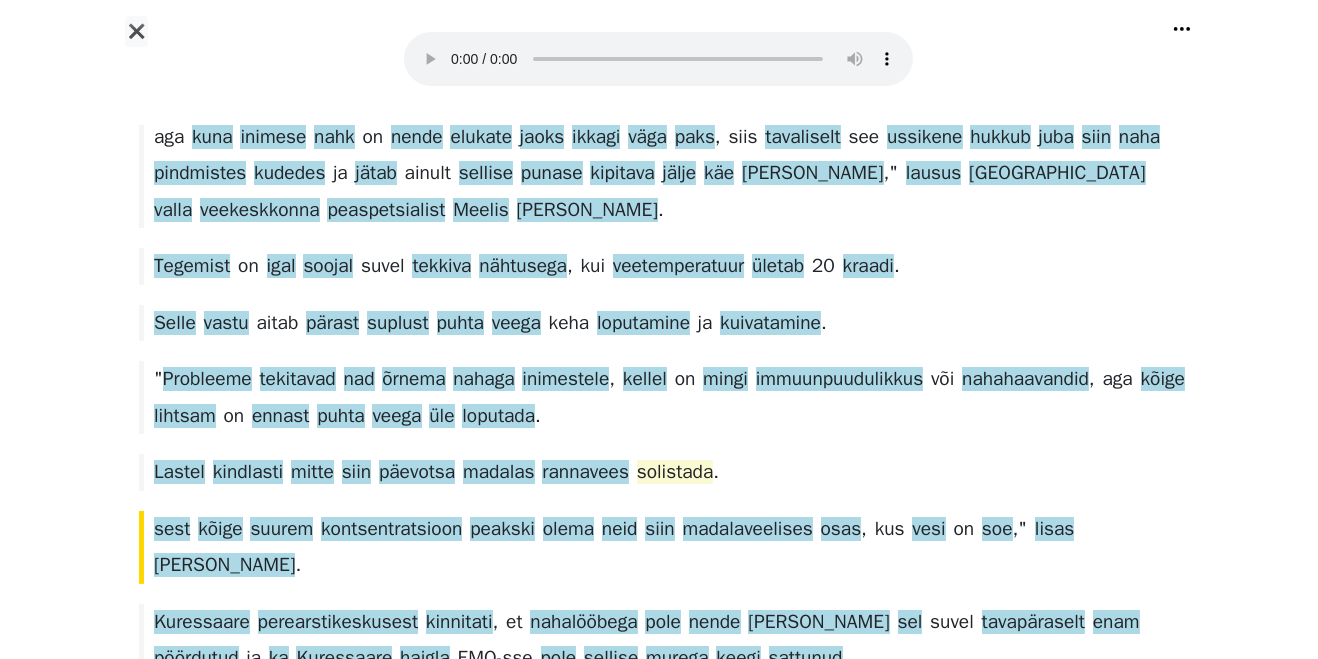 click on "solistada" at bounding box center [675, 473] 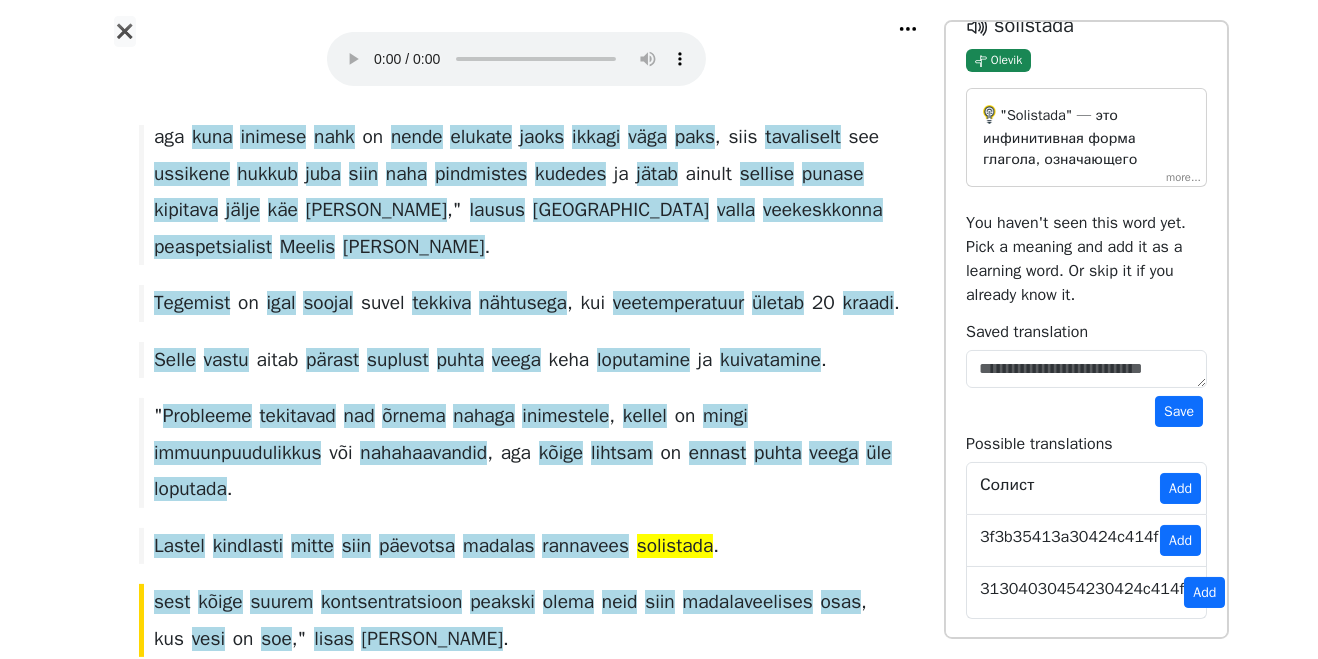 scroll, scrollTop: 0, scrollLeft: 0, axis: both 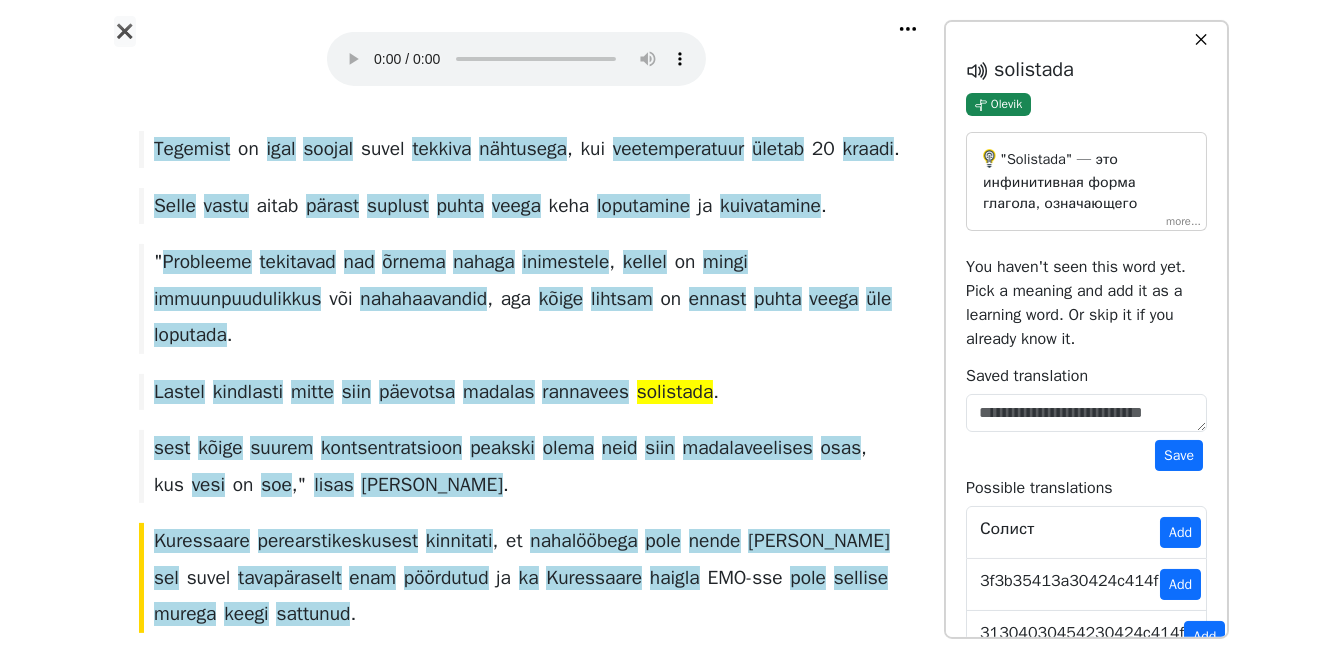 click on ""Solistada" — это инфинитивная форма глагола, означающего "плескаться" или "барахтаться" в воде по-эстонски. В данном контексте говорим о том, что дети не должны проводить весь день у воды, и здесь "solistada" имеет конкретное значение плавания или игр в мелкой воде. В переводе на русский язык, в данном контексте это будет: "плескаться" в мелкой воде. Это слово используется в нейтральном роде и без изменения по числу, так как является инфинитивом." at bounding box center [1086, 181] 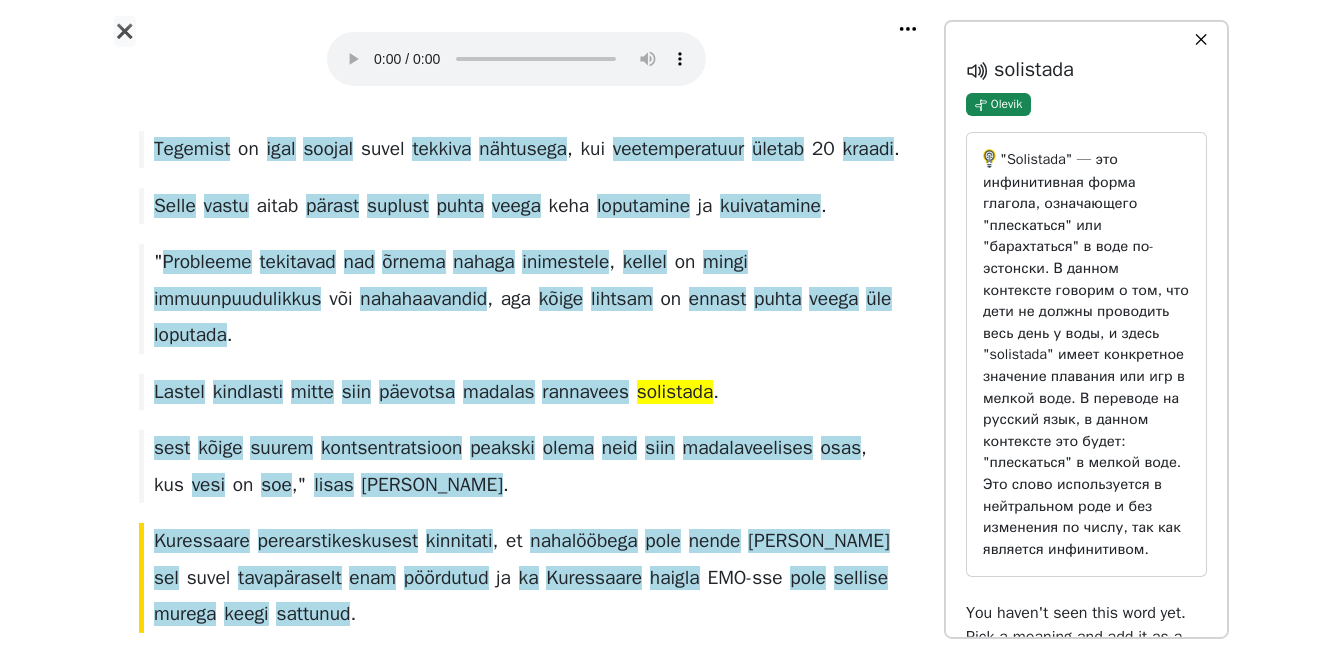 click on "Pärast   suplust   võivad   nahale   jääda   nähtamatud   parasiidid . Saaremaa   valla   veekeskkonna   peaspetsialist   kinnitas ,   et   bakterioloogilised   veeanalüüsid   Saaremaa   kuuest   avalikust   supluskohast   on   korras . Küll   on   aga   sotsiaalmeedias   jagatud   infot ,   et   pärast   Karujärves   ujumist   on   mitmetel   suplejatel   tekkinud   nahalööve . Kuna   ka   sealsed   veeanalüüsid   reostust   ei   näita ,   võib   väidetavalt   tegemist   olla   veelindude   väljaheidetest   vette   sattunud   parasiitidega   ehk   tserkaaredega . " See   on   praktiliselt   kõikides   randades ,   kus   võib   kohata   ka   veelinde . Need   pisikesed   elukad ,   kes   seda   nahakipitust   ja   punaseid   täpikesi   tekitavad ,   on   lihtsalt   veelindude   vereparasiitide   üks   vastsete   staadium   ja   nad   otsivad   endale   uut   soojaverelist   peremeesorganismi . aga   kuna   inimese   nahk   on   nende   elukate   jaoks   ikkagi   väga   paks ,   siis" at bounding box center (516, 47) 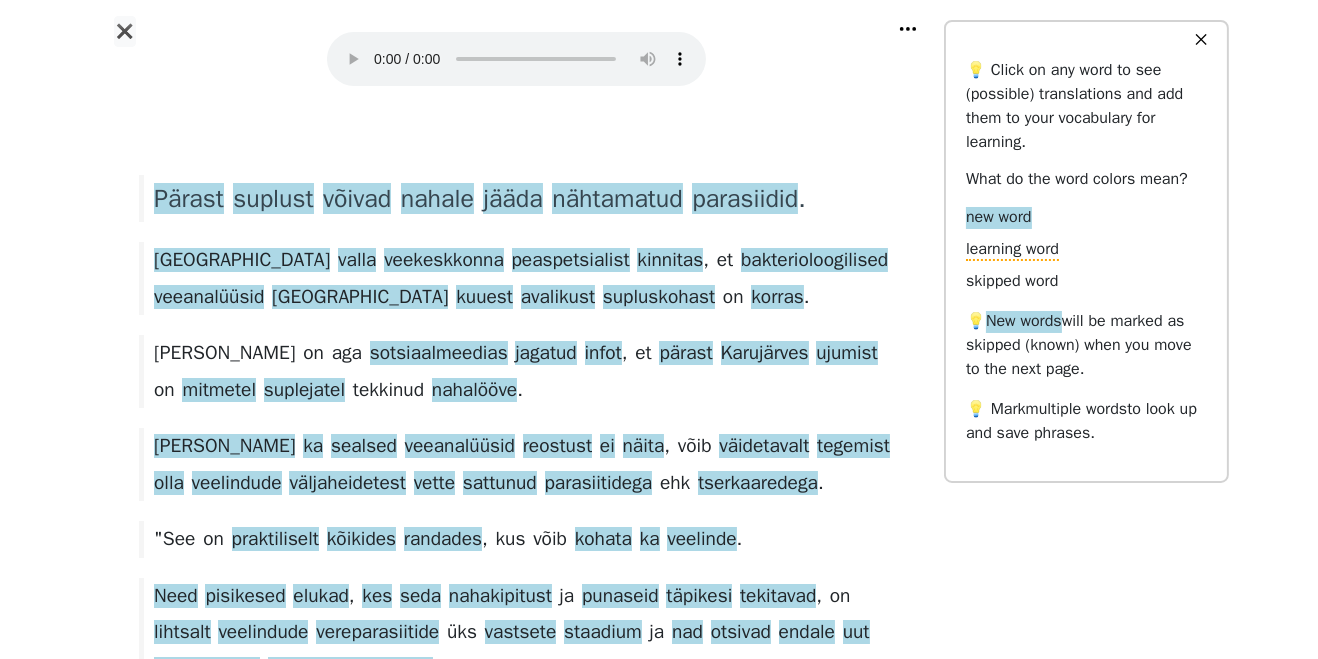 scroll, scrollTop: 0, scrollLeft: 0, axis: both 